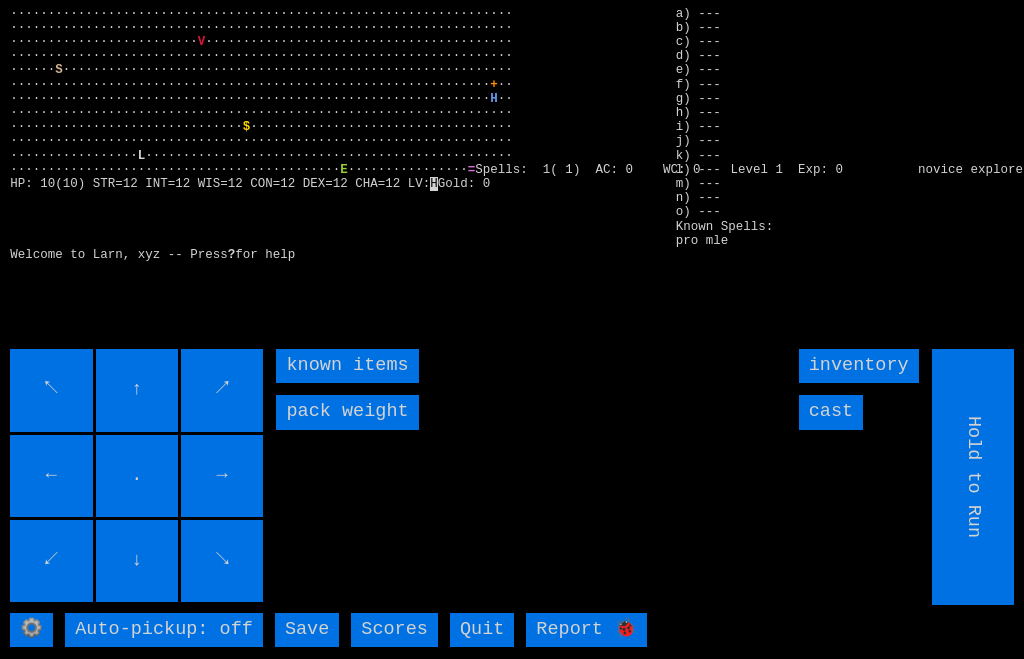scroll, scrollTop: -2, scrollLeft: 10, axis: both 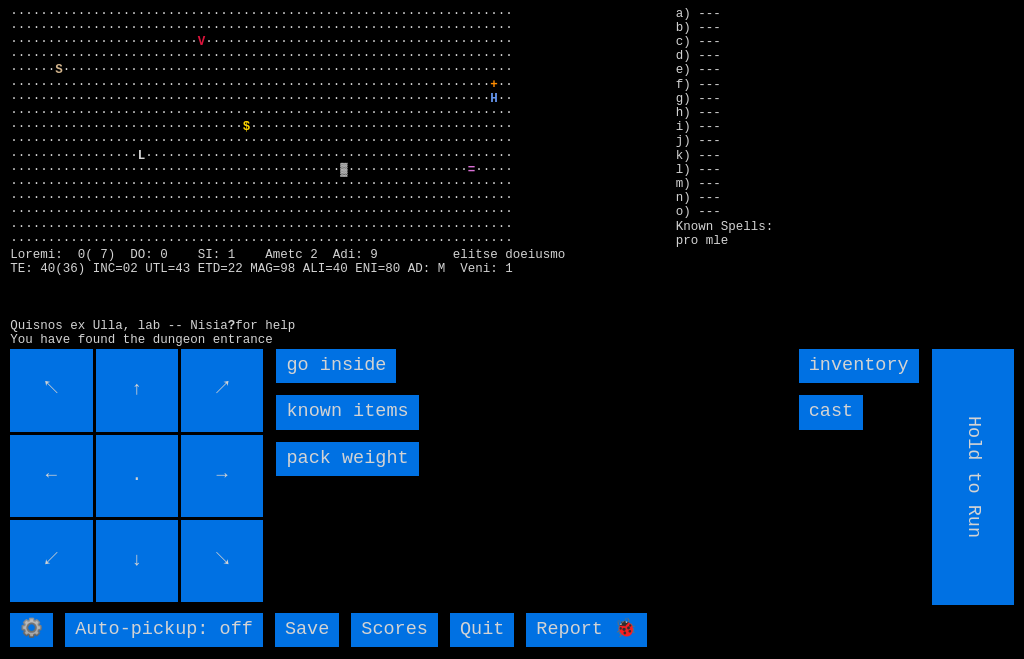 click on "go inside" at bounding box center (336, 366) 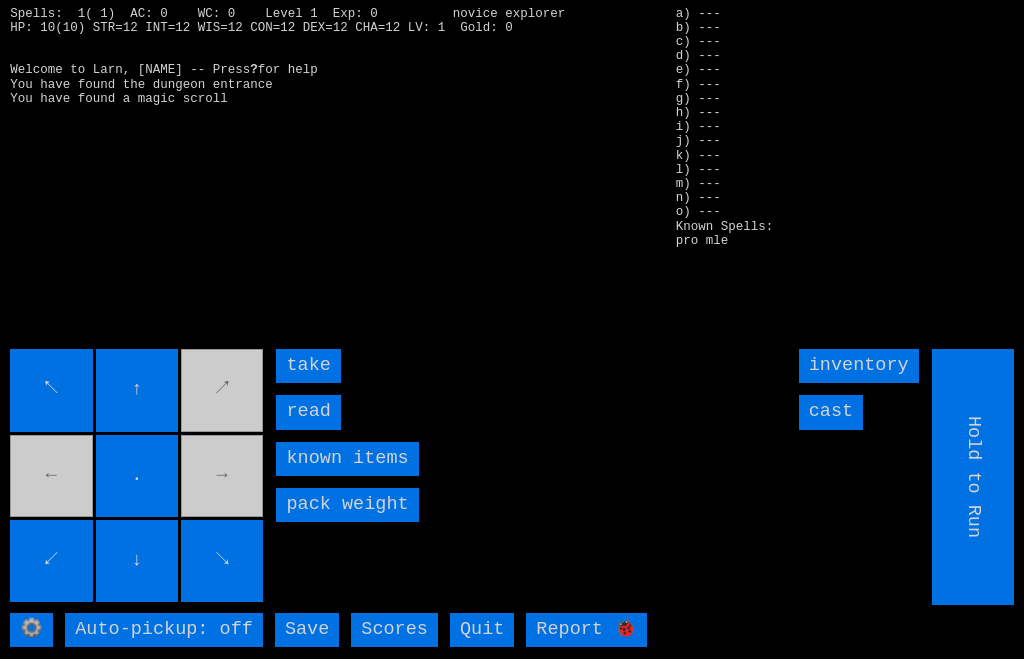 click on "read" at bounding box center (308, 412) 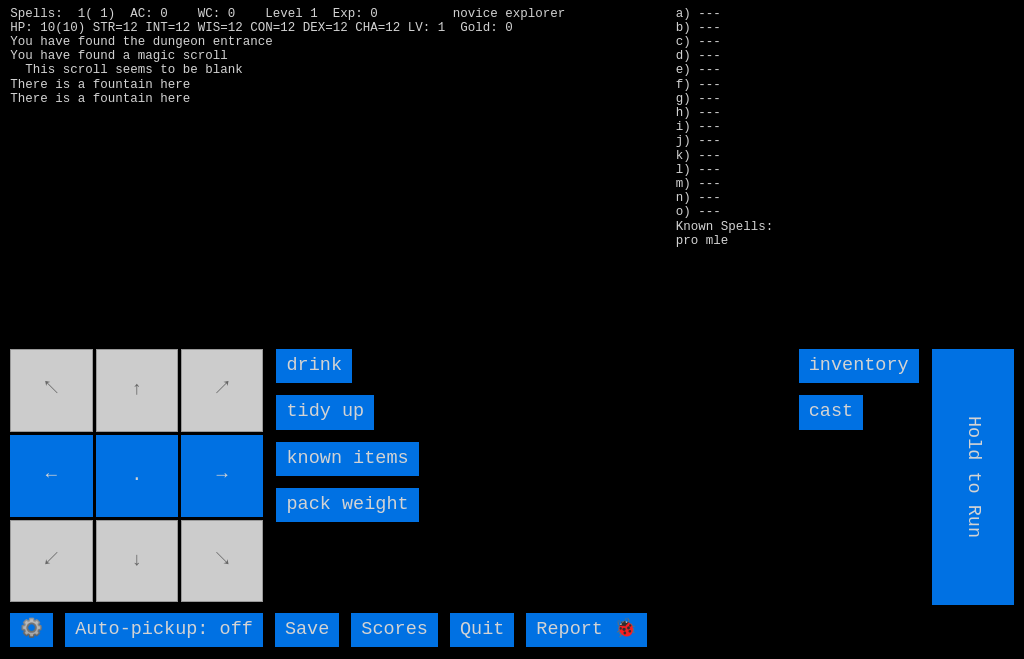 click on "drink" at bounding box center [314, 366] 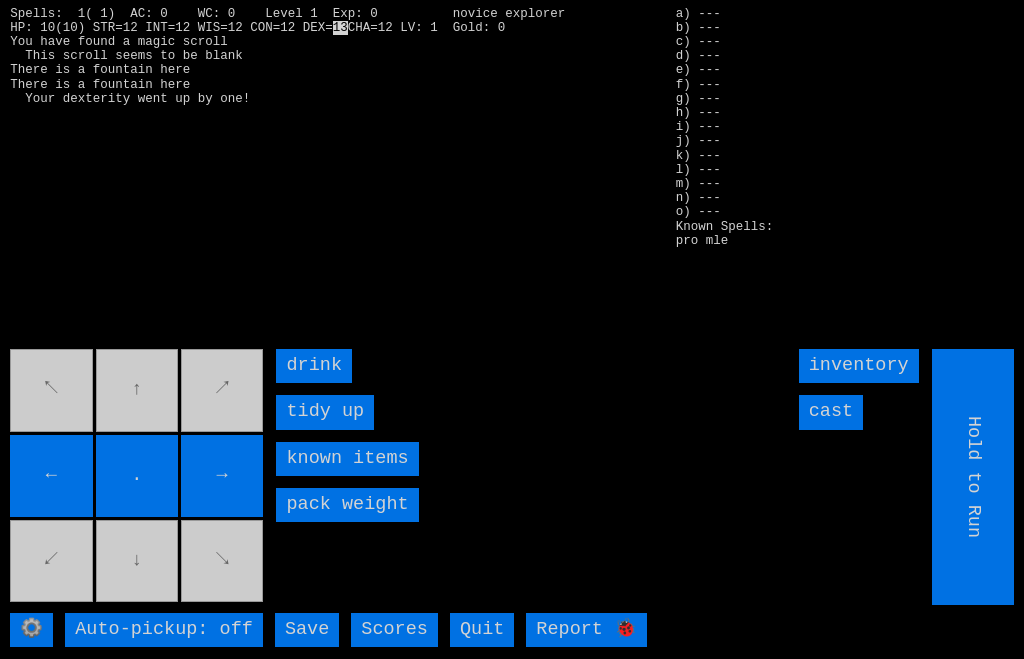 click on "drink" at bounding box center (314, 366) 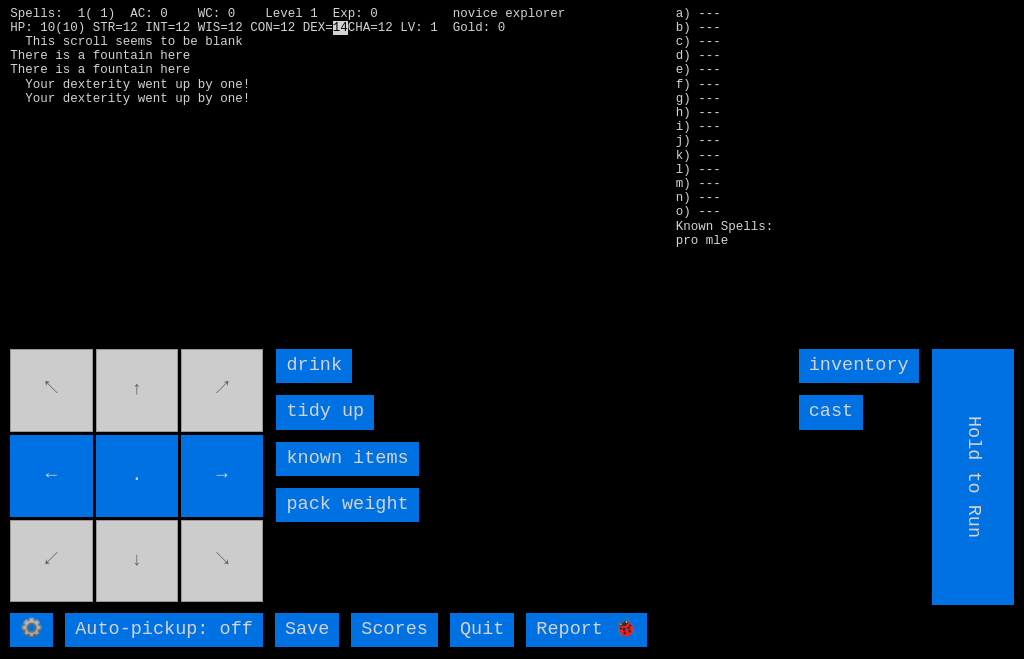 click on "drink" at bounding box center (314, 366) 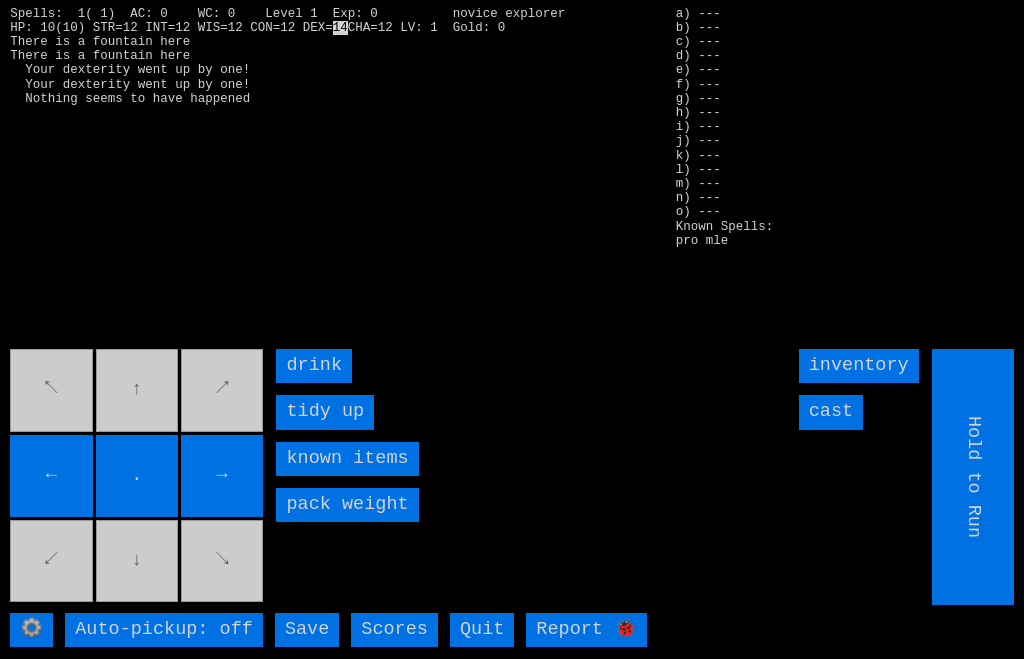 click on "drink" at bounding box center (314, 366) 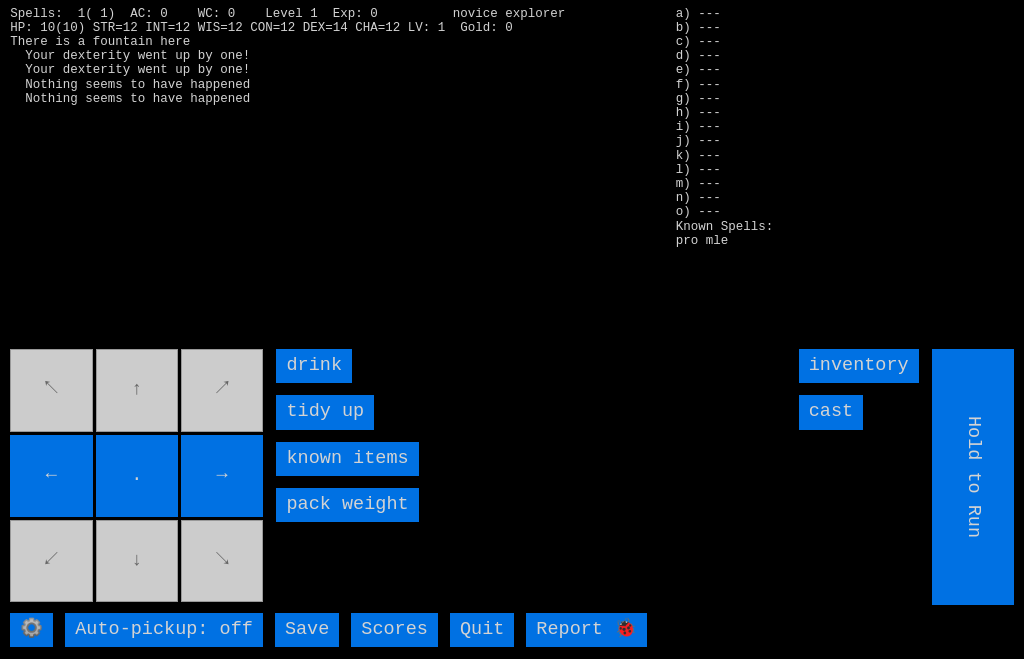 click on "drink" at bounding box center [314, 366] 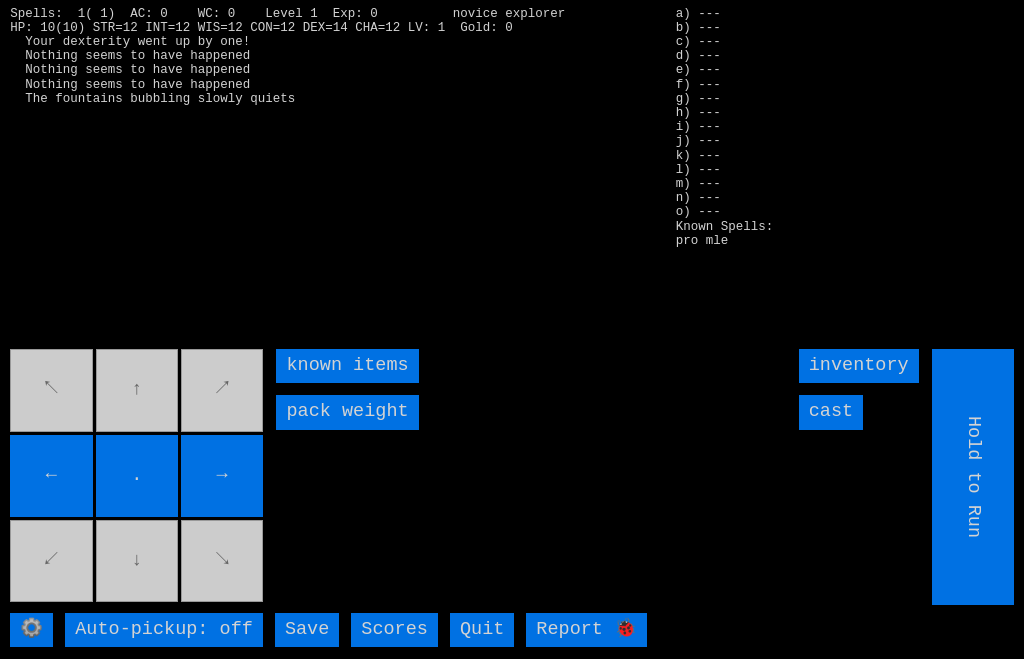 click on "known items" at bounding box center [347, 366] 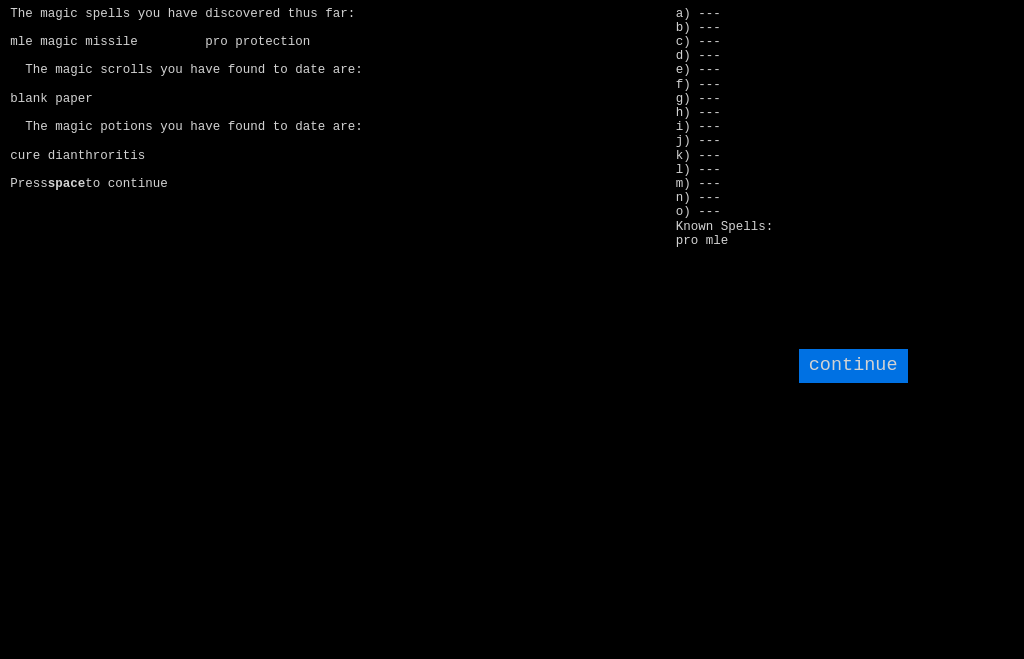 click on "continue" at bounding box center (853, 366) 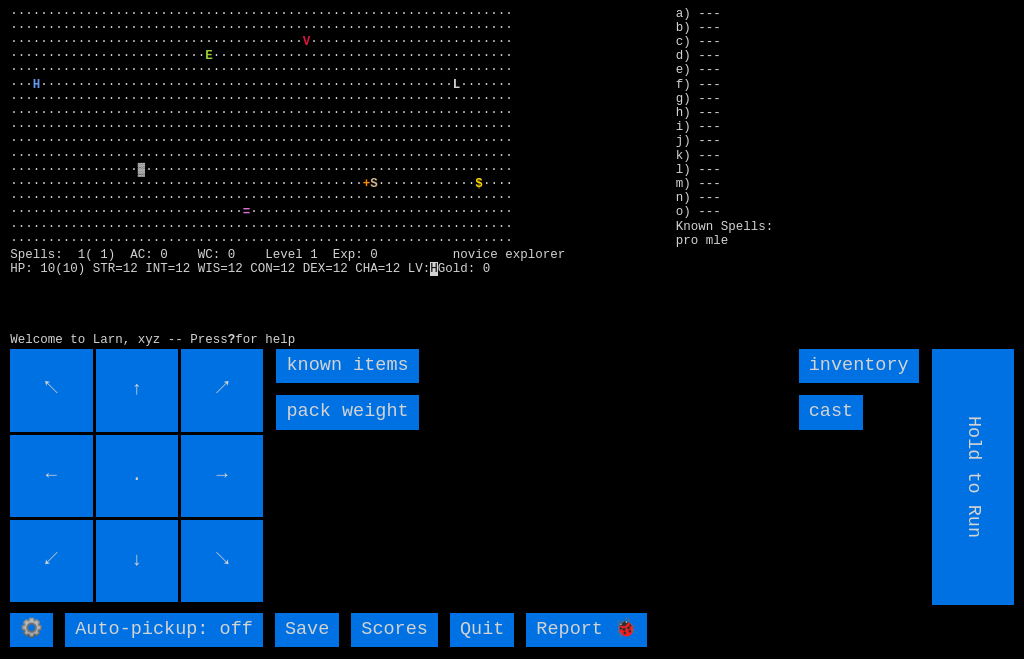 scroll, scrollTop: 0, scrollLeft: 0, axis: both 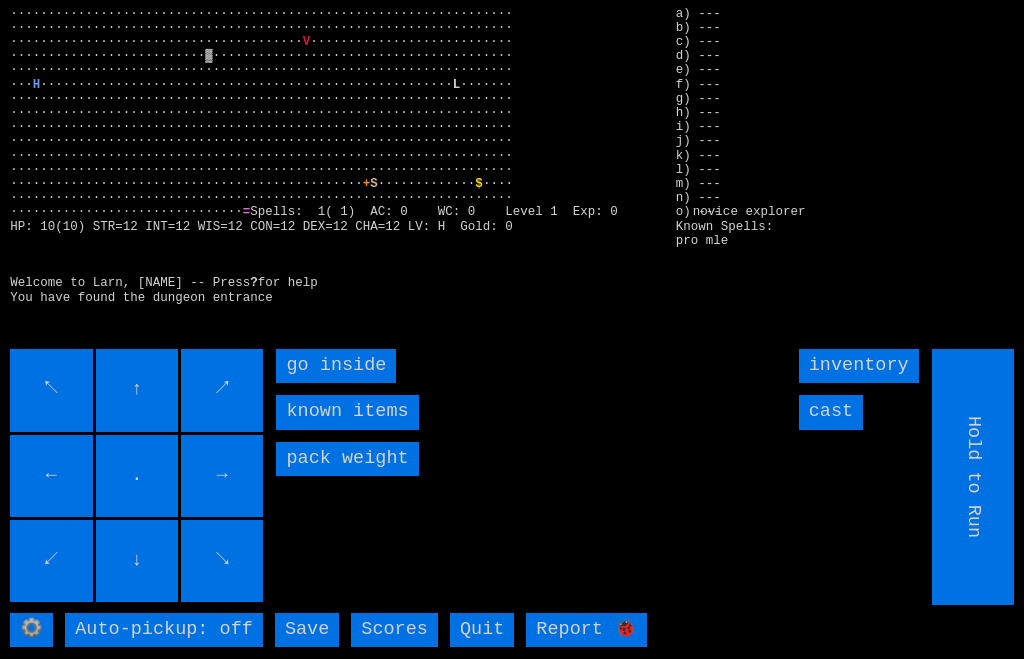 click on "go inside" at bounding box center [336, 366] 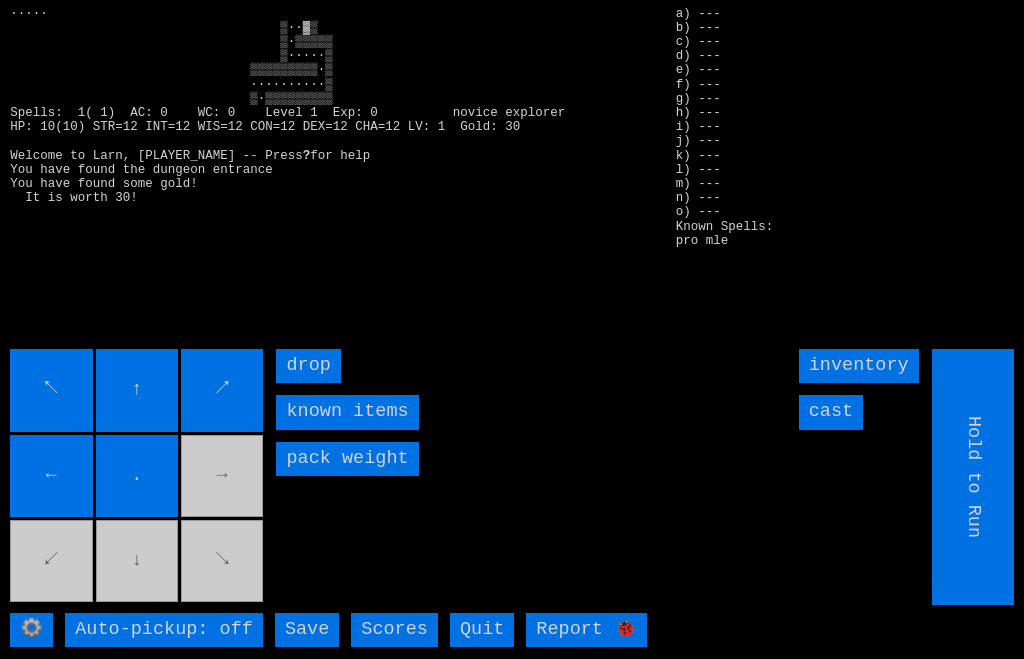 click on "↖ ↑ ↗ ← . → ↙ ↓ ↘" at bounding box center (138, 477) 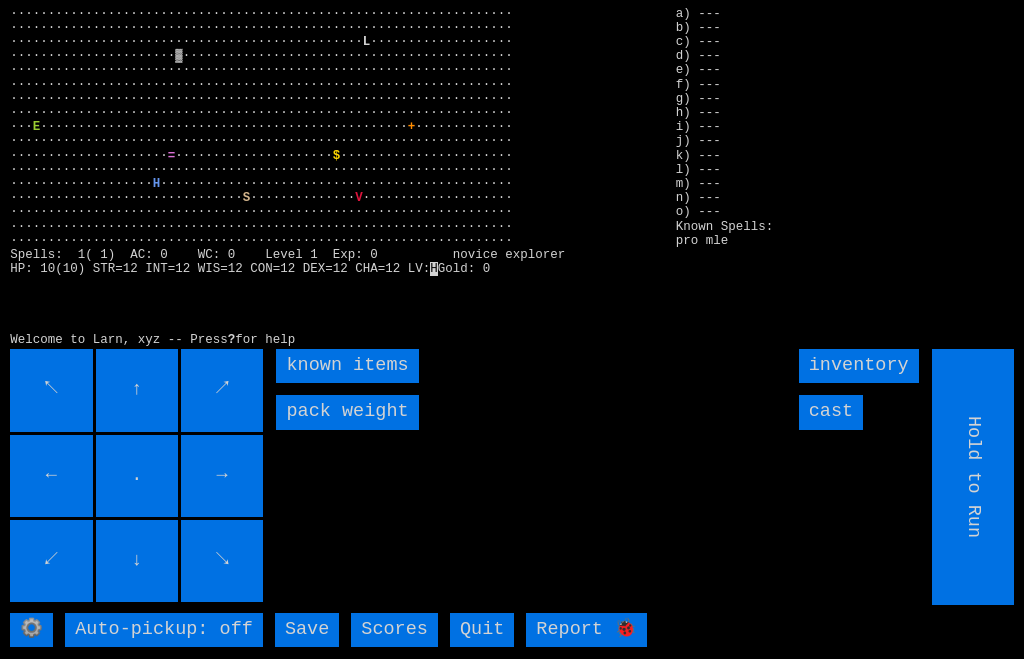 scroll, scrollTop: 0, scrollLeft: 0, axis: both 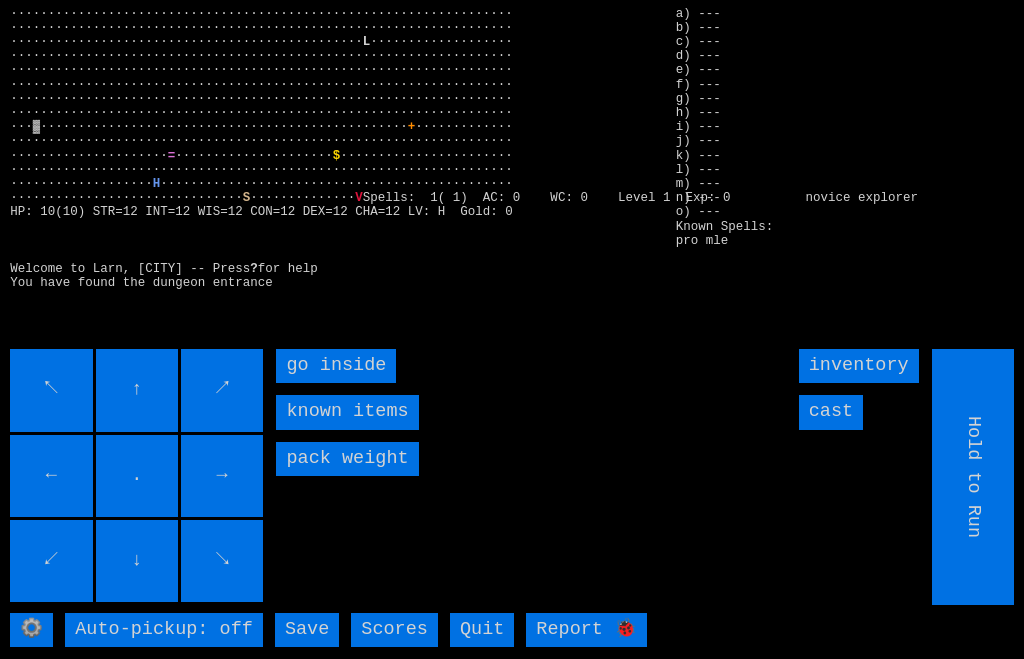 click on "go inside" at bounding box center (336, 366) 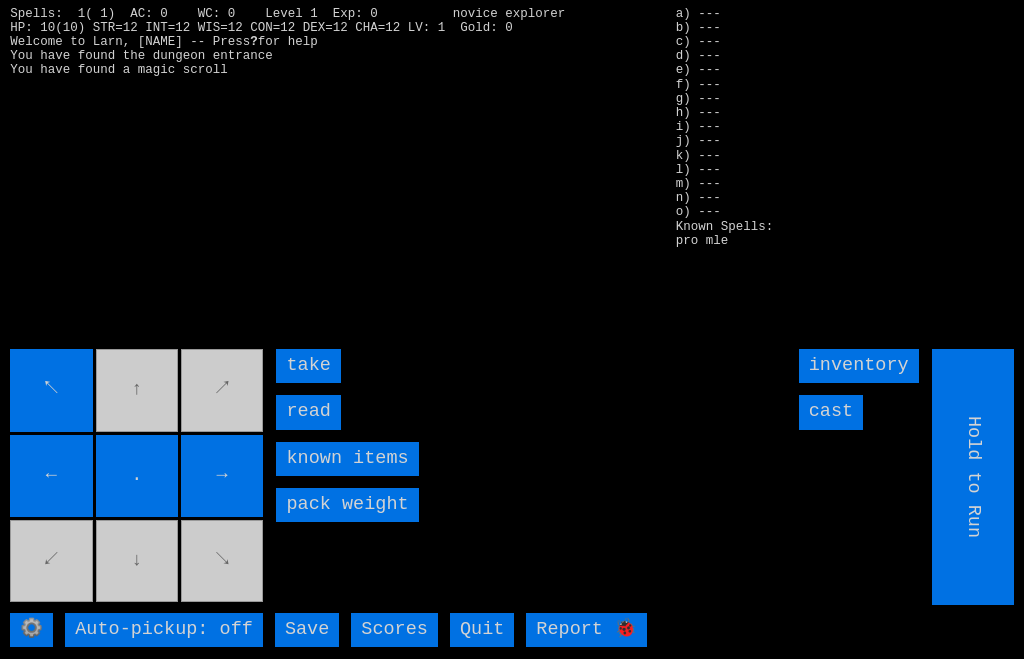 click on "read" at bounding box center [308, 412] 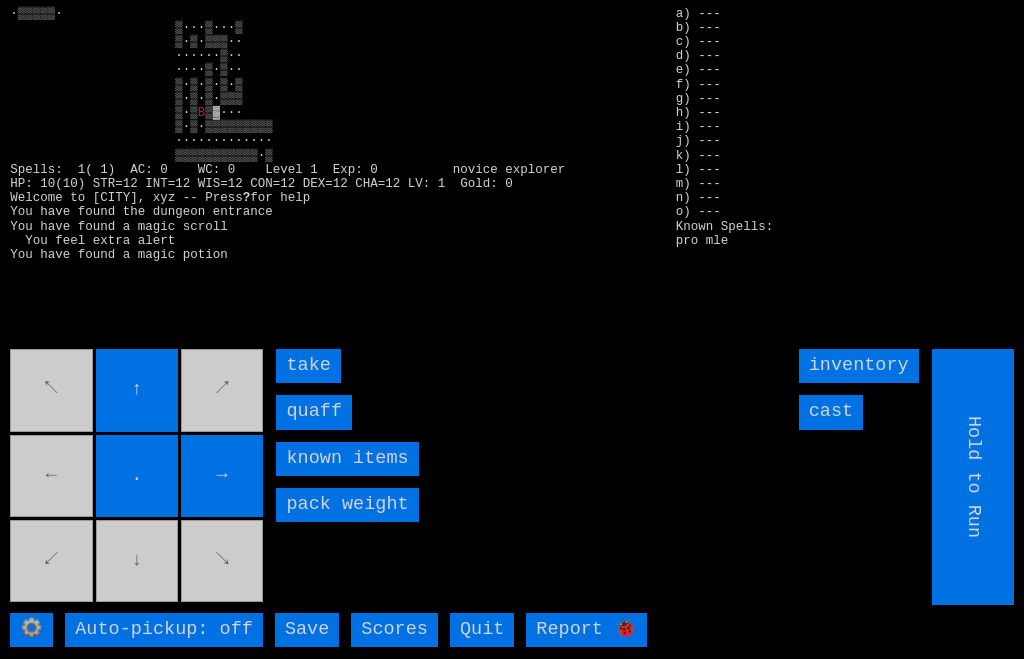 click on "quaff" at bounding box center (314, 412) 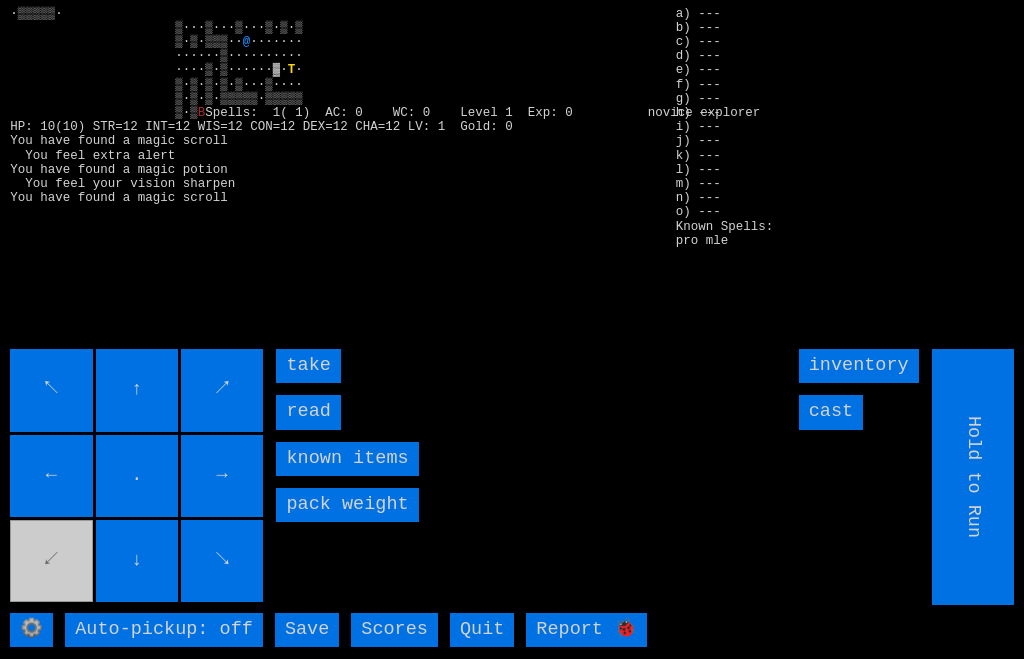 click on "read" at bounding box center [308, 412] 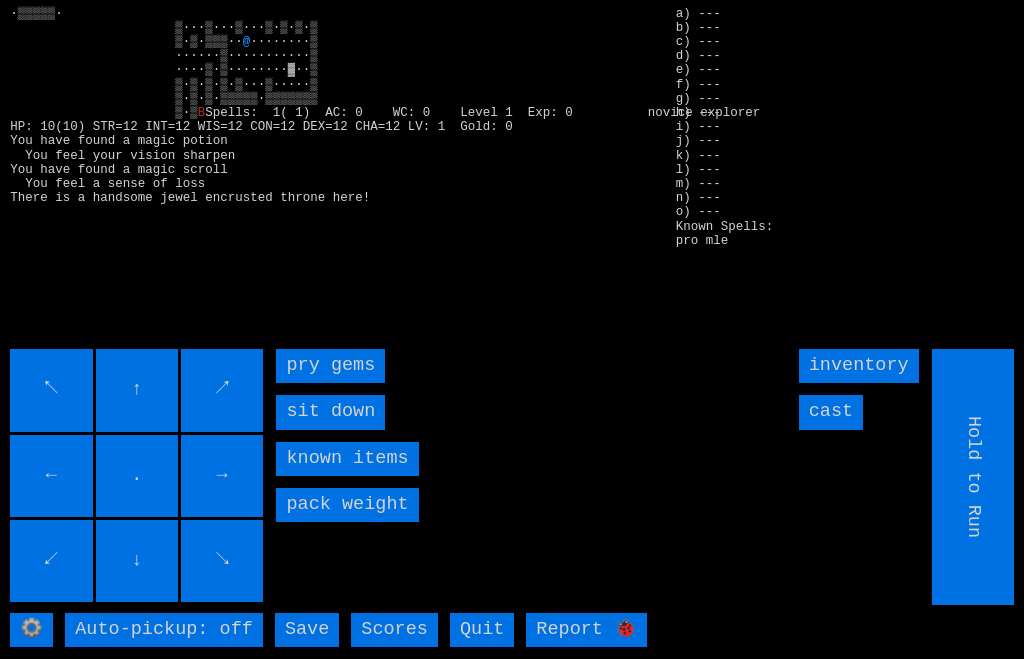 click on "pry gems" at bounding box center (330, 366) 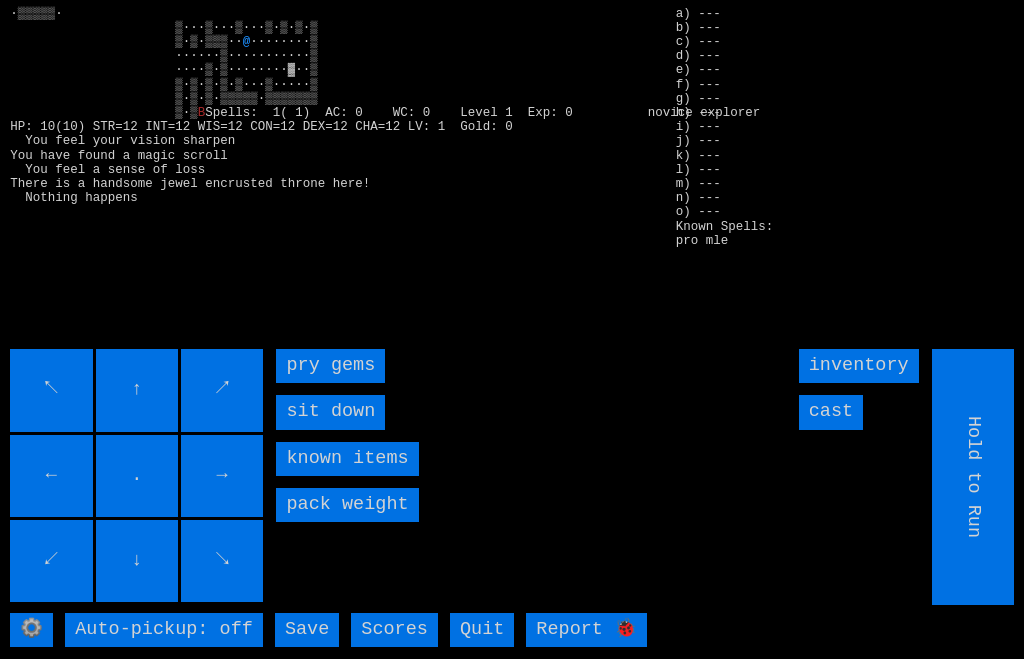 click on "pry gems" at bounding box center [330, 366] 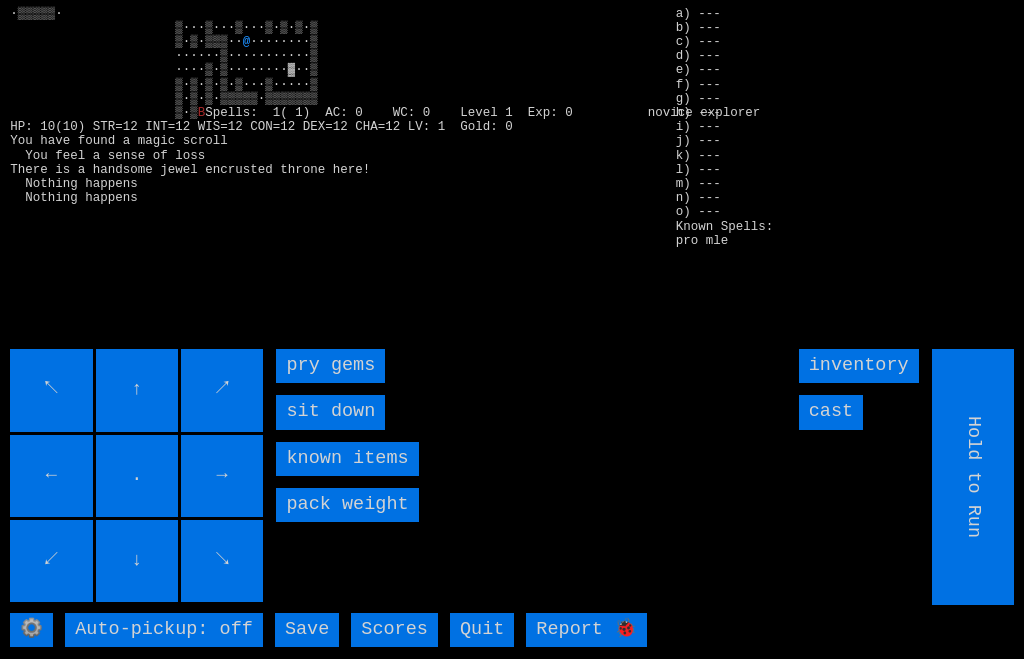 click on "pry gems" at bounding box center [330, 366] 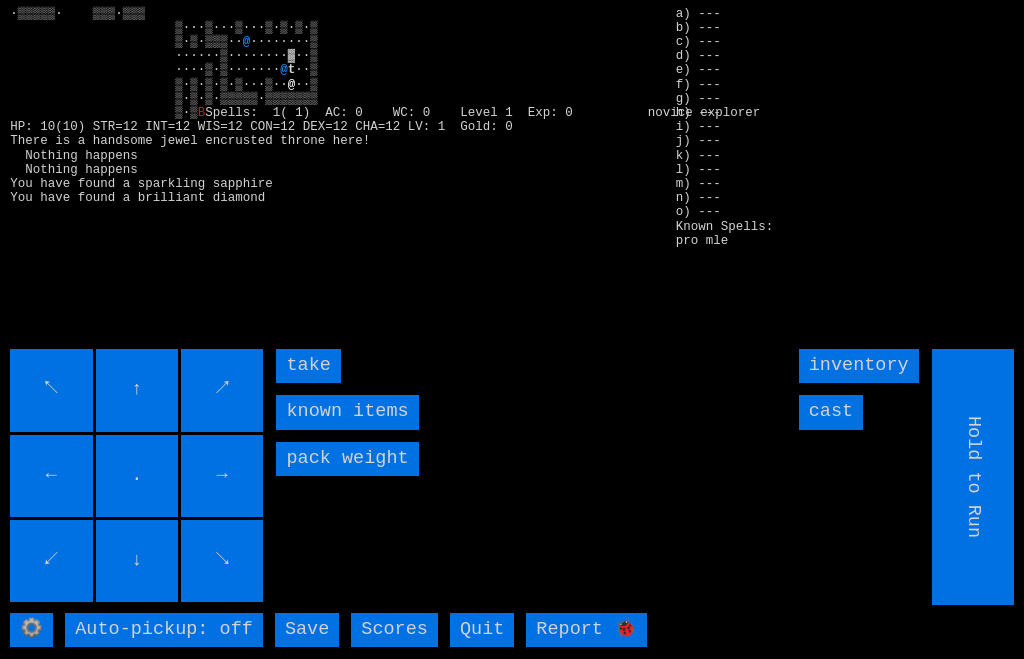 click on "take" at bounding box center [308, 366] 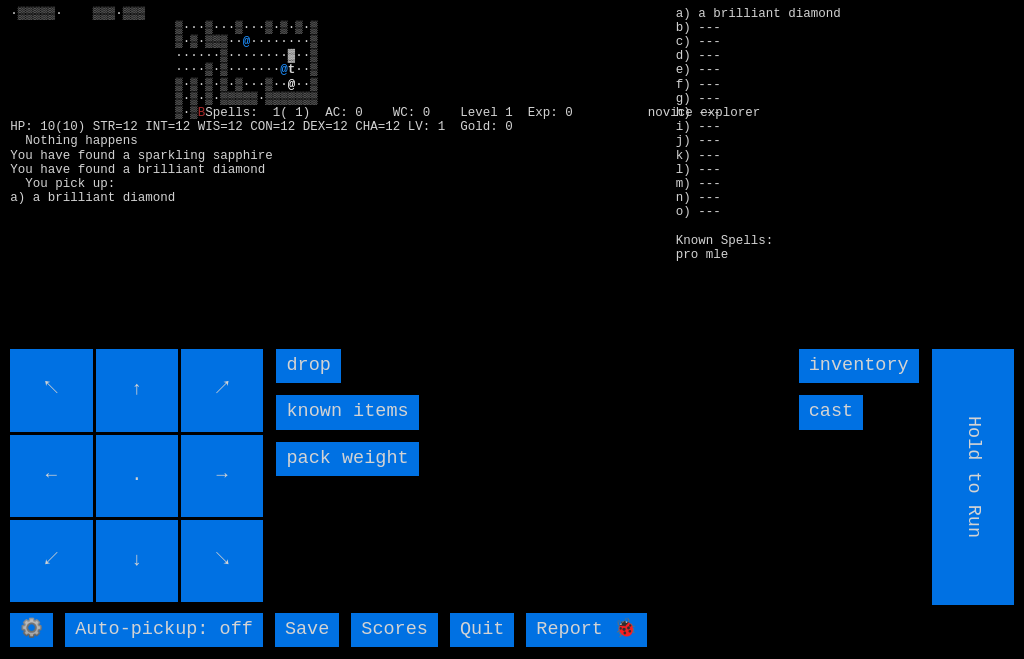 click on "↙" at bounding box center (51, 561) 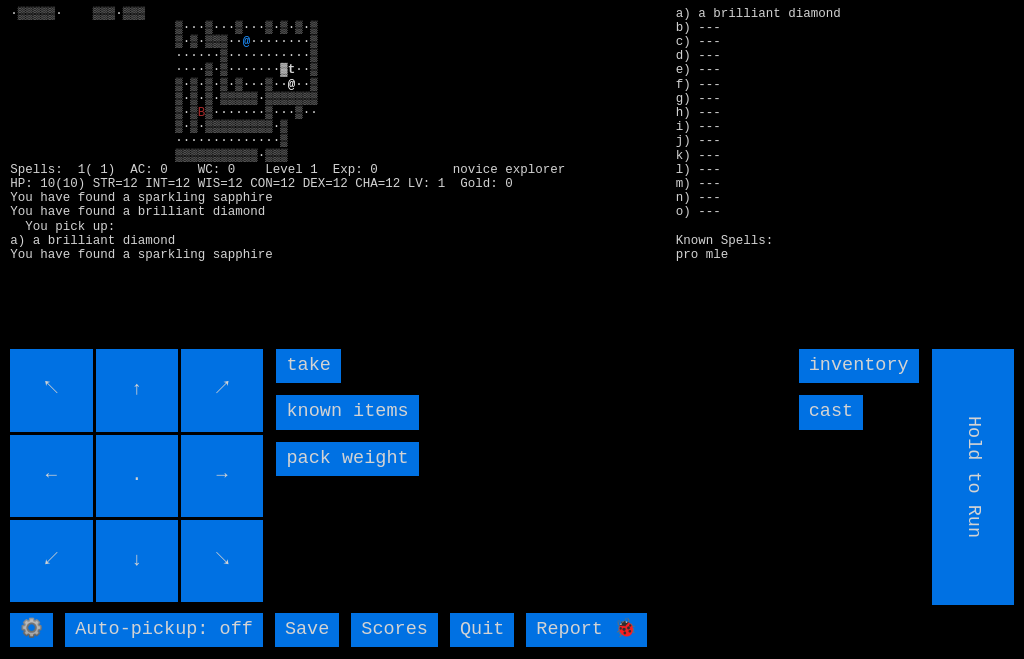 click on "take" at bounding box center (308, 366) 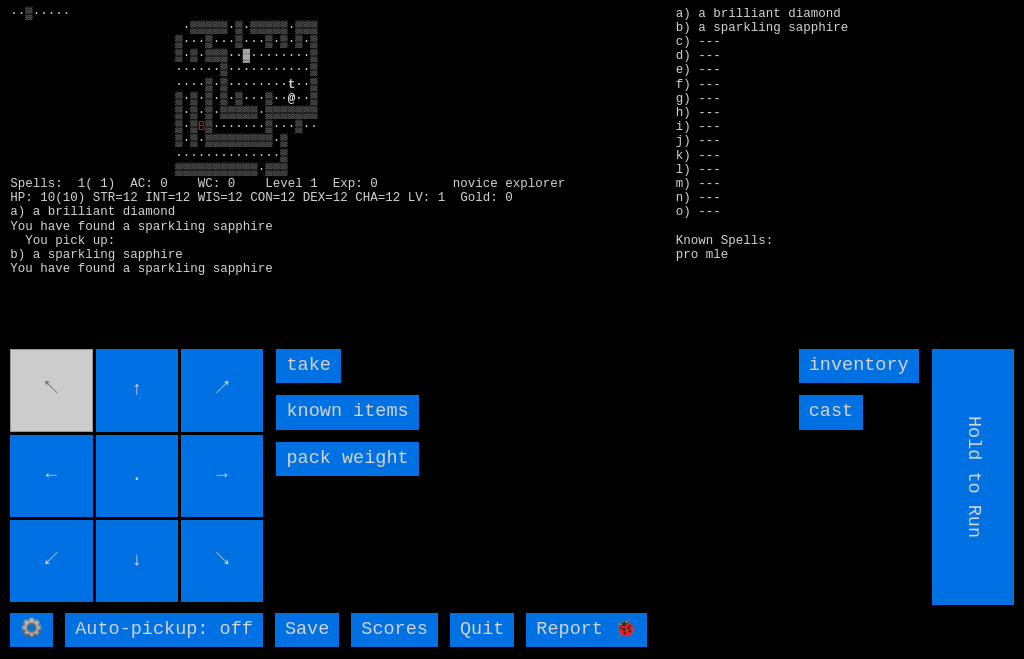 click on "take" at bounding box center (308, 366) 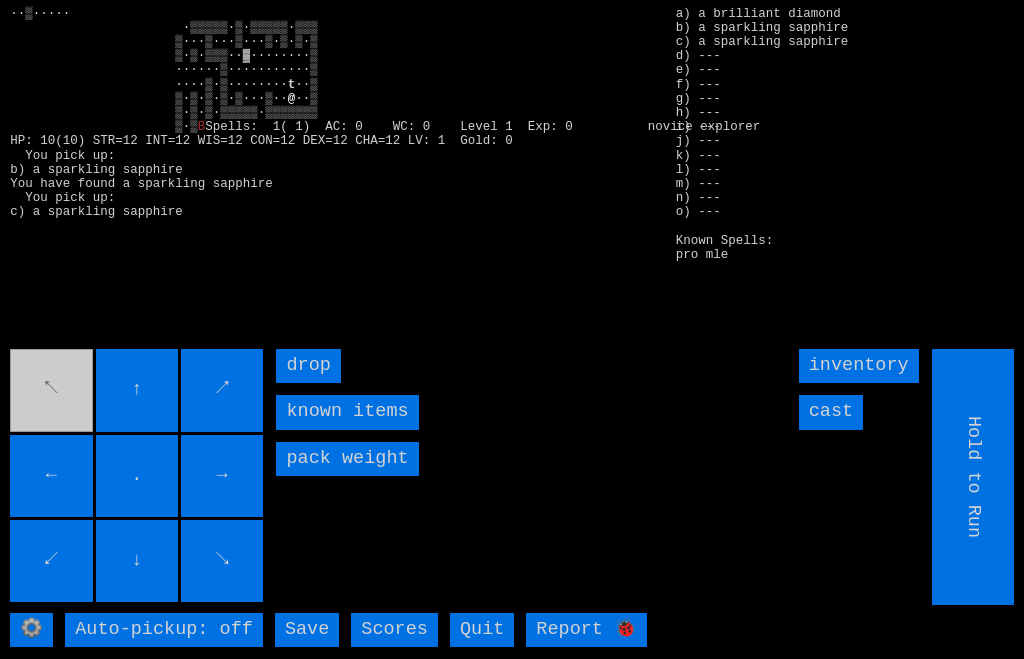 click on "→" at bounding box center (222, 476) 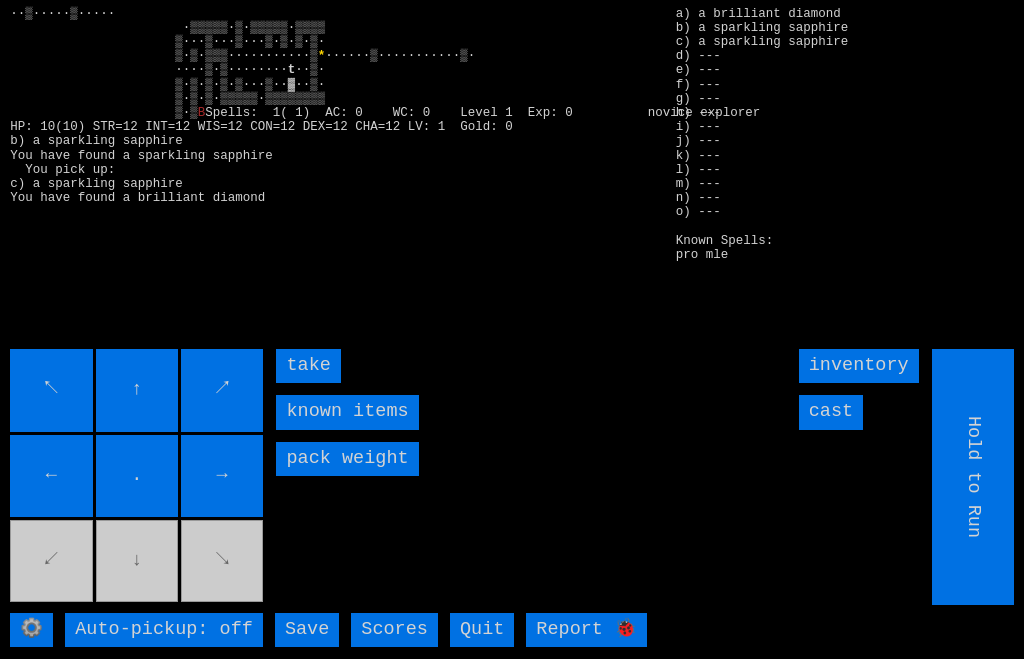 click on "take" at bounding box center (308, 366) 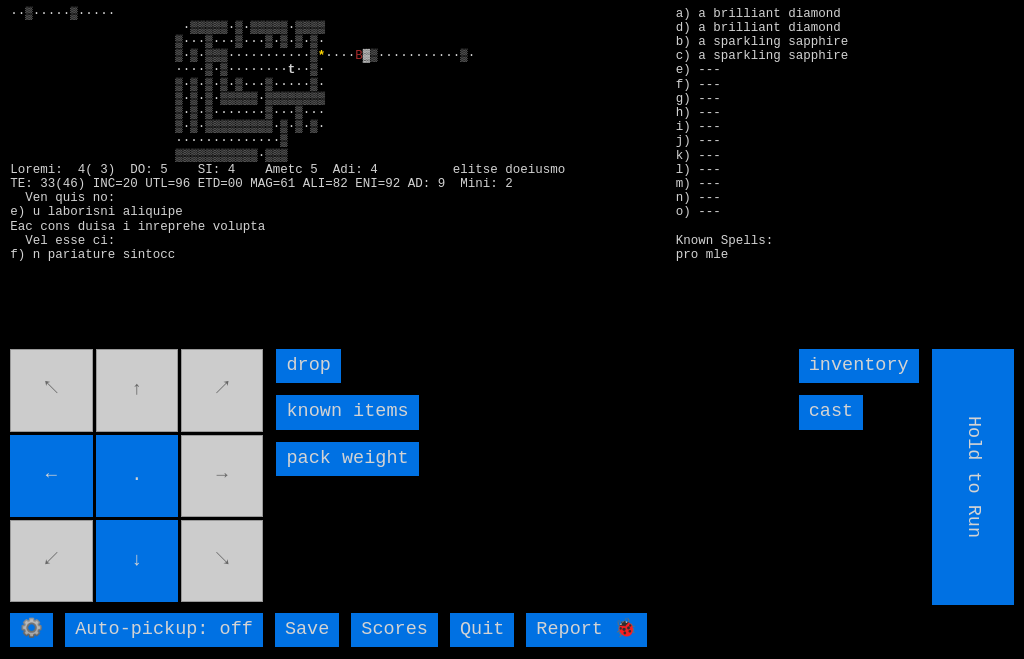 click on "cast" at bounding box center [831, 412] 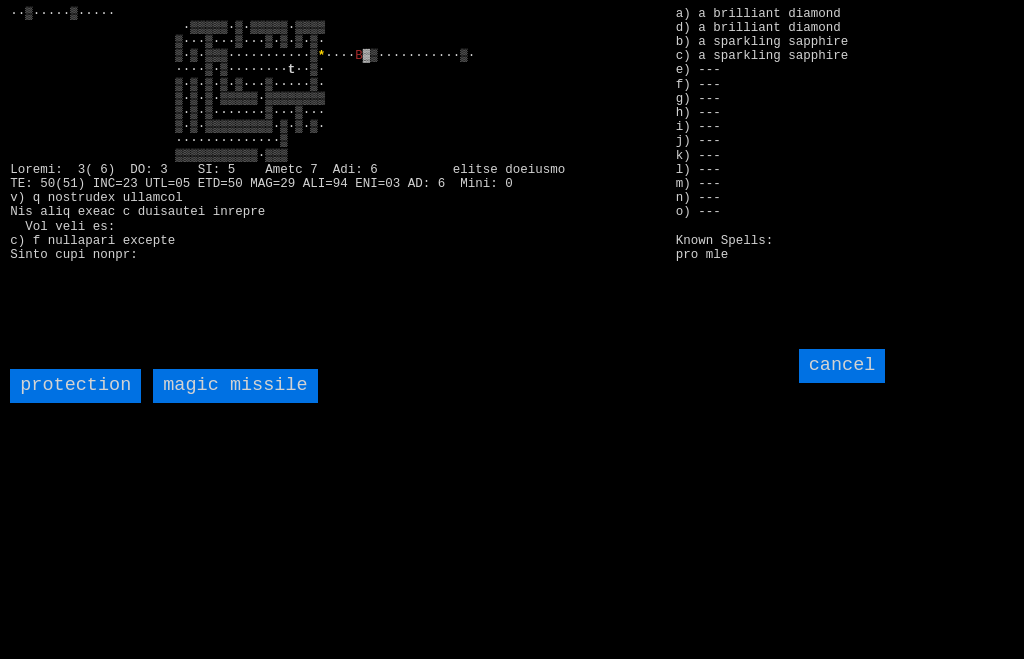click on "magic missile" at bounding box center (235, 386) 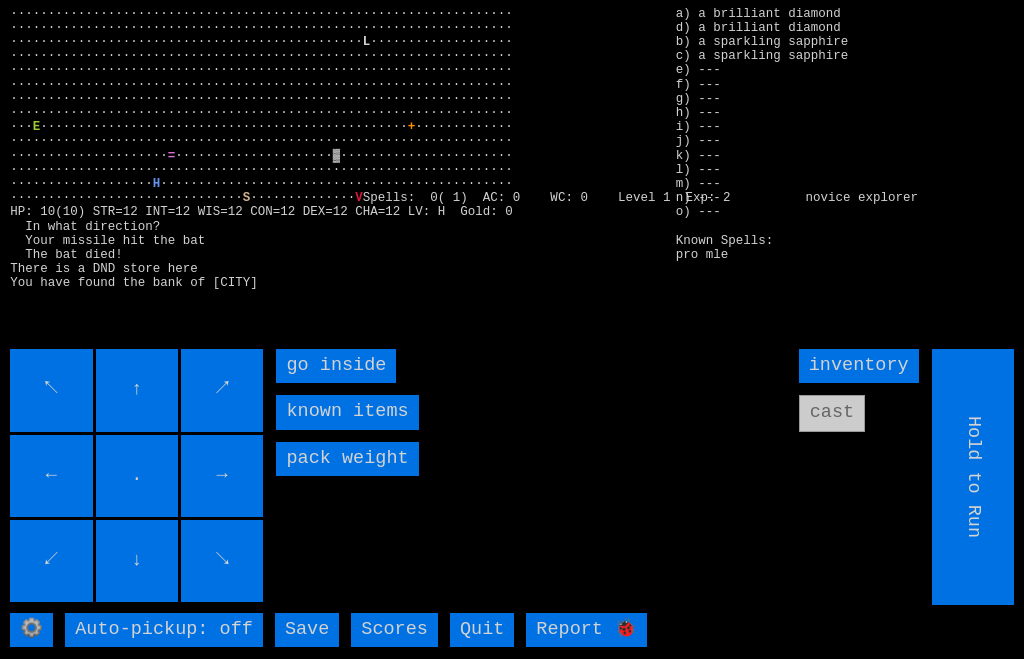 click on "go inside" at bounding box center (336, 366) 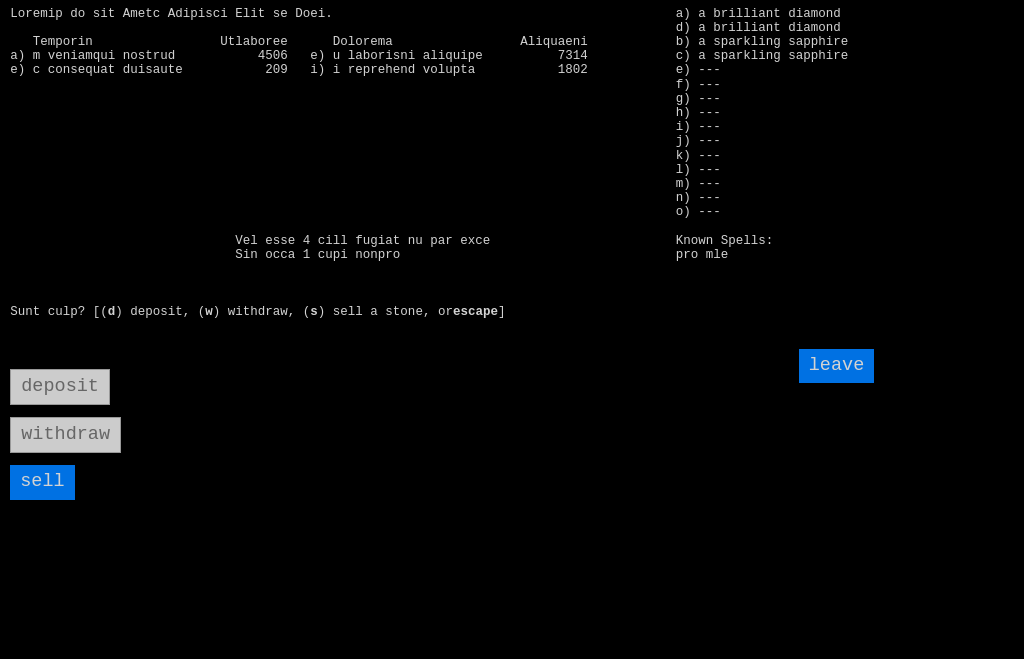 click on "sell" at bounding box center (42, 482) 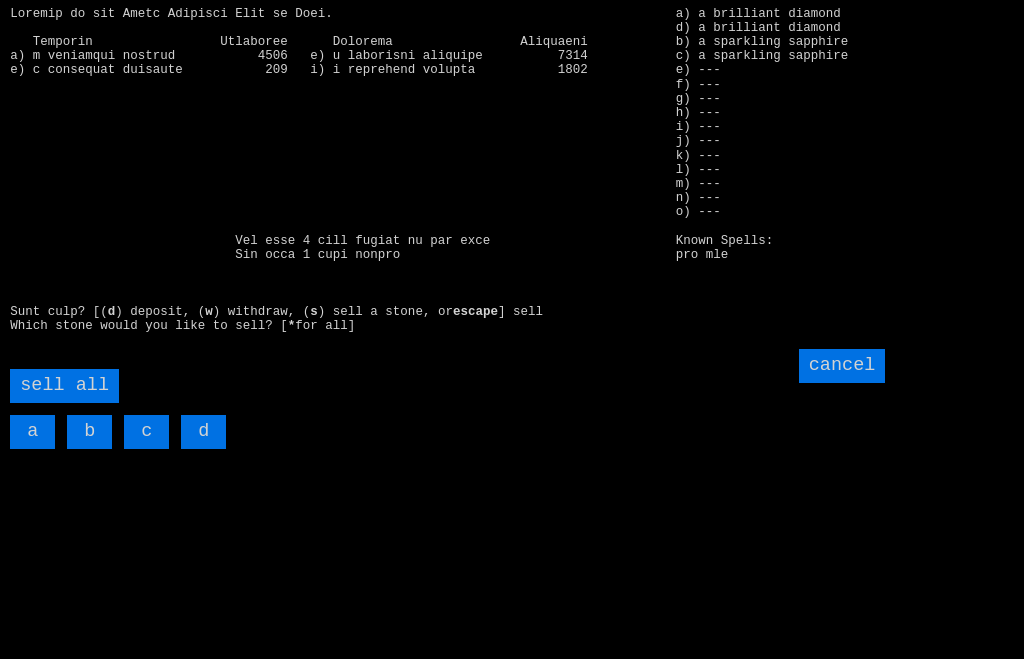 click on "sell all" at bounding box center [64, 386] 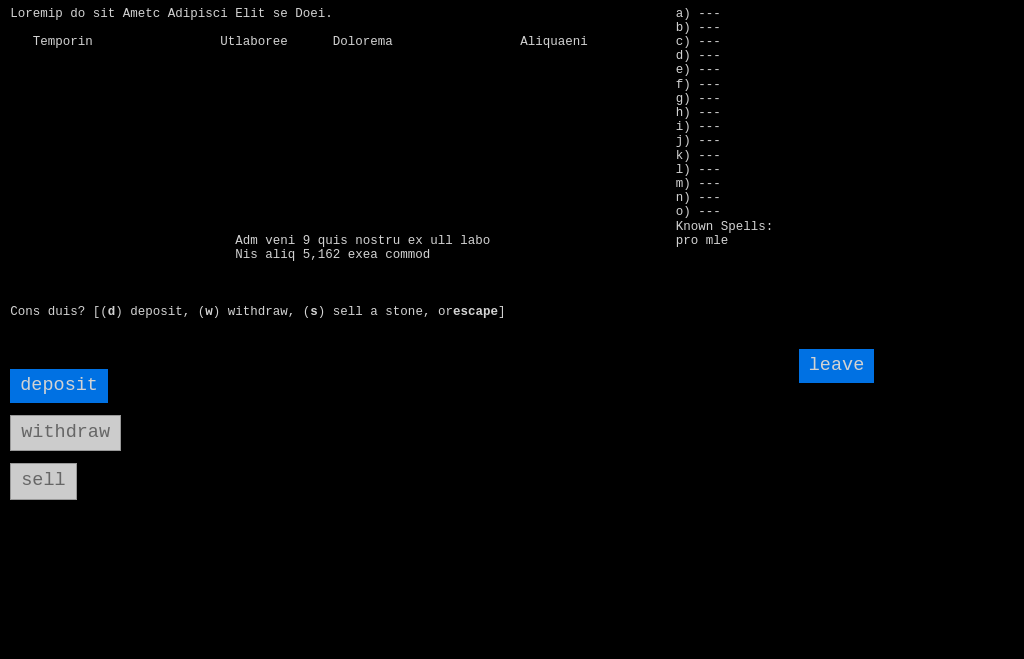 click on "leave" at bounding box center (837, 366) 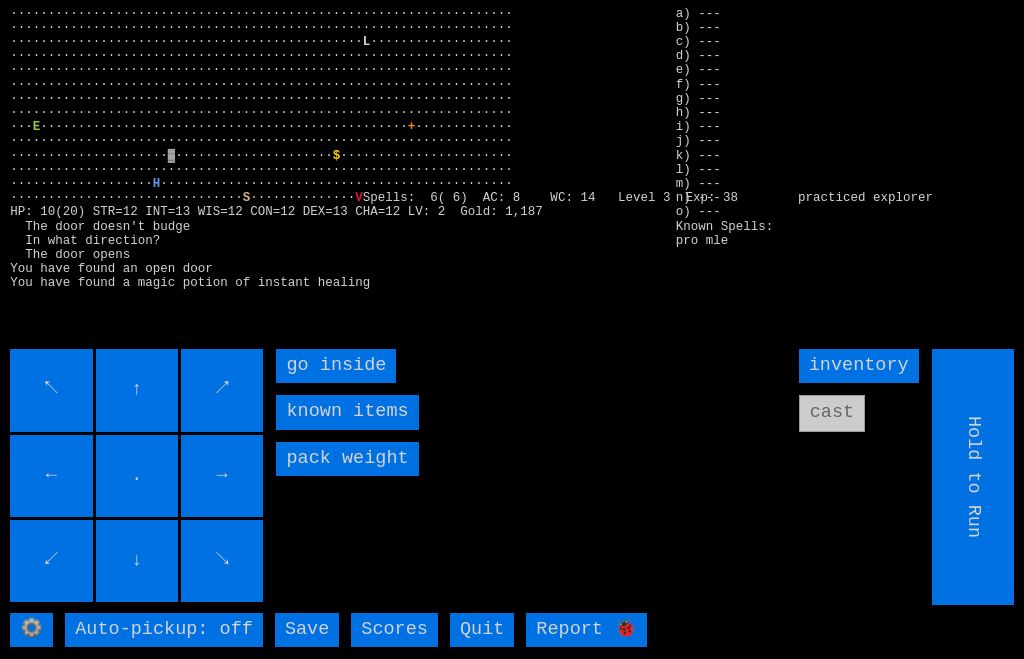 click on "go inside" at bounding box center (336, 366) 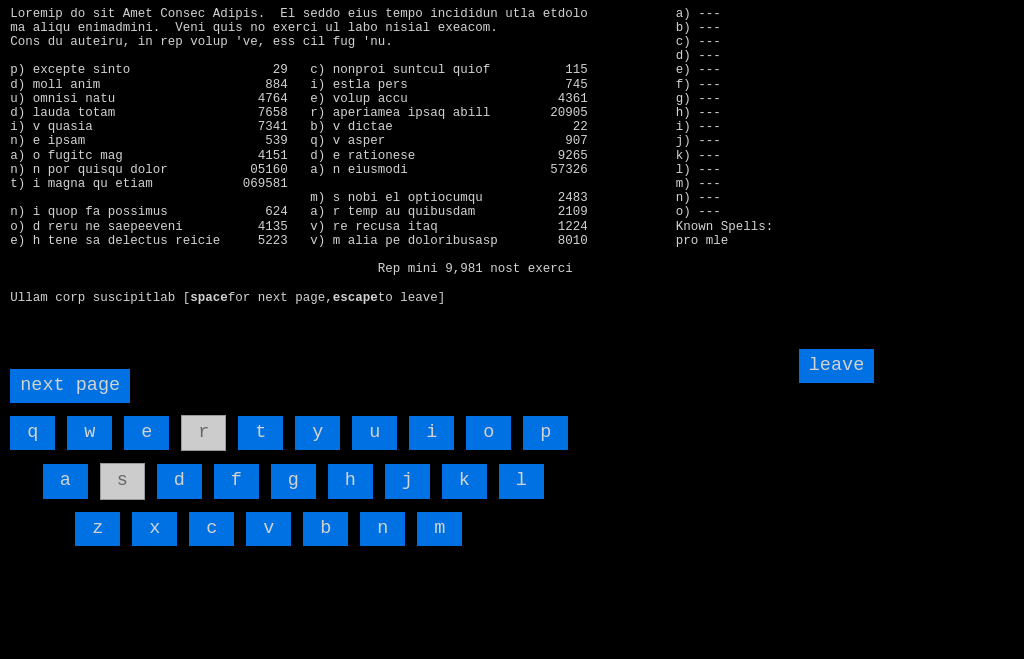 click on "d" at bounding box center (179, 481) 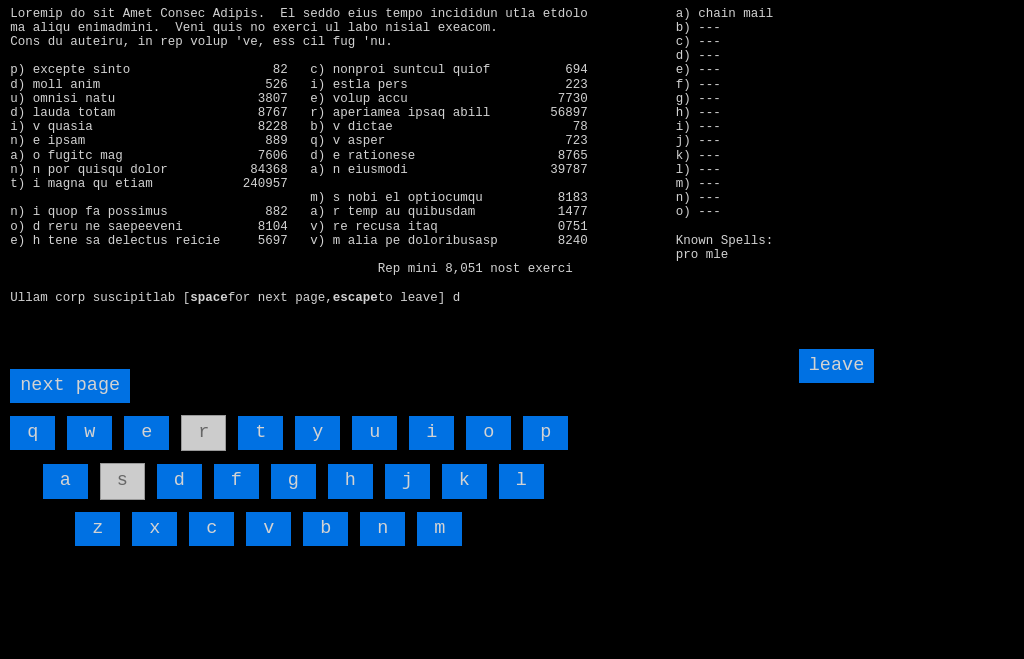 click on "i" at bounding box center [431, 433] 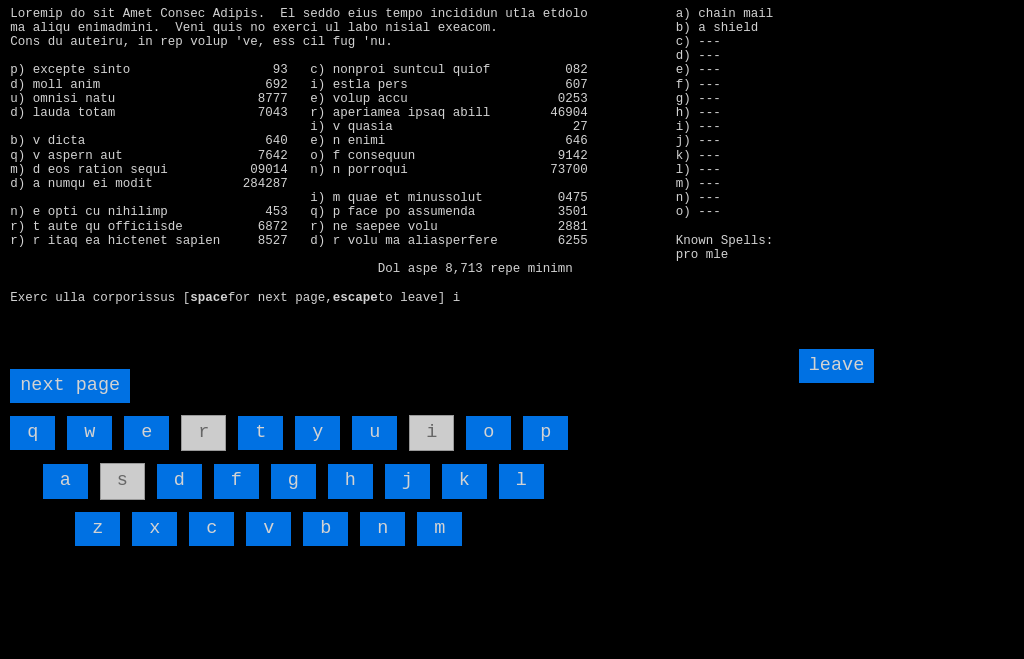 click on "l" at bounding box center [521, 481] 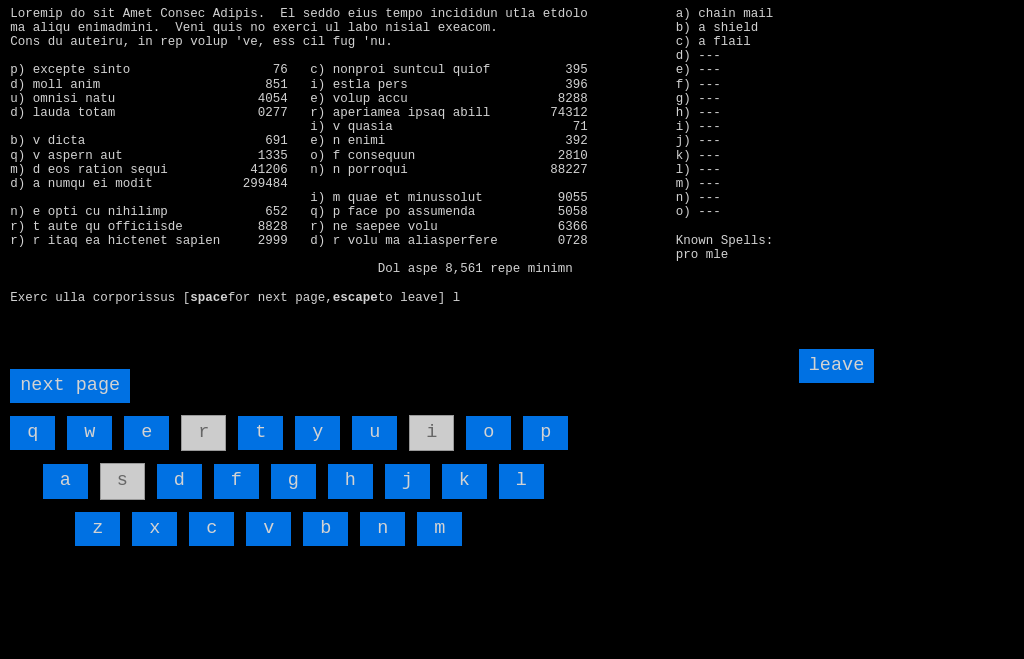 click on "leave" at bounding box center (837, 366) 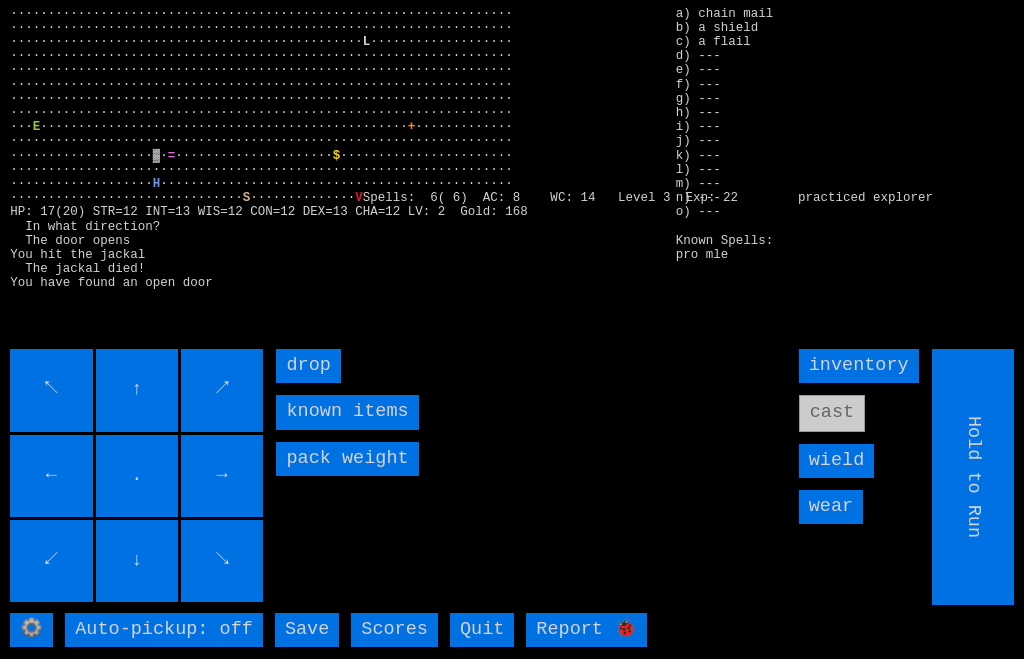 click on "wear" at bounding box center [831, 507] 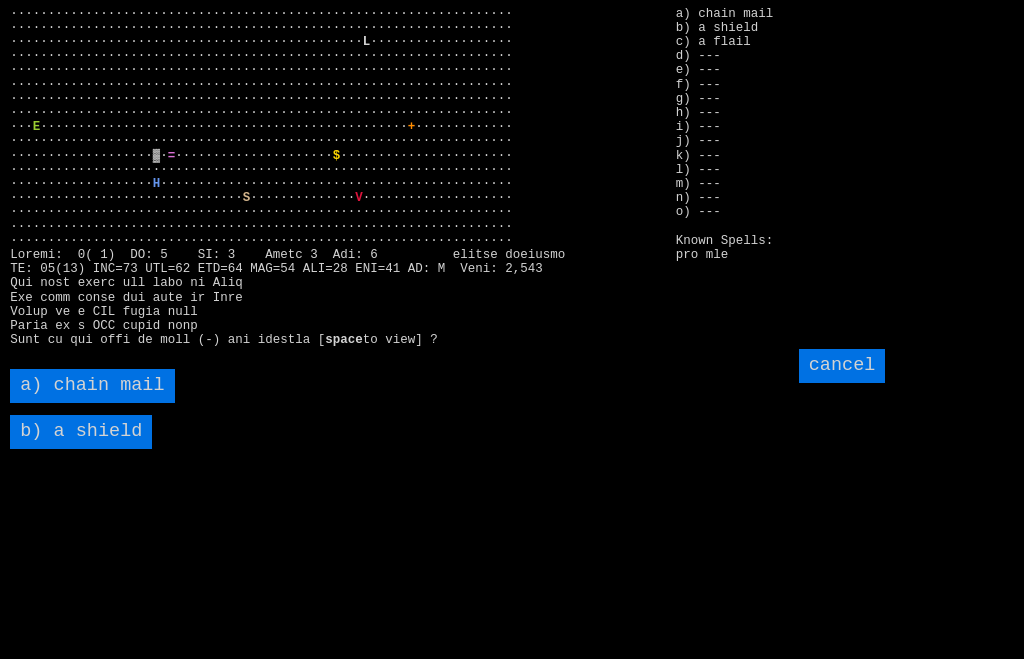 click on "a) chain mail" at bounding box center (92, 386) 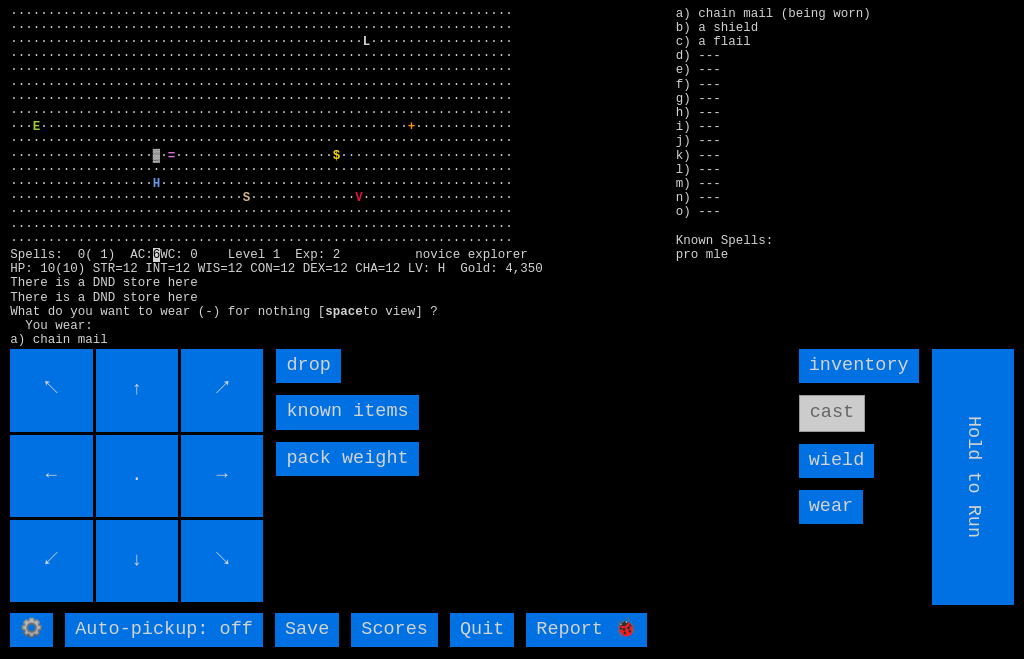 click on "wear" at bounding box center (831, 507) 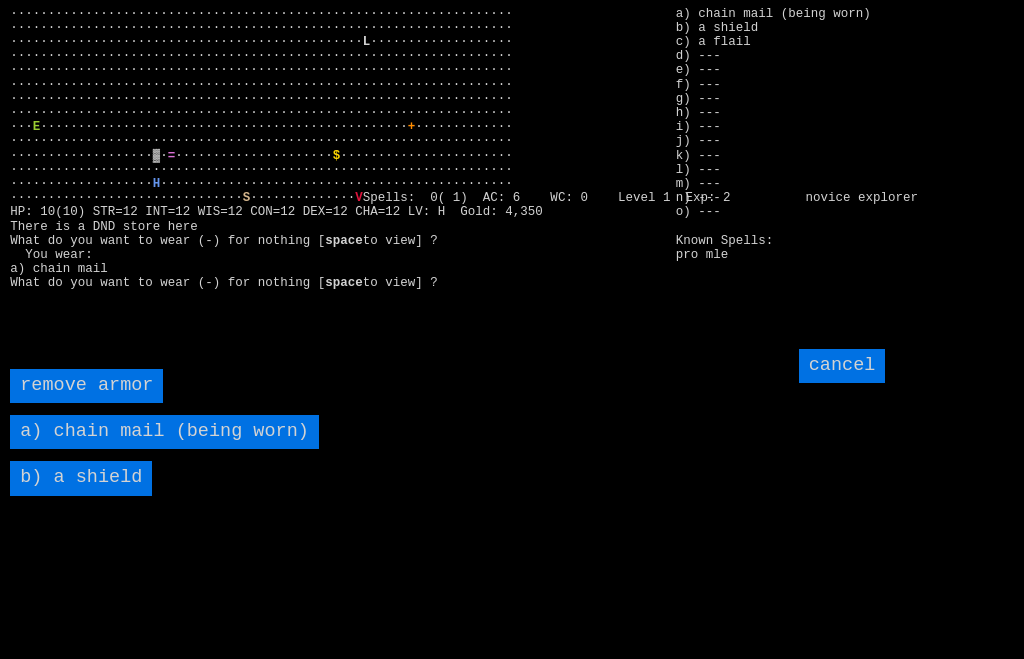 click on "b) a shield" at bounding box center [81, 478] 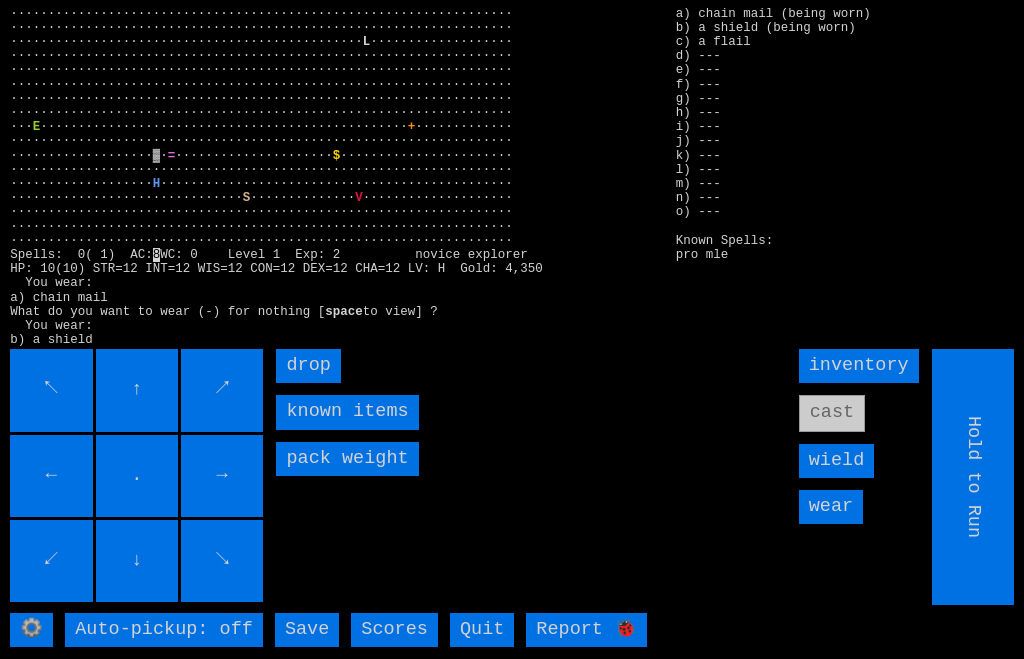 click on "wield" at bounding box center [837, 461] 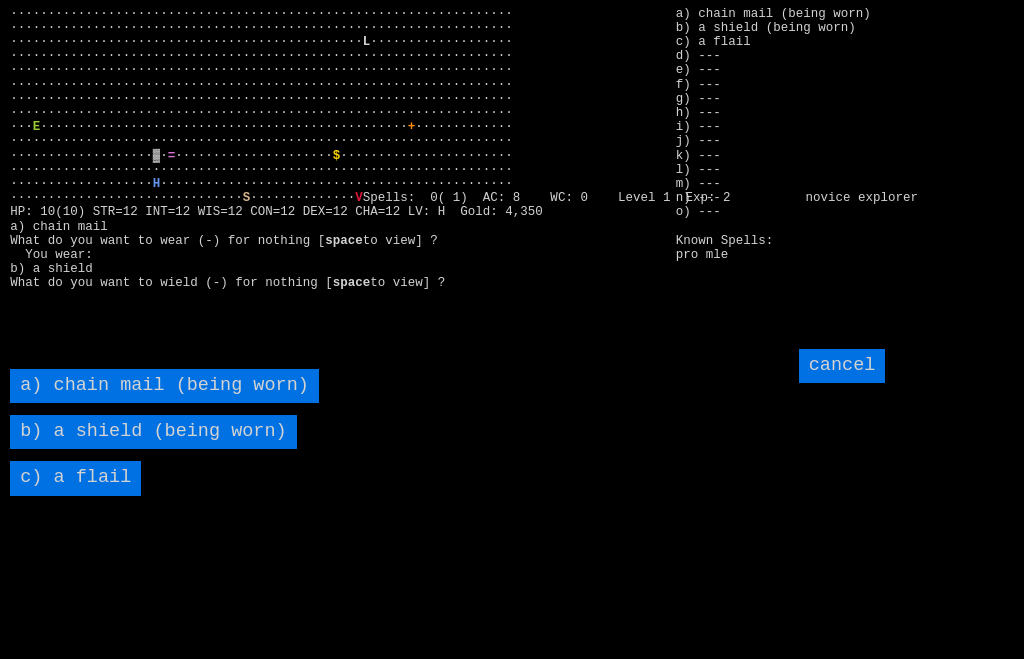 click on "c) a flail" at bounding box center [75, 478] 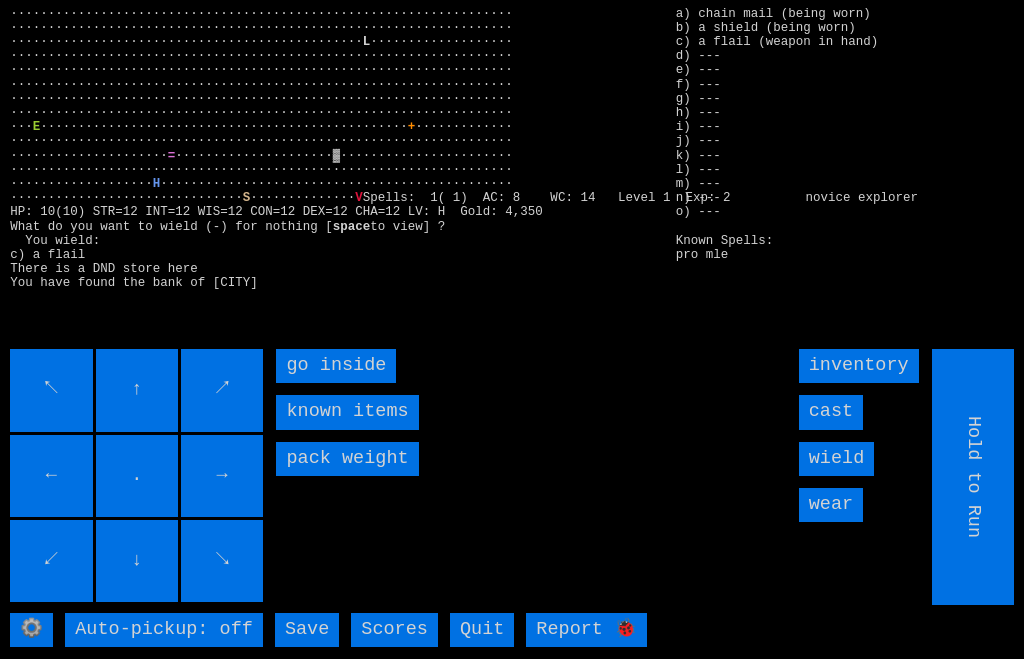 click on "go inside" at bounding box center [336, 366] 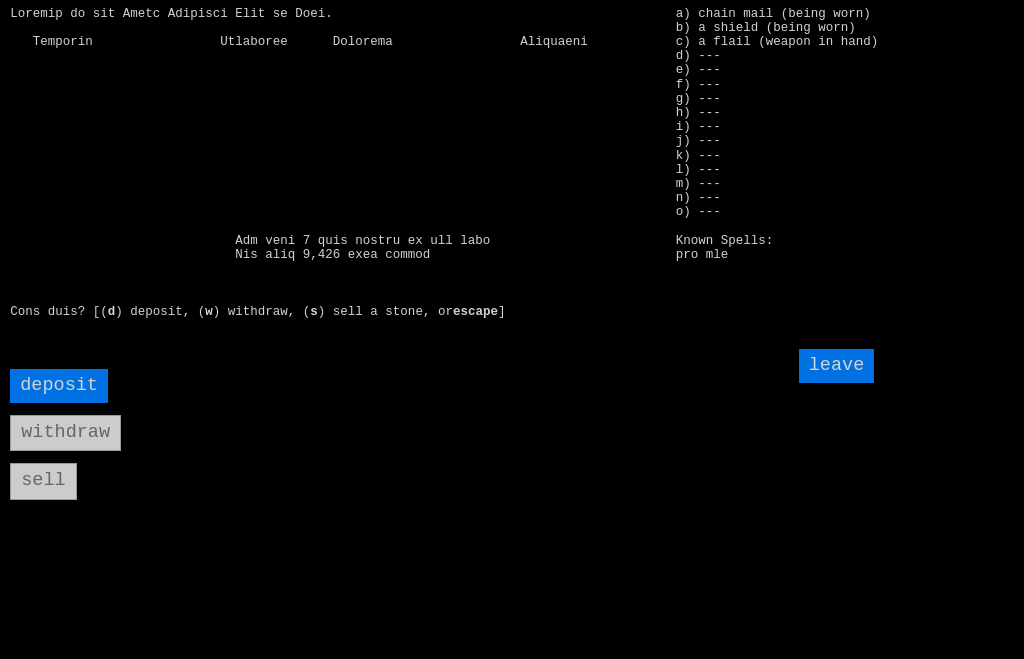 click on "deposit" at bounding box center (59, 386) 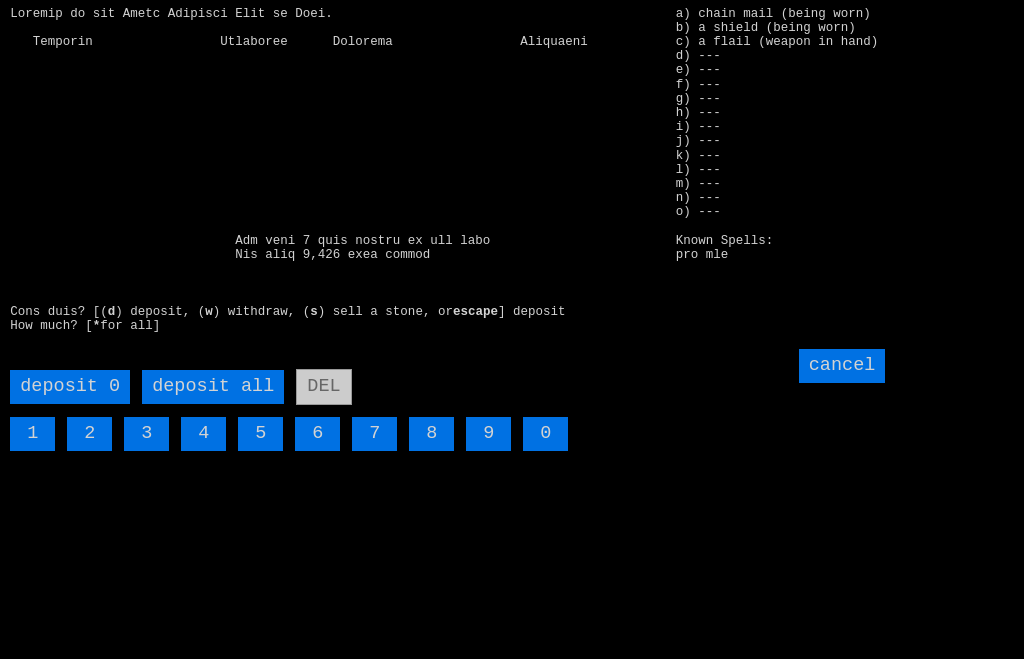 click on "deposit all" at bounding box center [213, 387] 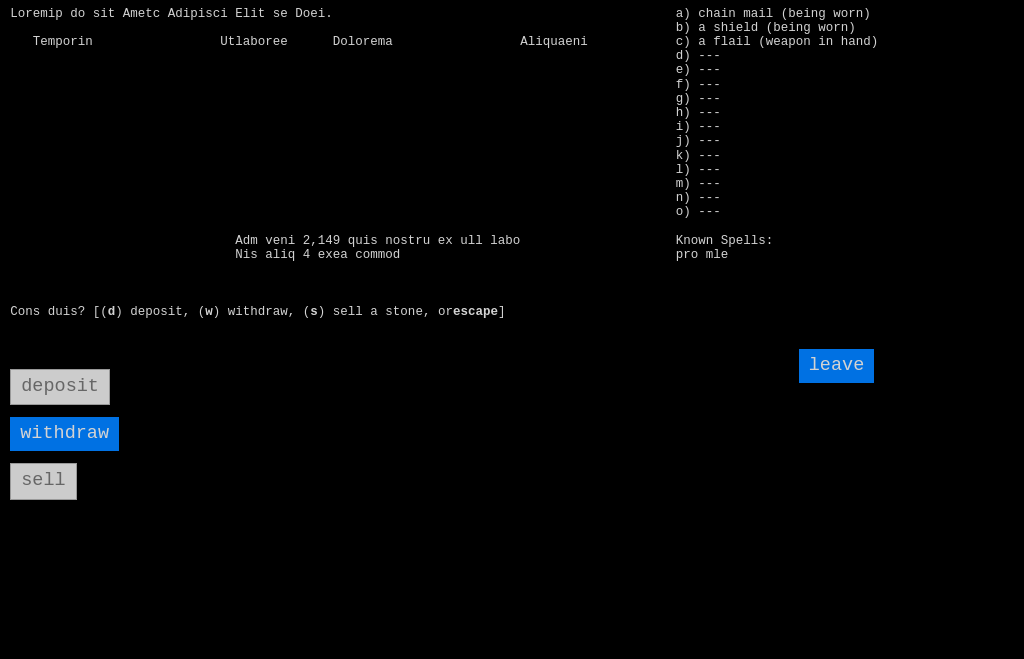 click on "leave" at bounding box center [837, 366] 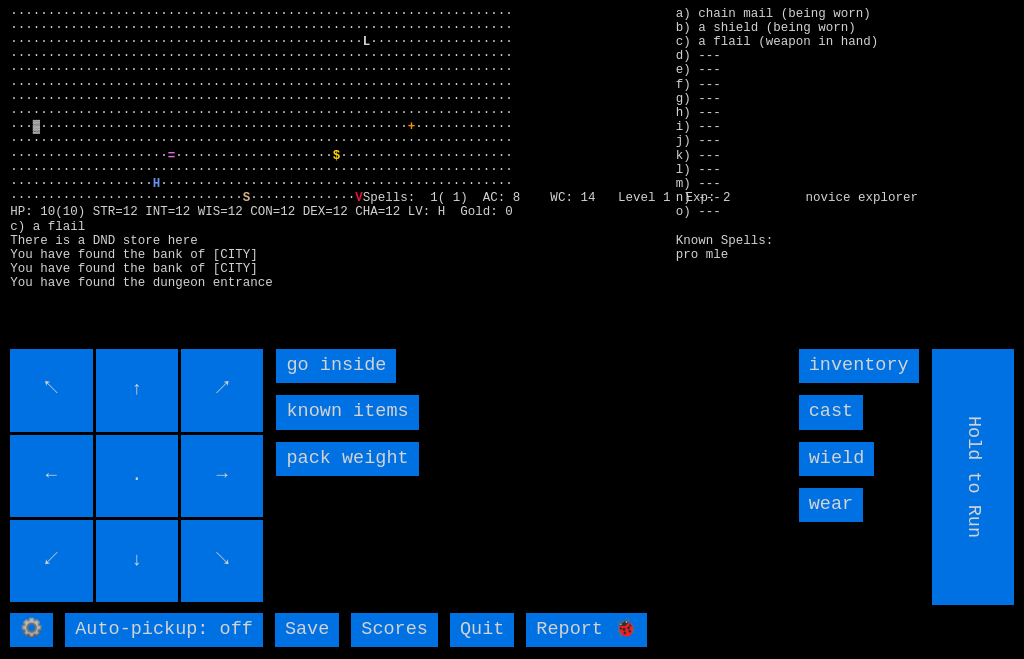 click on "go inside" at bounding box center [336, 366] 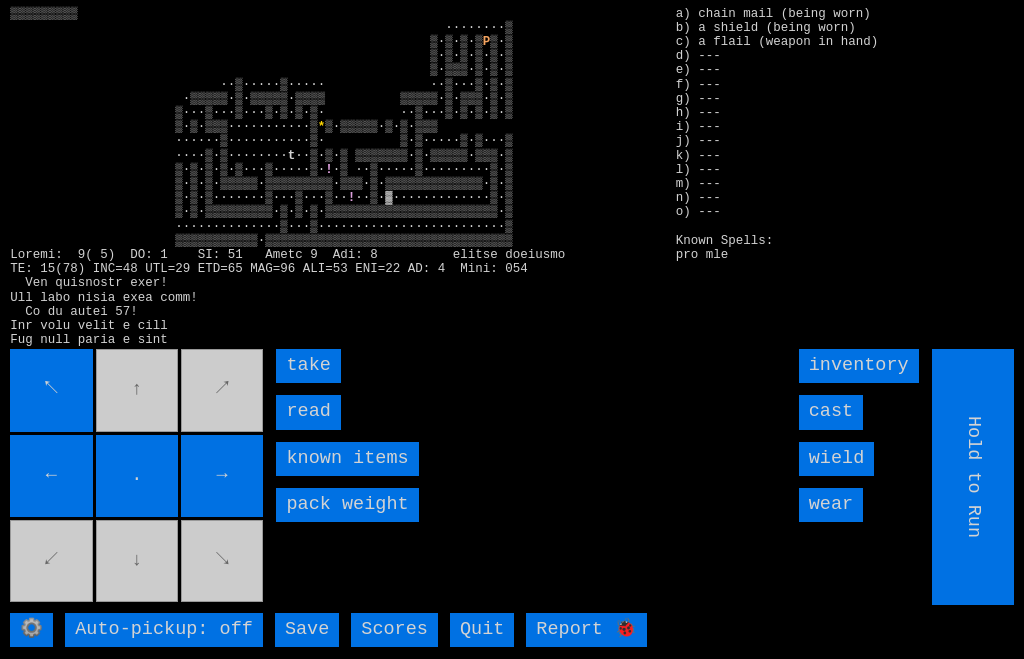 click on "read" at bounding box center [308, 412] 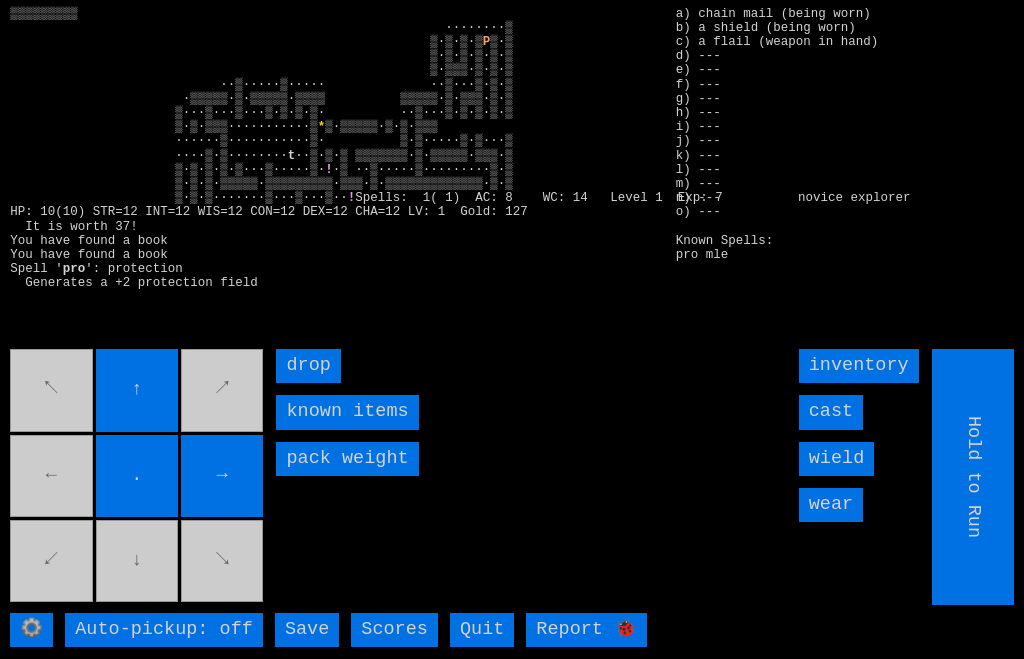 click on "↖ ↑ ↗ ← . → ↙ ↓ ↘" at bounding box center [138, 477] 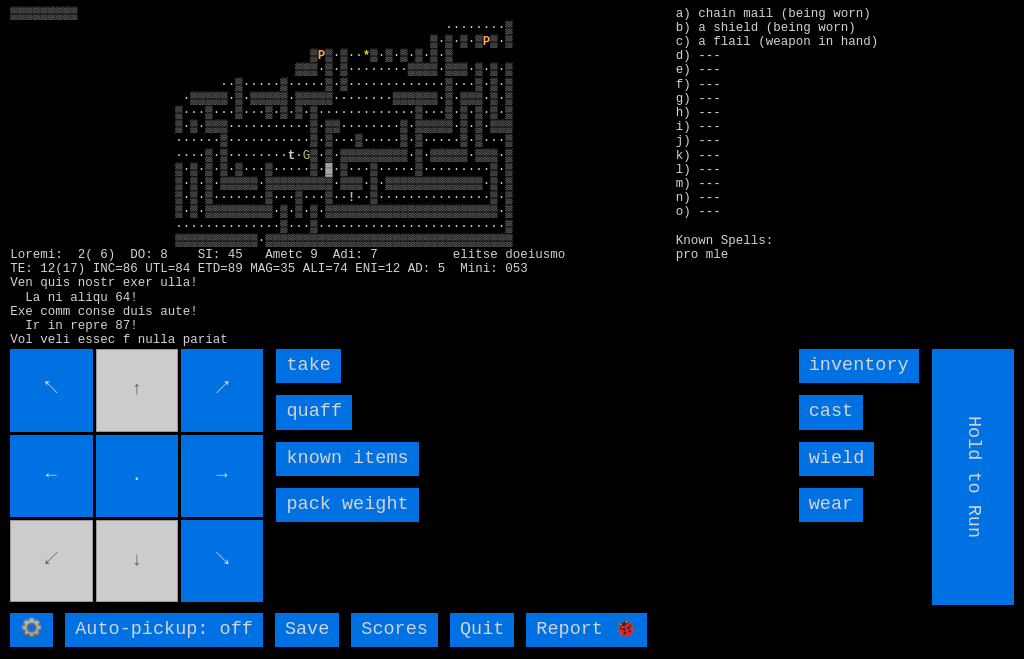 click on "quaff" at bounding box center [314, 412] 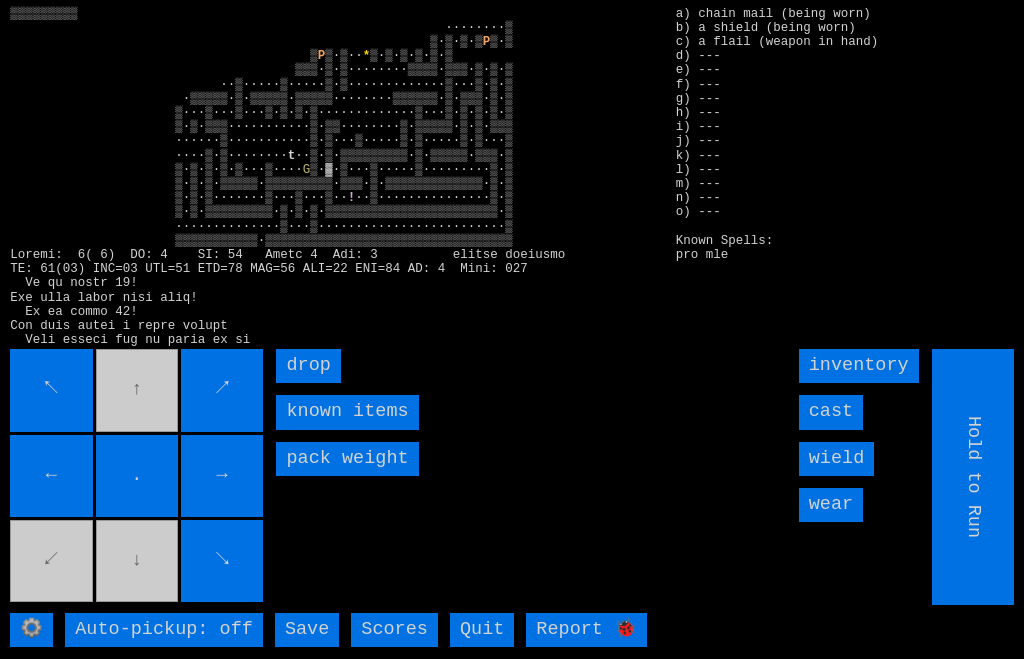 click on "↖ ↑ ↗ ← . → ↙ ↓ ↘" at bounding box center [138, 477] 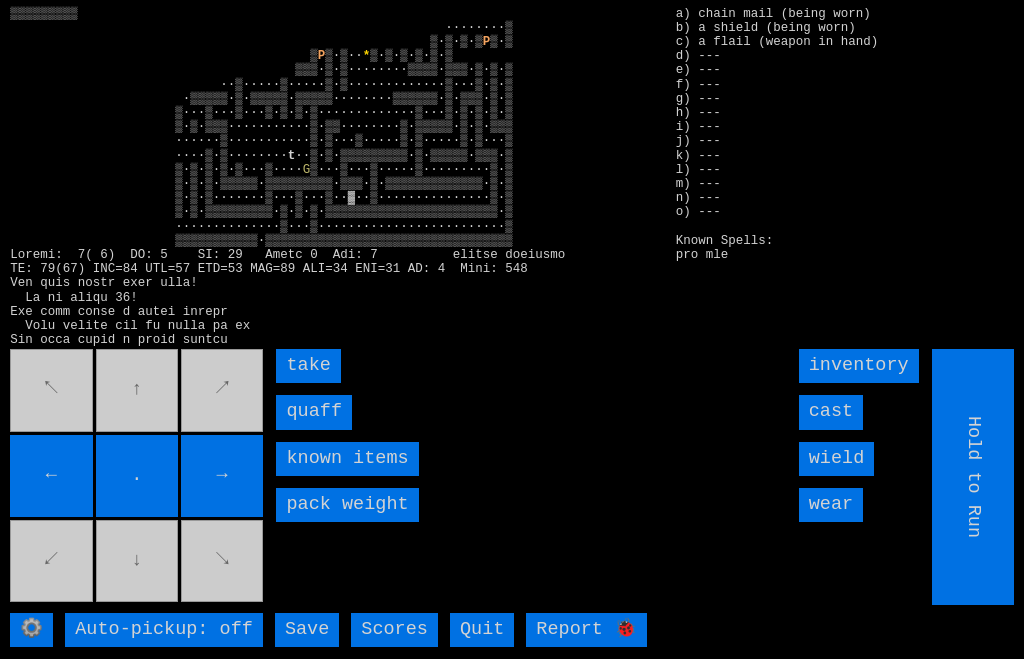 click on "quaff" at bounding box center [314, 412] 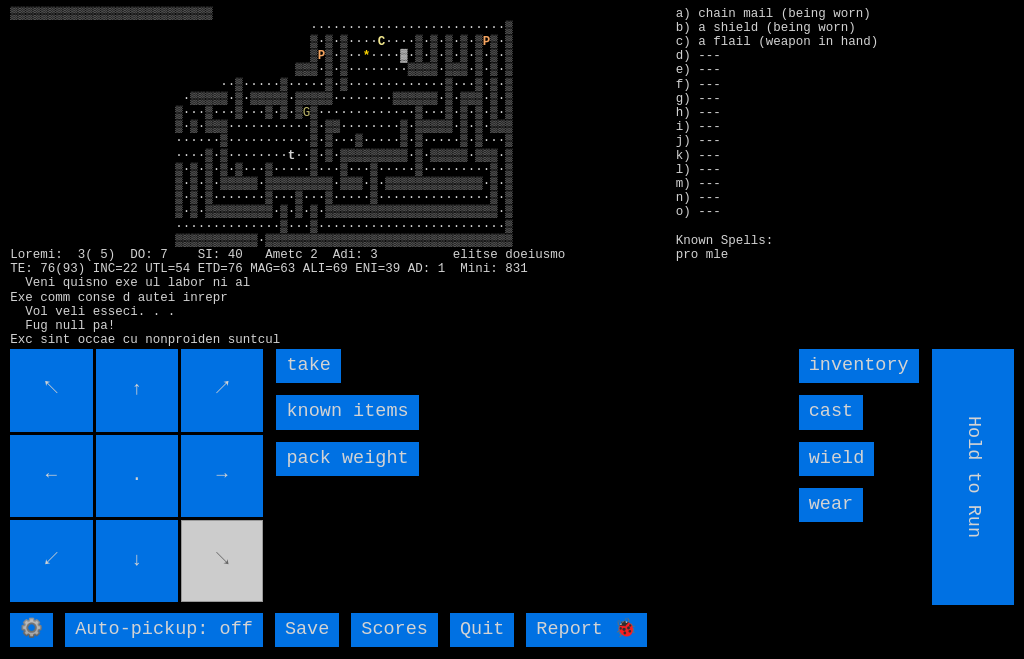click on "take" at bounding box center [308, 366] 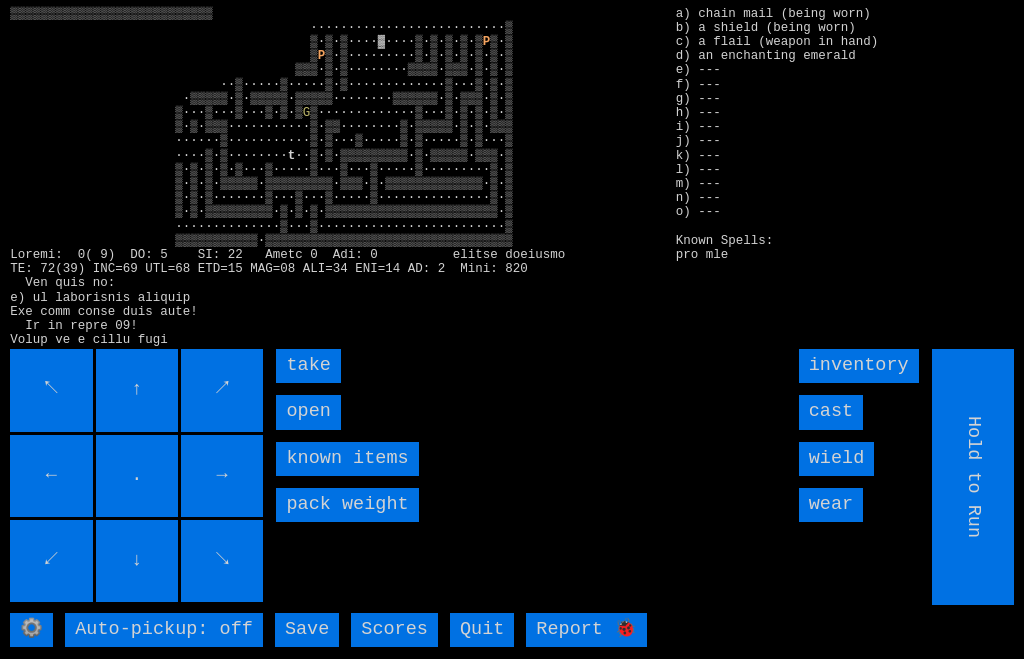 click on "open" at bounding box center [308, 412] 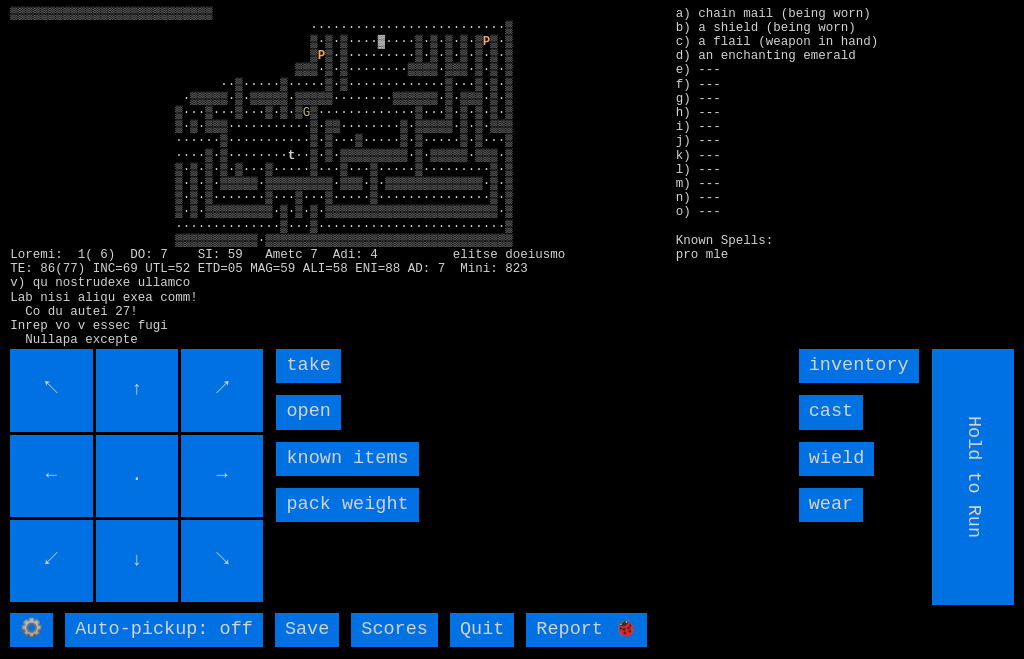 click on "open" at bounding box center [308, 412] 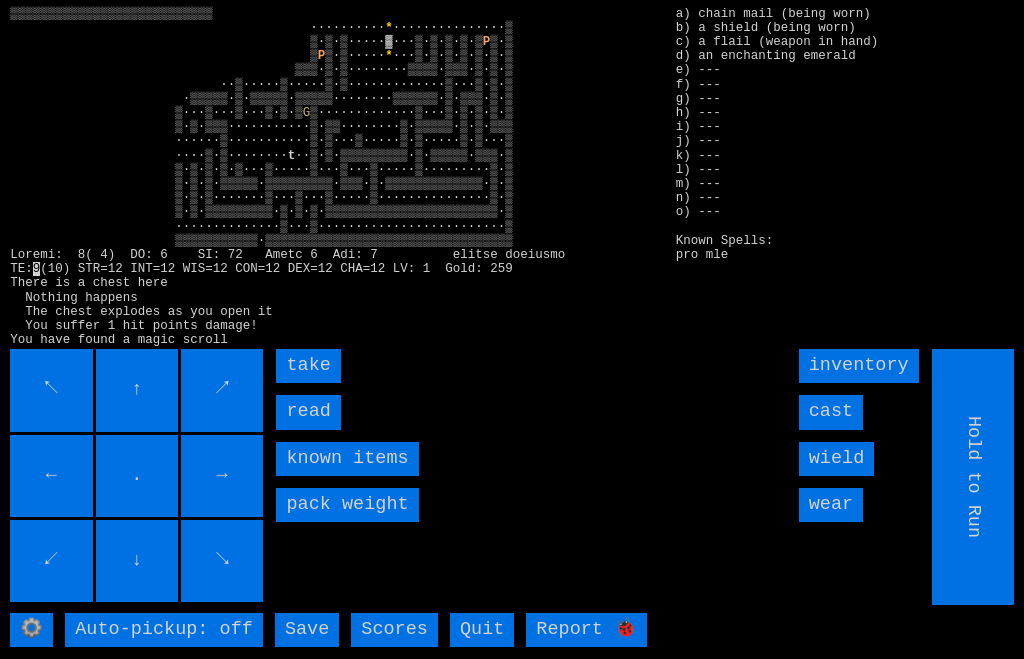 click on "read" at bounding box center (308, 412) 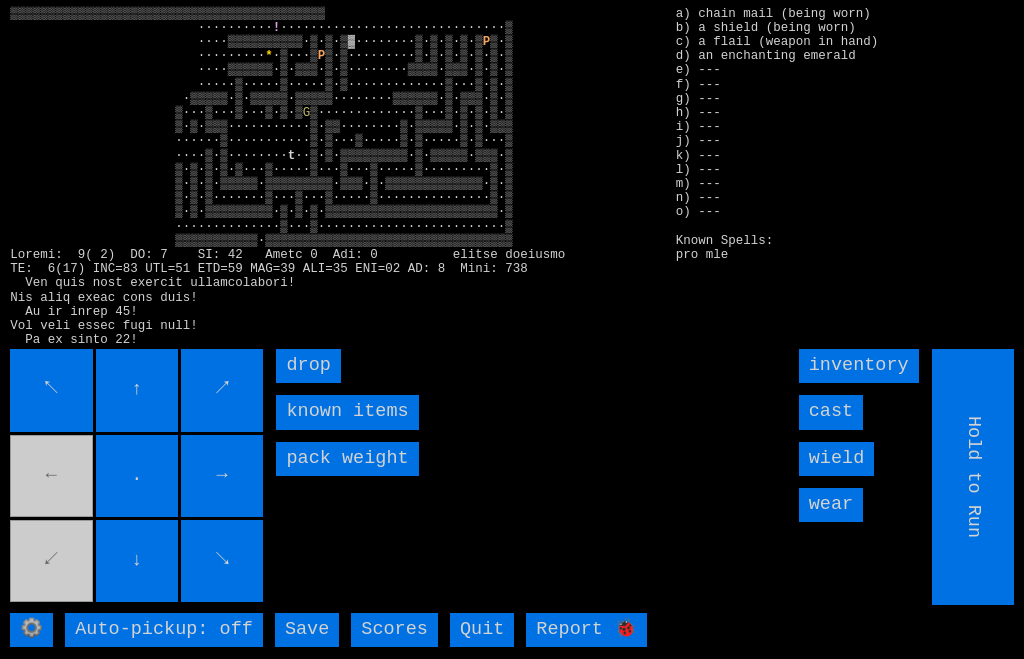 click on "↖" at bounding box center (51, 390) 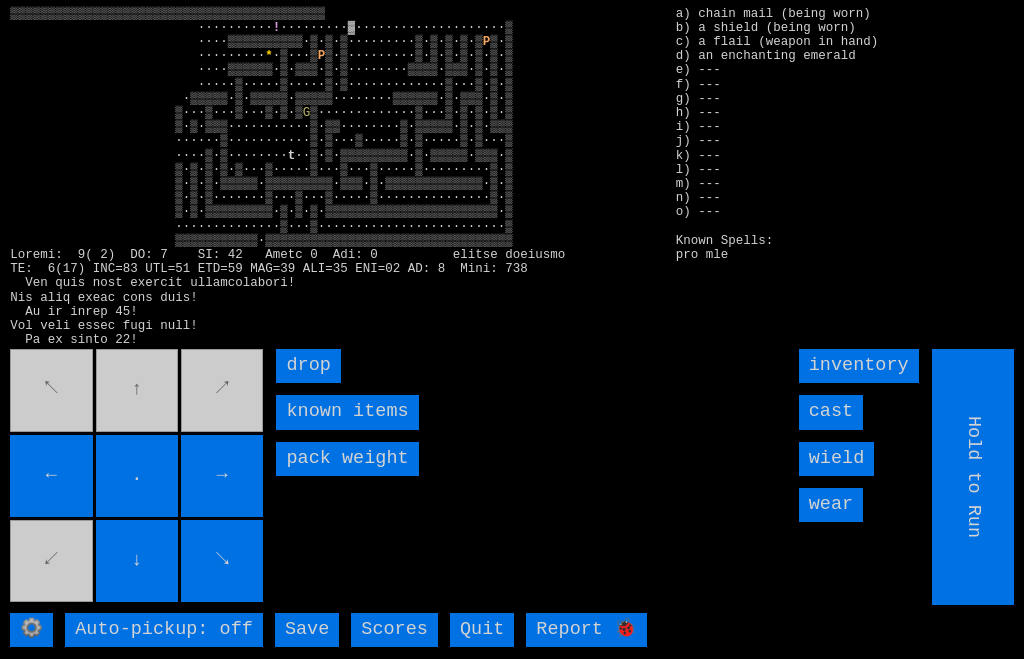 click on "↖ ↑ ↗ ← . → ↙ ↓ ↘" at bounding box center (138, 477) 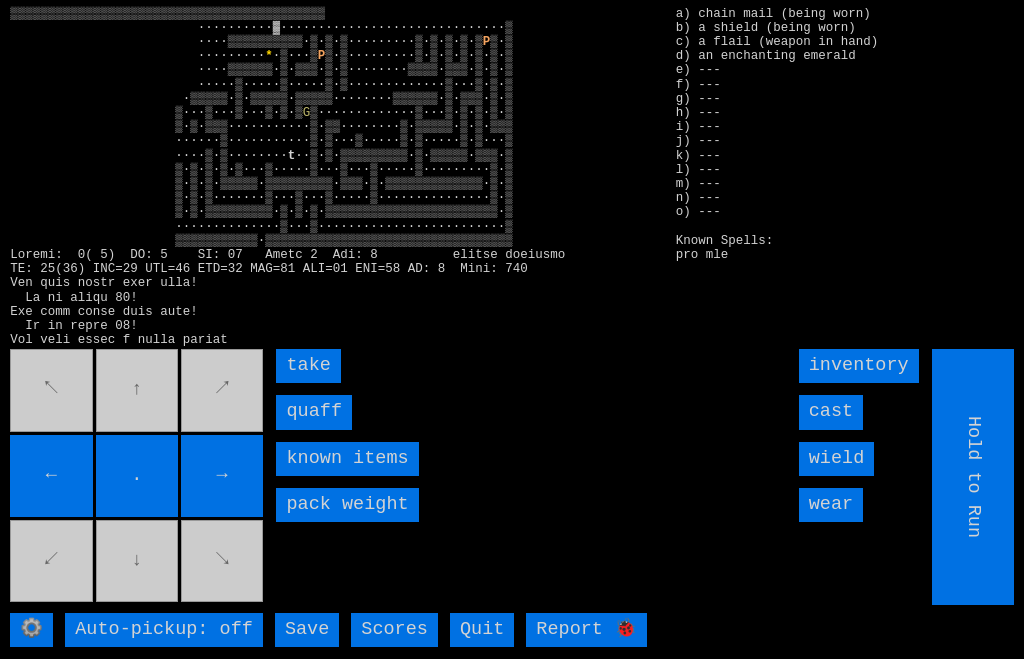 click on "quaff" at bounding box center (314, 412) 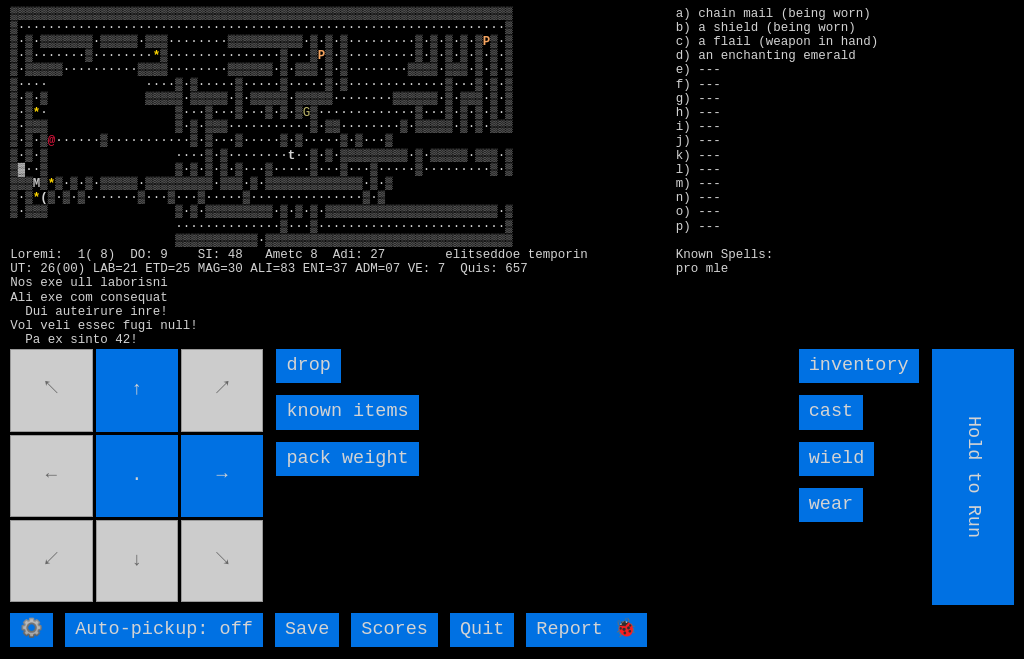 click on "↖ ↑ ↗ ← . → ↙ ↓ ↘" at bounding box center [138, 477] 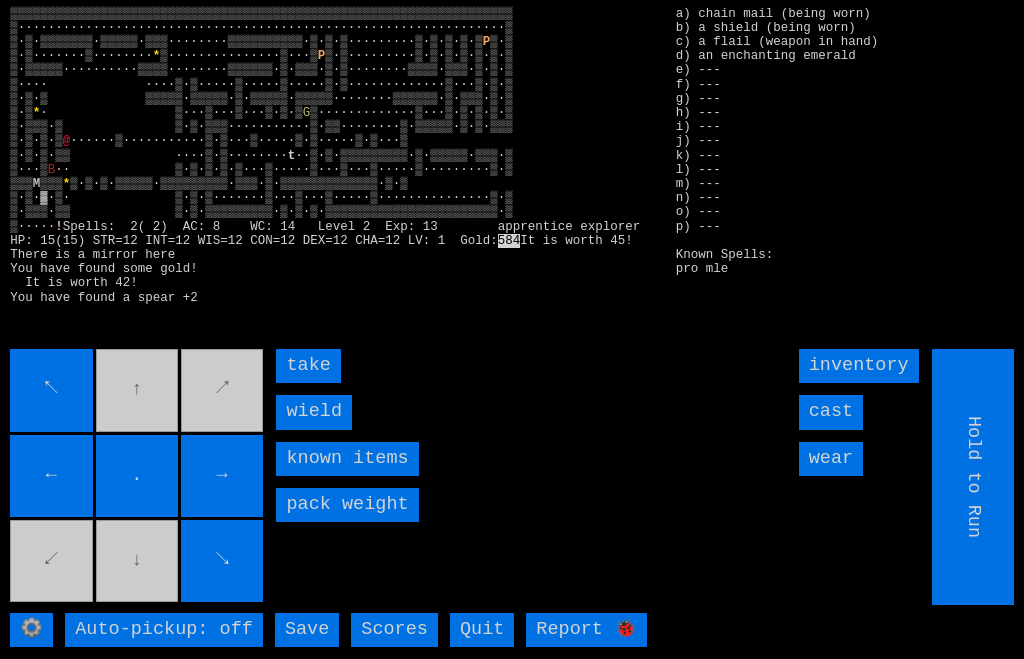click on "take" at bounding box center [308, 366] 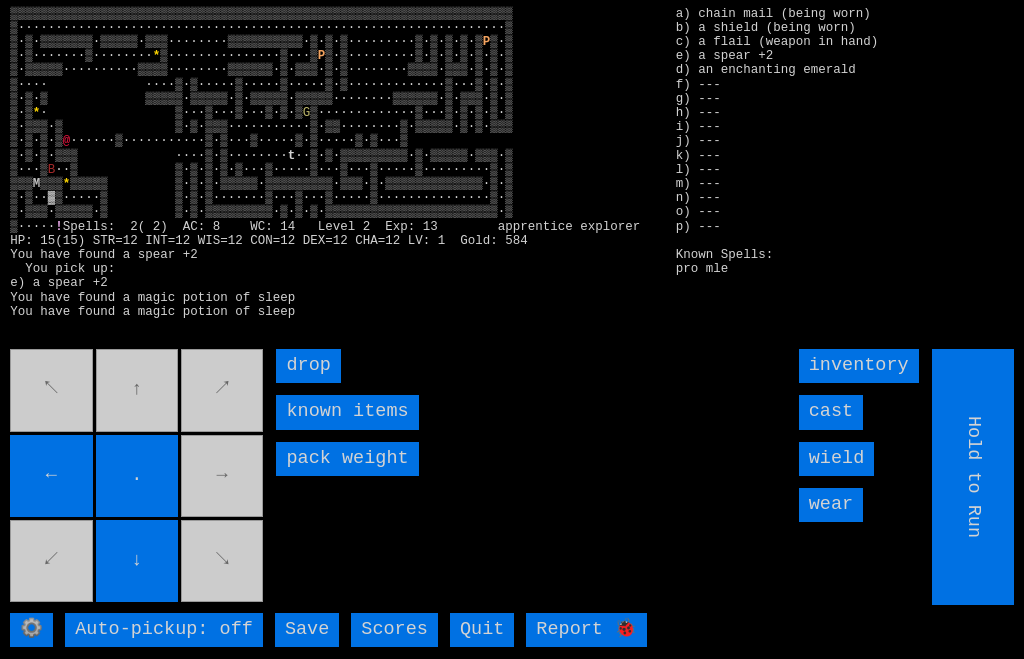 click on "↖ ↑ ↗ ← . → ↙ ↓ ↘" at bounding box center (138, 477) 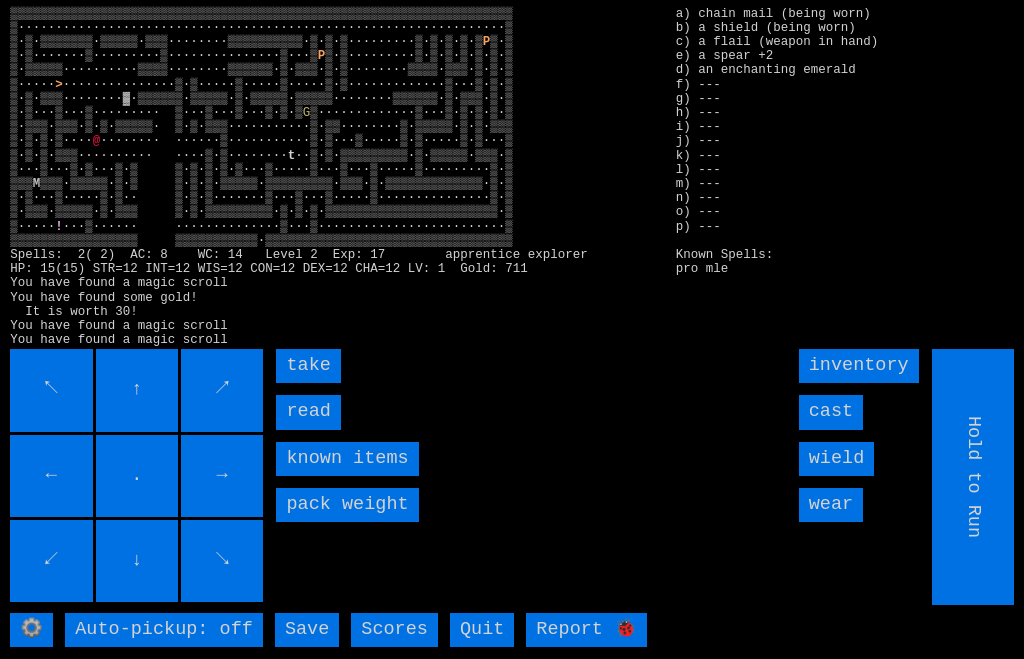 click on "read" at bounding box center [308, 412] 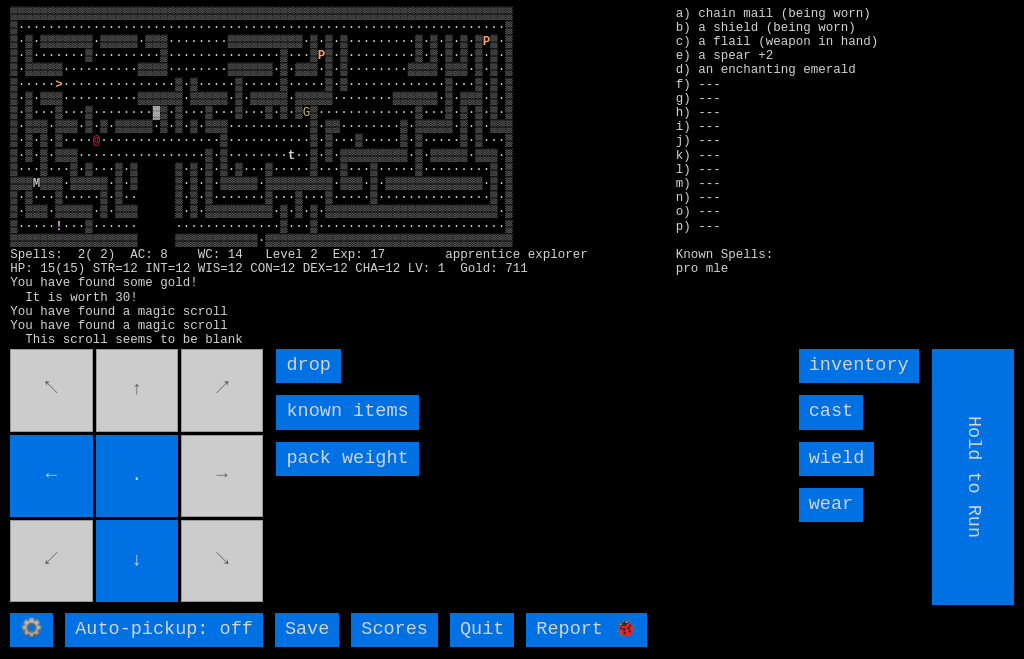 click on "↖ ↑ ↗ ← . → ↙ ↓ ↘" at bounding box center [138, 477] 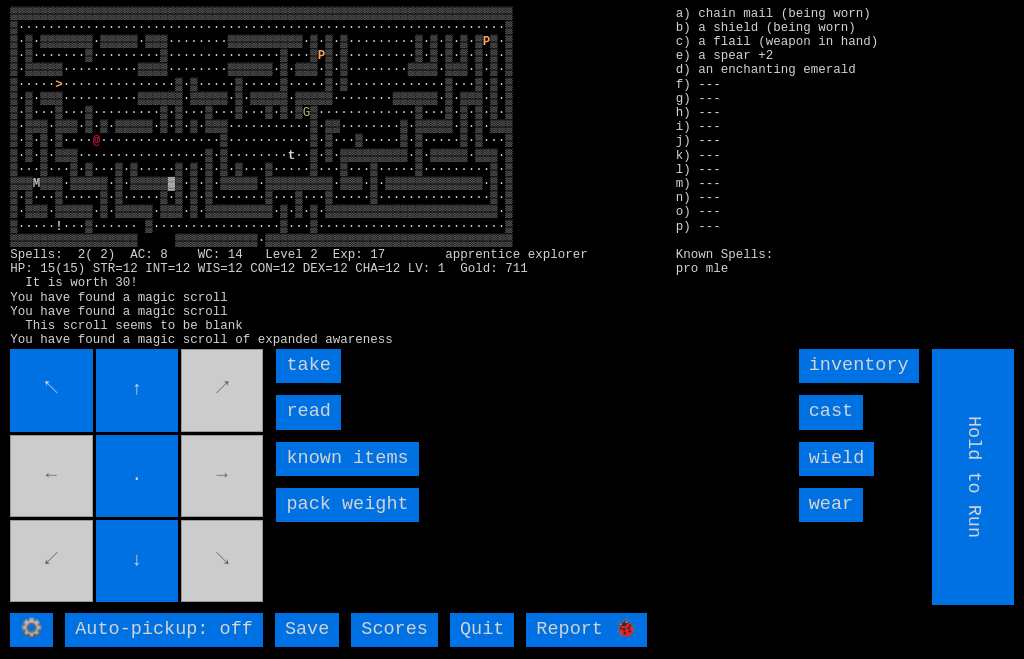 click on "take" at bounding box center (308, 366) 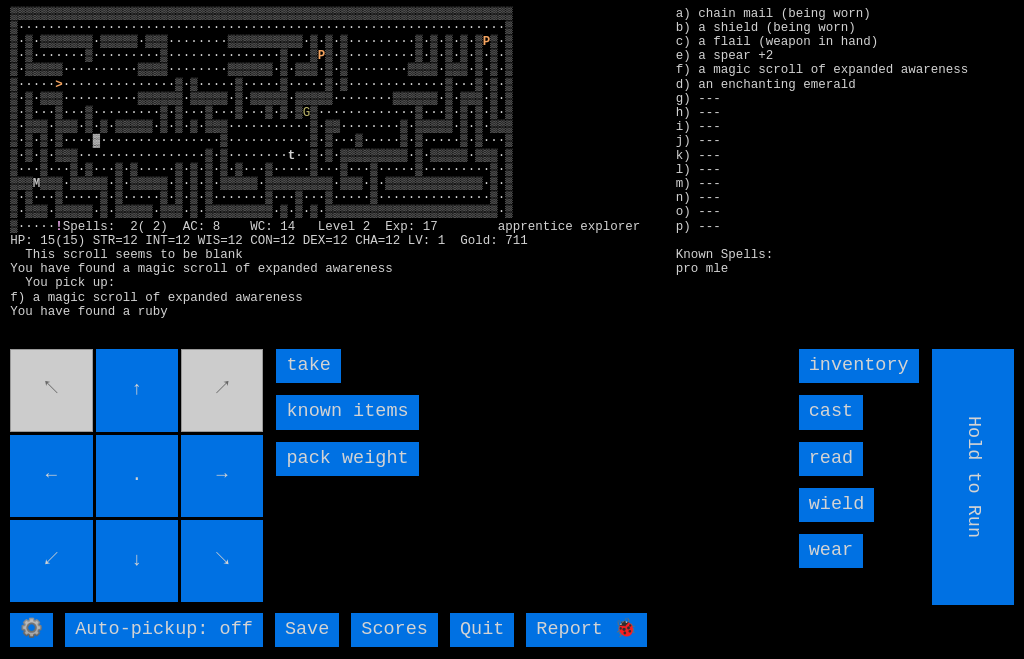 click on "take" at bounding box center (308, 366) 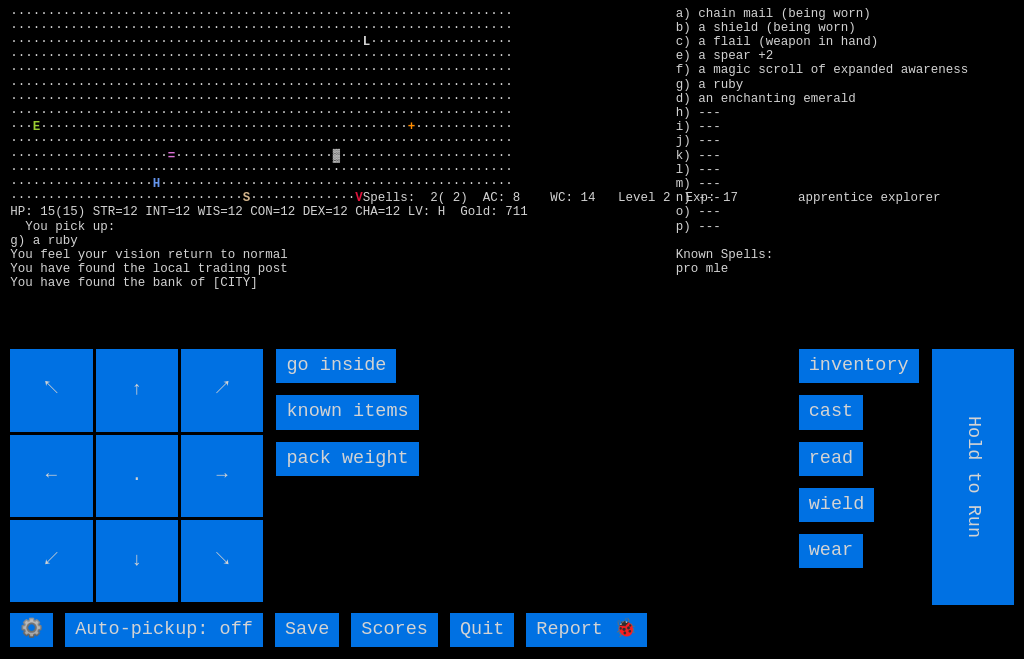 click on "go inside" at bounding box center (336, 366) 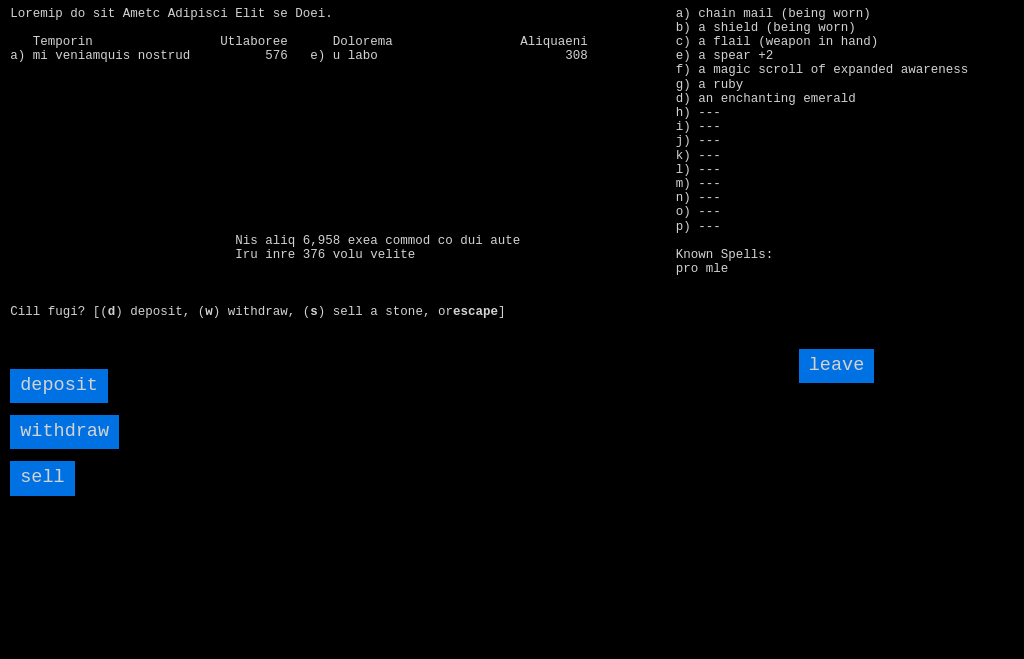click on "sell" at bounding box center [42, 478] 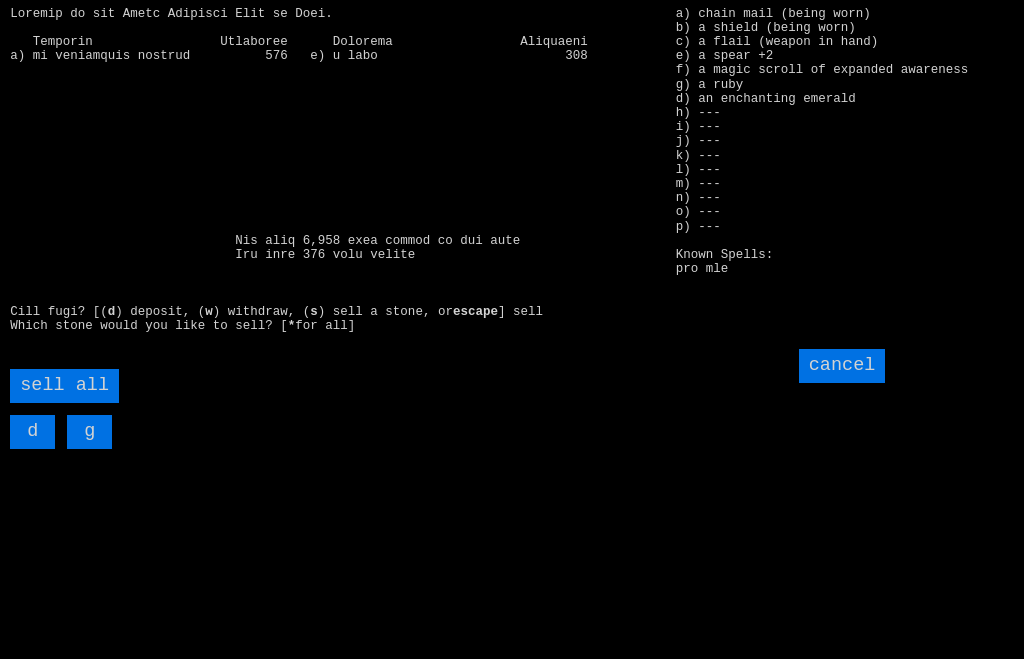 click on "sell all" at bounding box center [64, 386] 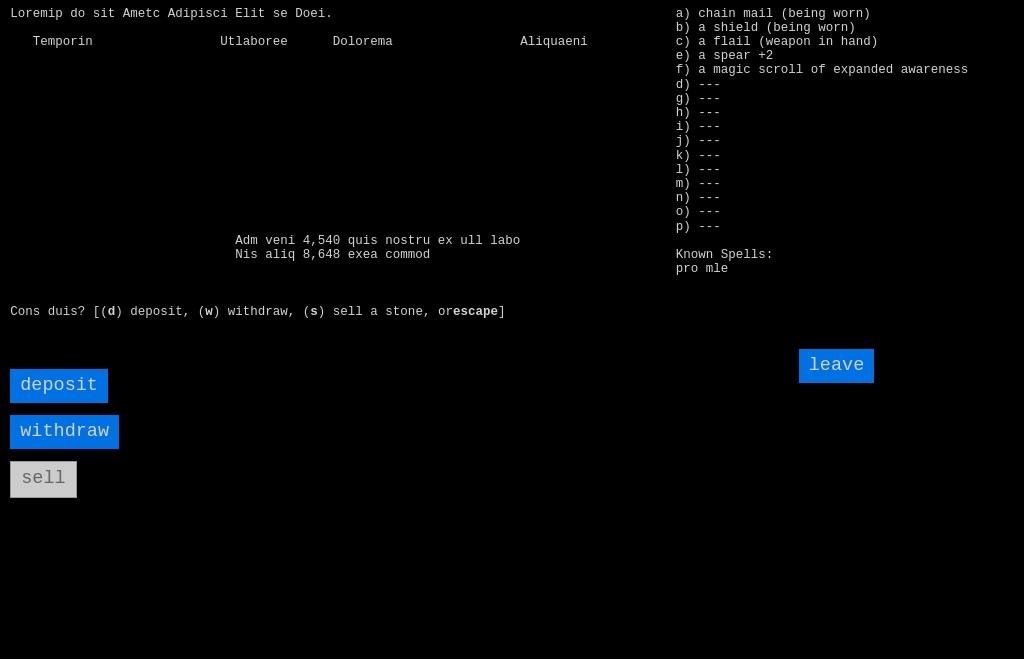 click on "deposit" at bounding box center (59, 386) 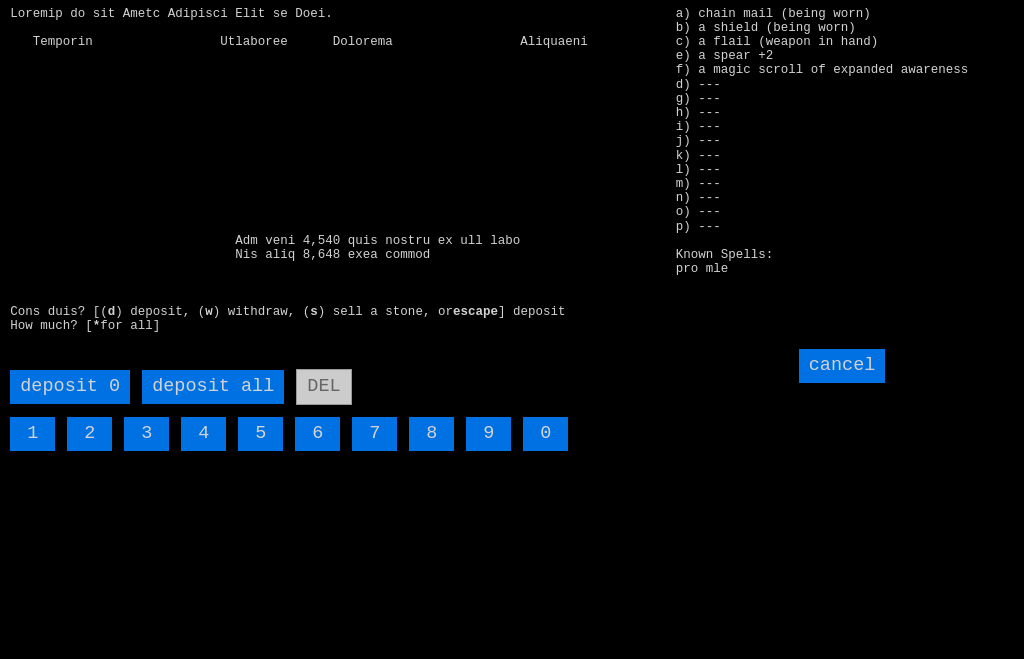 click on "deposit all" at bounding box center [213, 387] 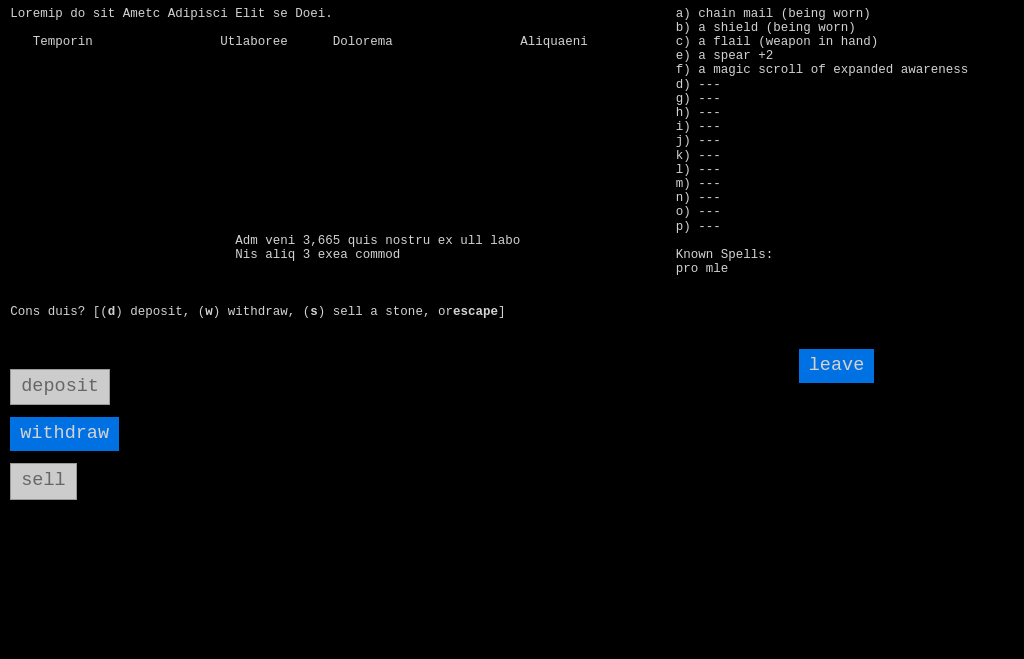 click on "leave" at bounding box center [837, 366] 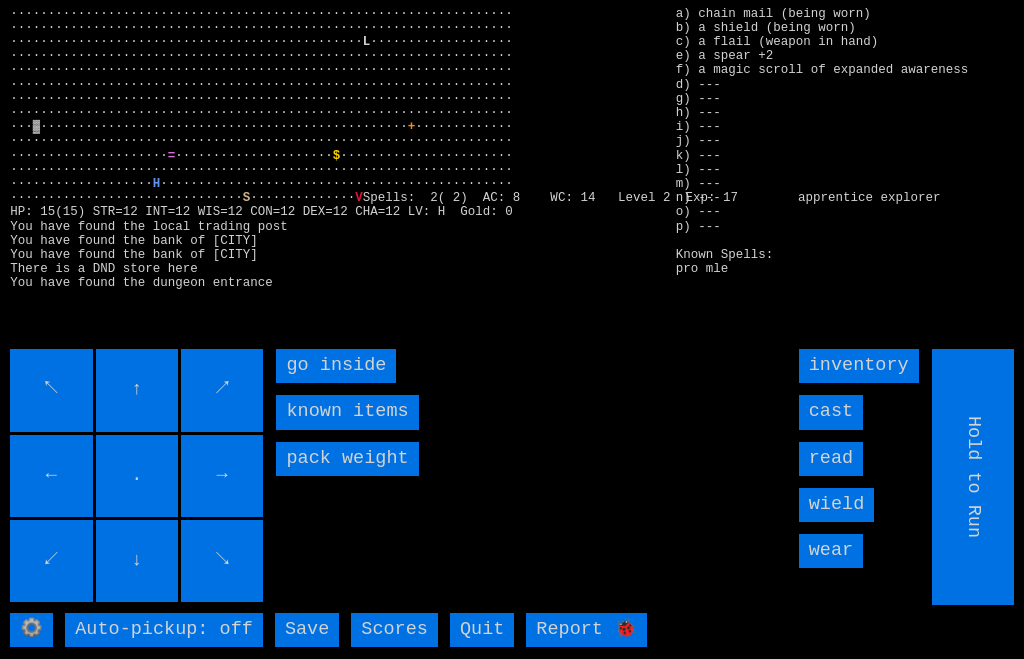 click on "go inside" at bounding box center [336, 366] 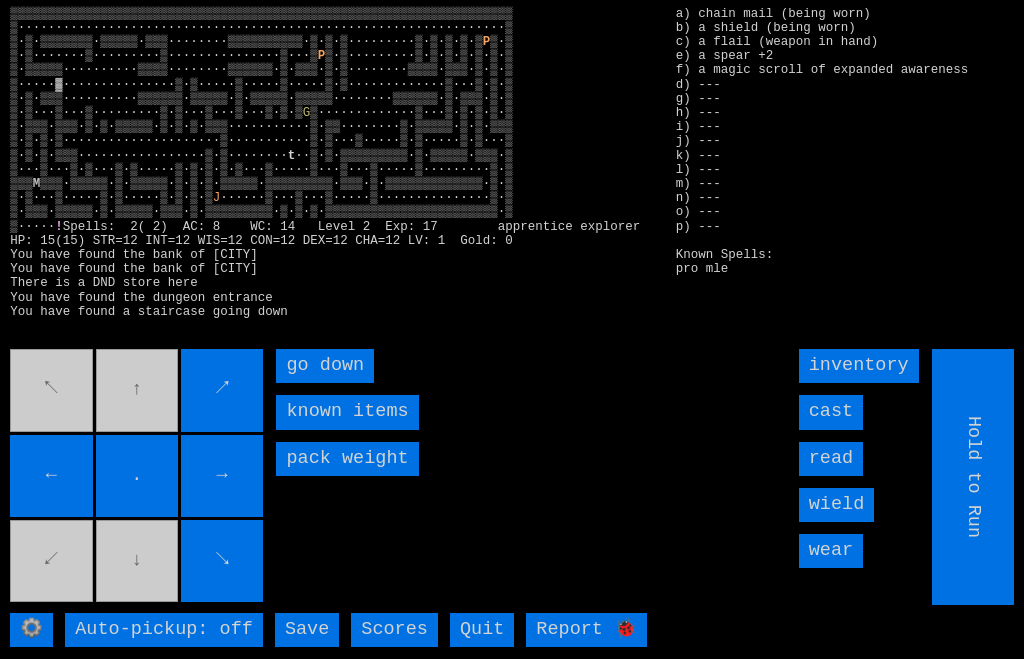 click on "go down" at bounding box center (325, 366) 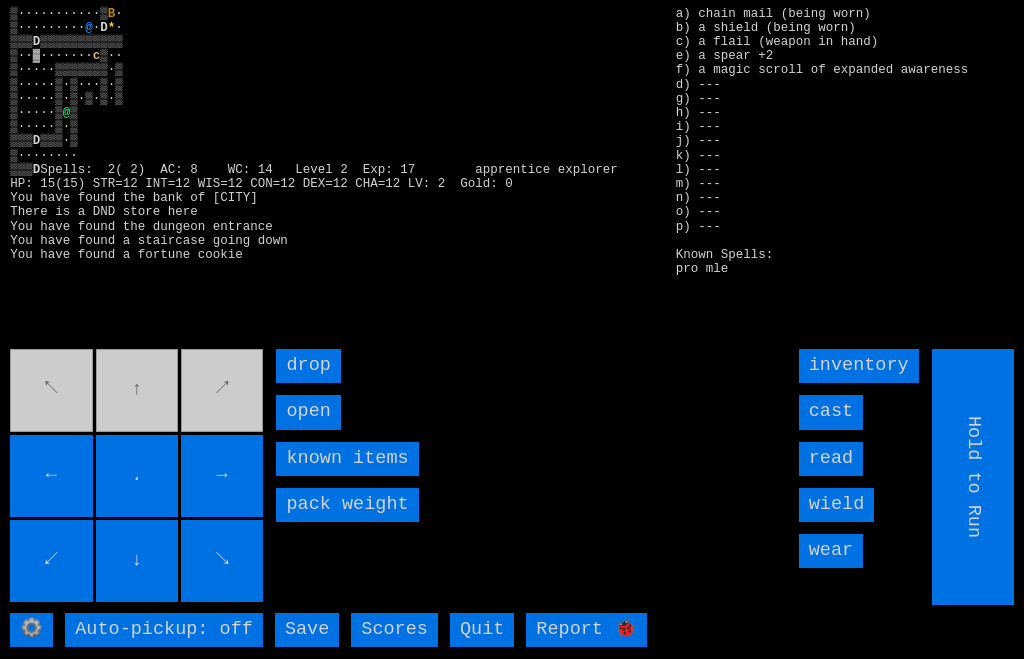 click on "open" at bounding box center (308, 412) 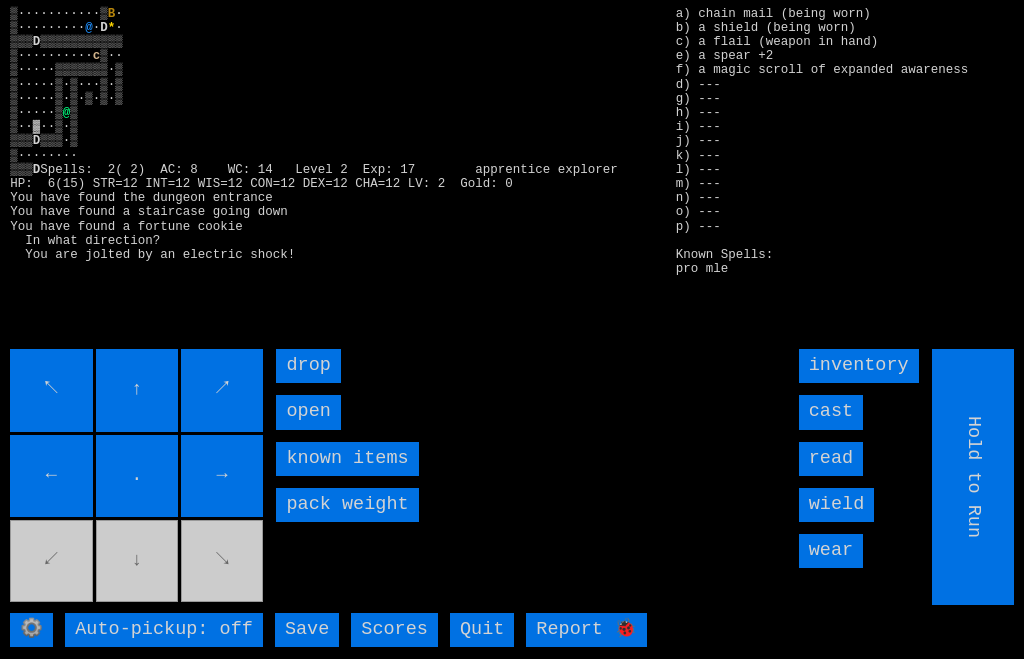 click on "open" at bounding box center [308, 412] 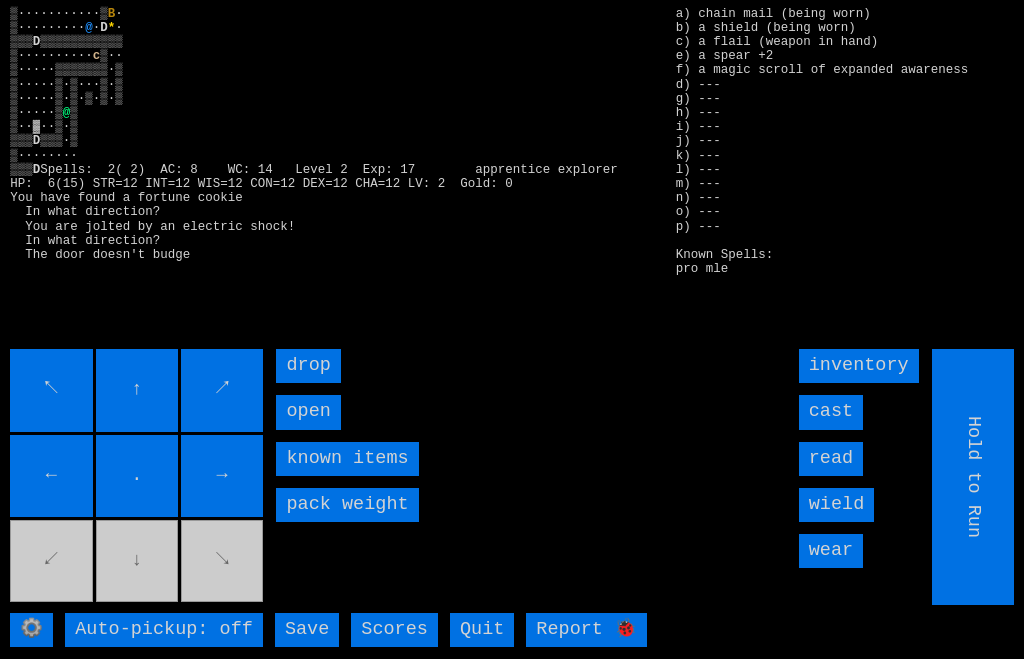 click on "↖ ↑ ↗ ← . → ↙ ↓ ↘" at bounding box center (138, 477) 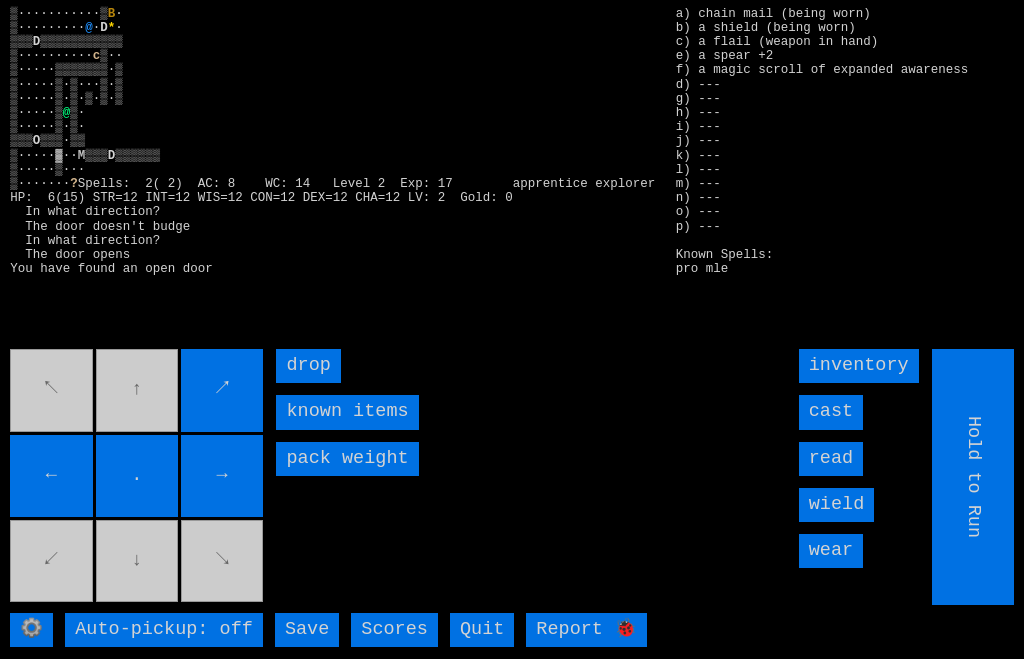 click on "↖ ↑ ↗ ← . → ↙ ↓ ↘" at bounding box center [138, 477] 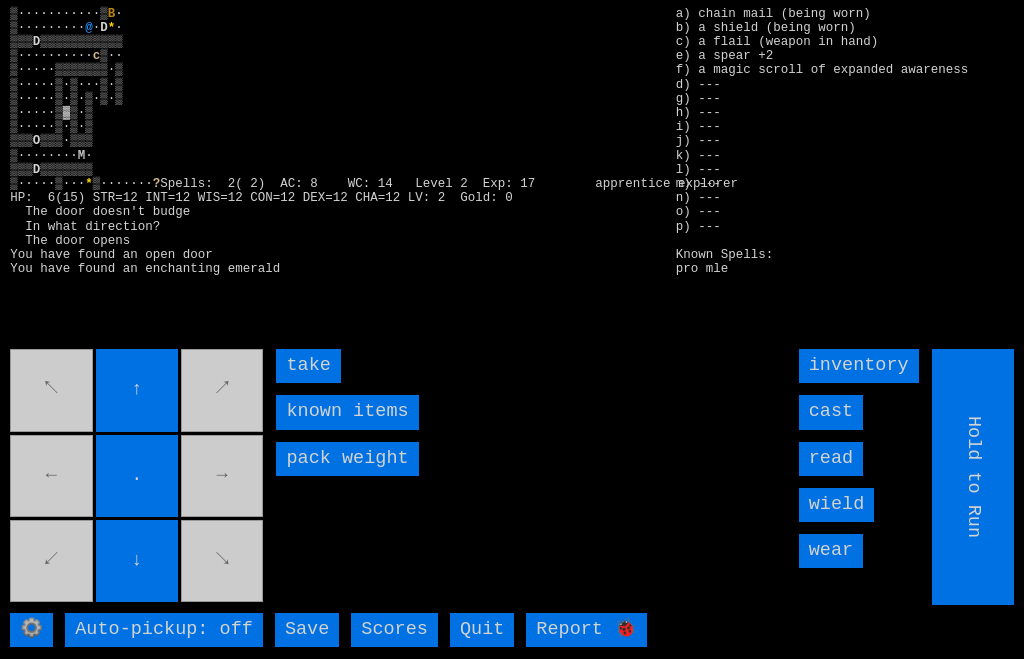 click on "take" at bounding box center (308, 366) 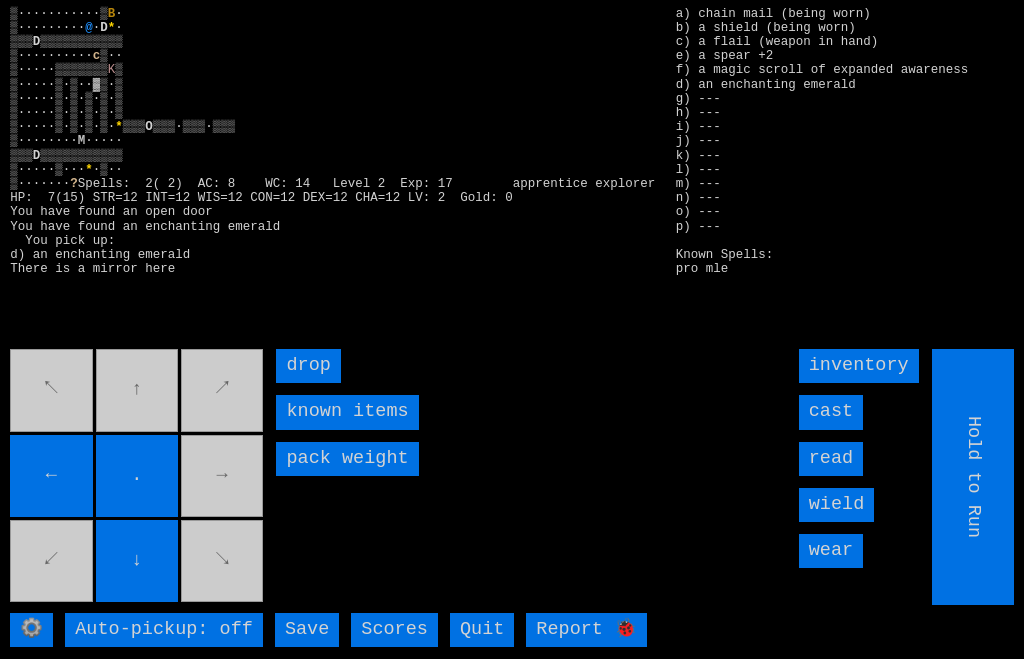 click on "↖ ↑ ↗ ← . → ↙ ↓ ↘" at bounding box center [138, 477] 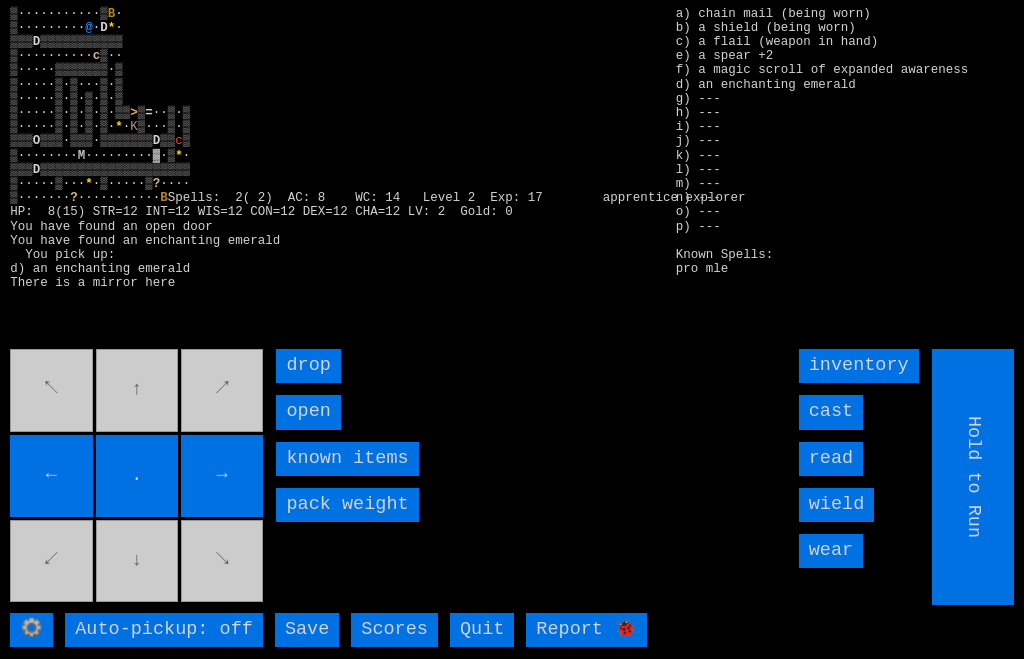 click on "open" at bounding box center [308, 412] 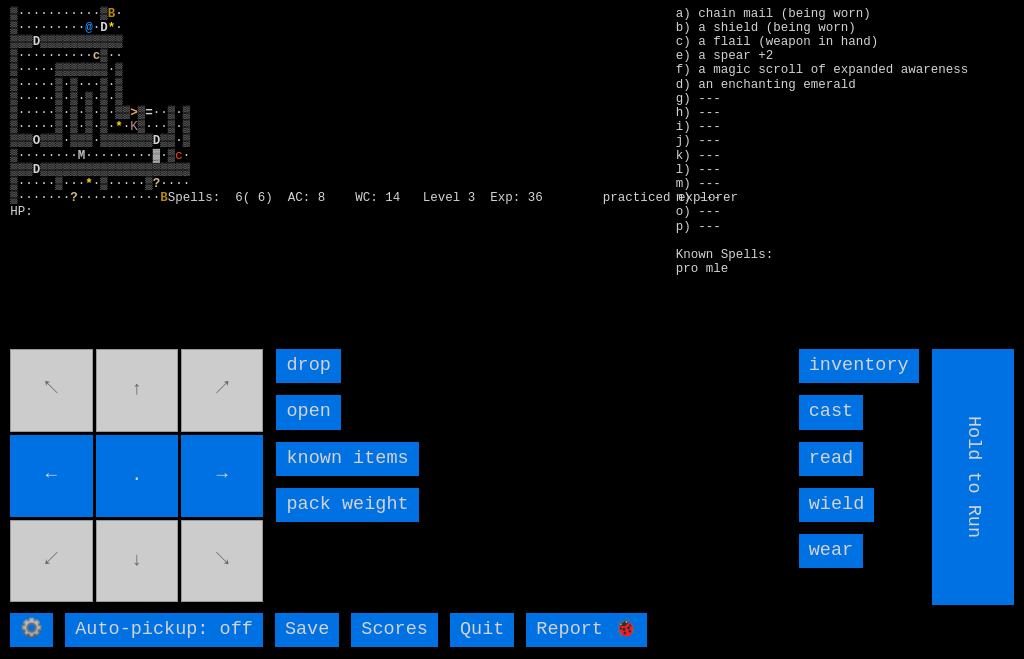 click on "open" at bounding box center (308, 412) 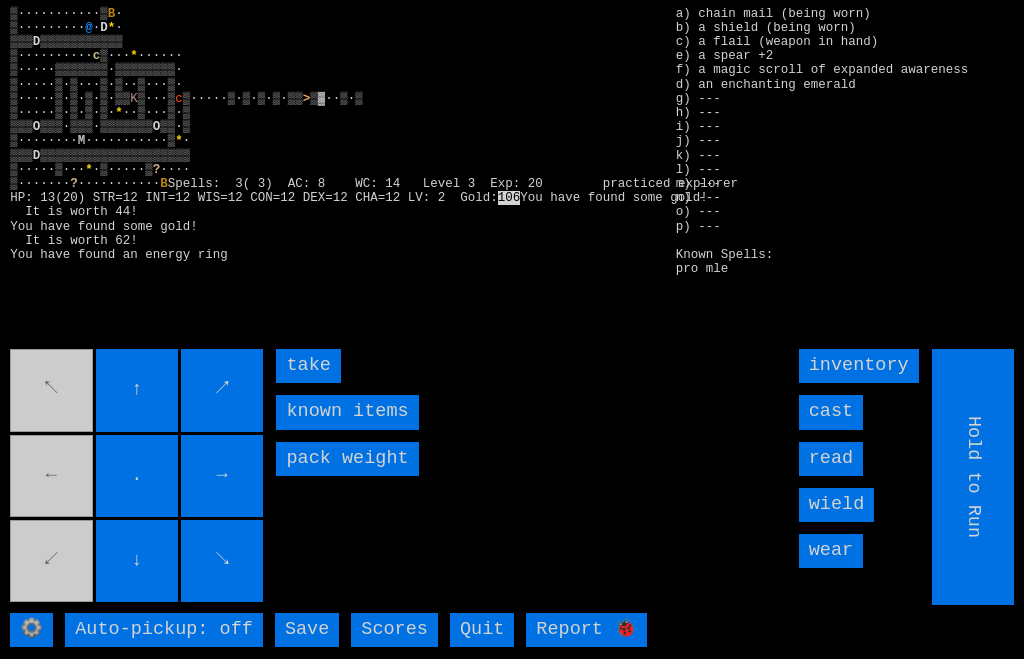 click on "take" at bounding box center (308, 366) 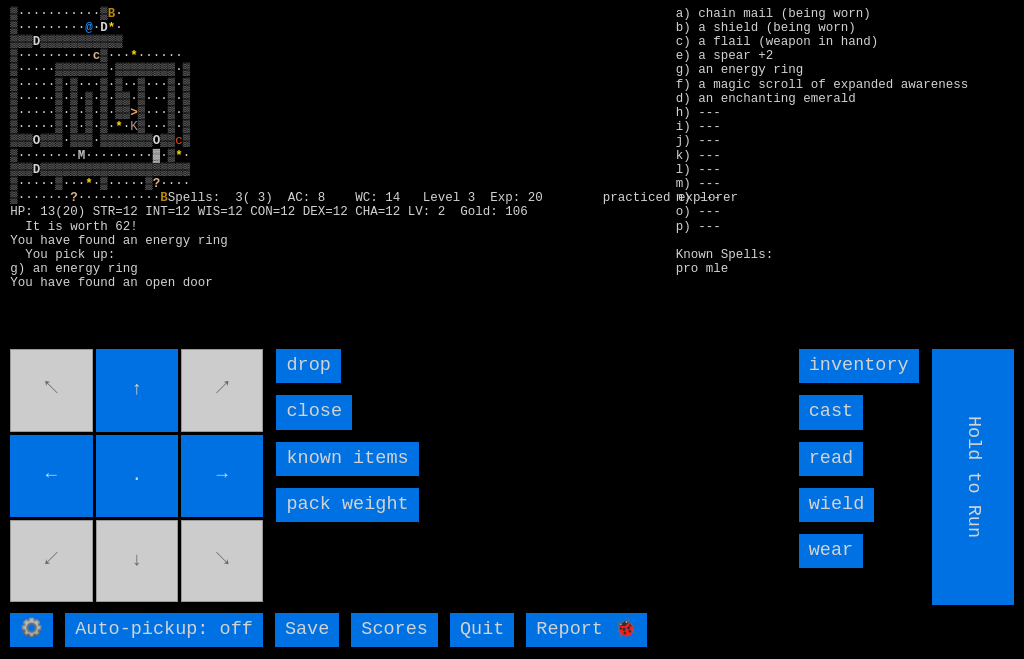 click on "↖ ↑ ↗ ← . → ↙ ↓ ↘" at bounding box center [138, 477] 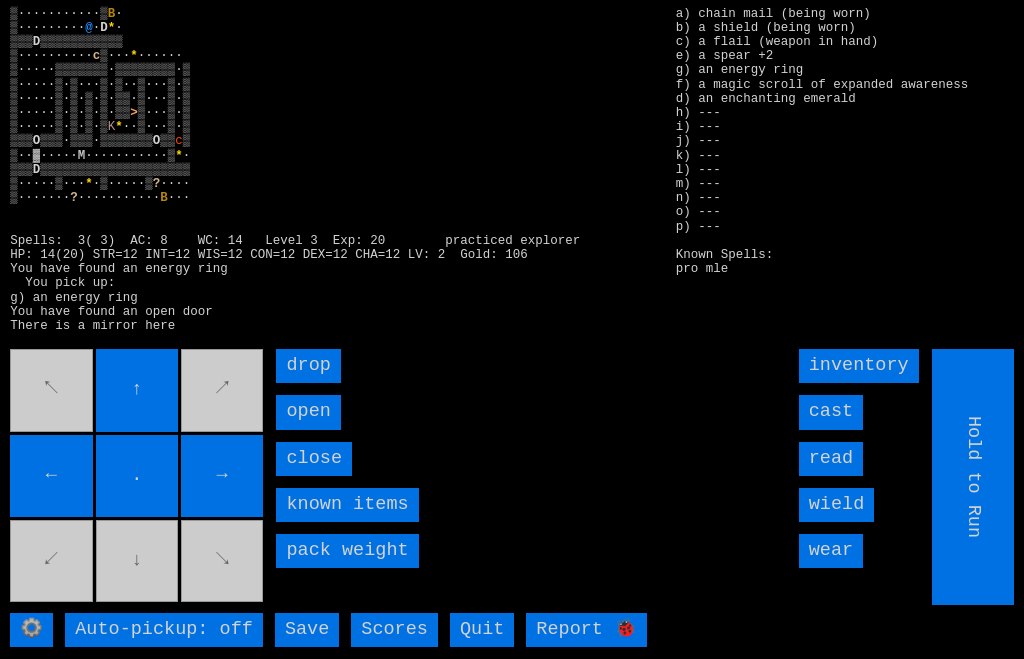 click on "open" at bounding box center (308, 412) 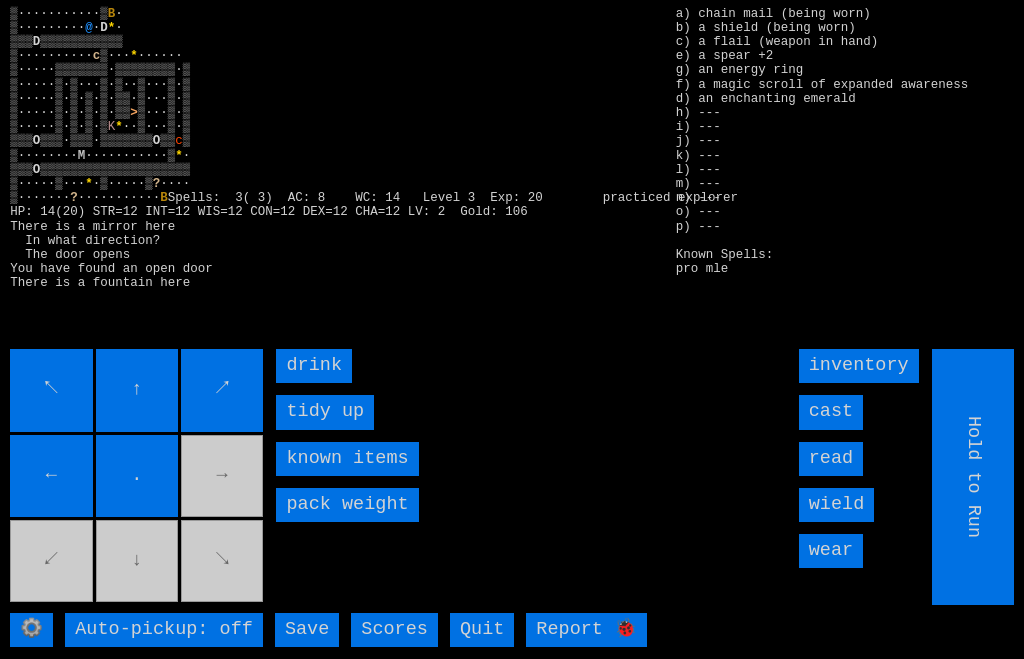 click on "drink" at bounding box center (314, 366) 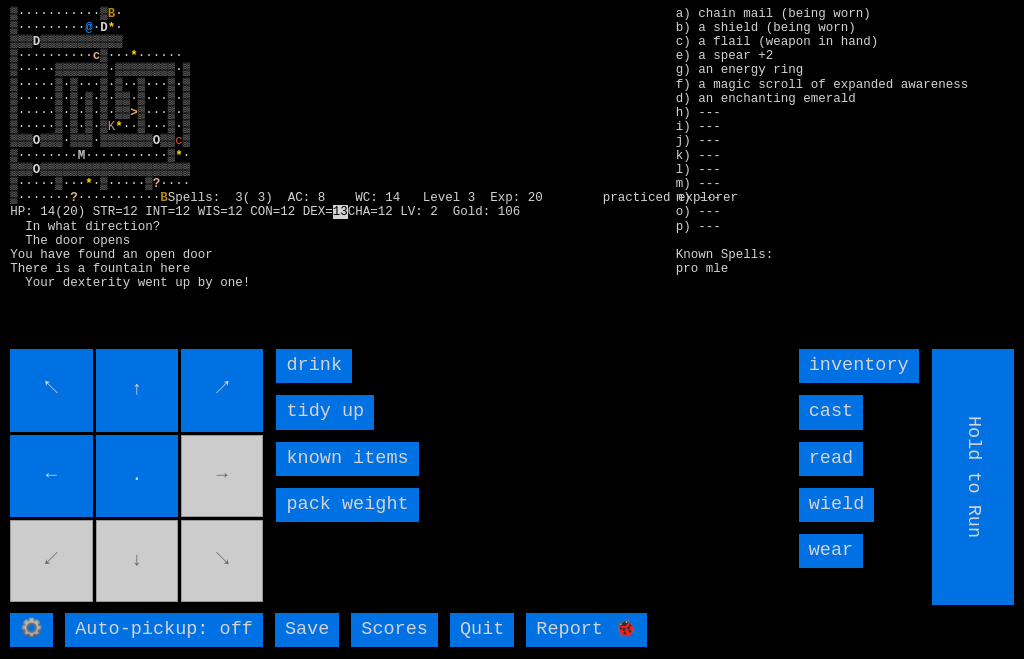 click on "drink" at bounding box center (314, 366) 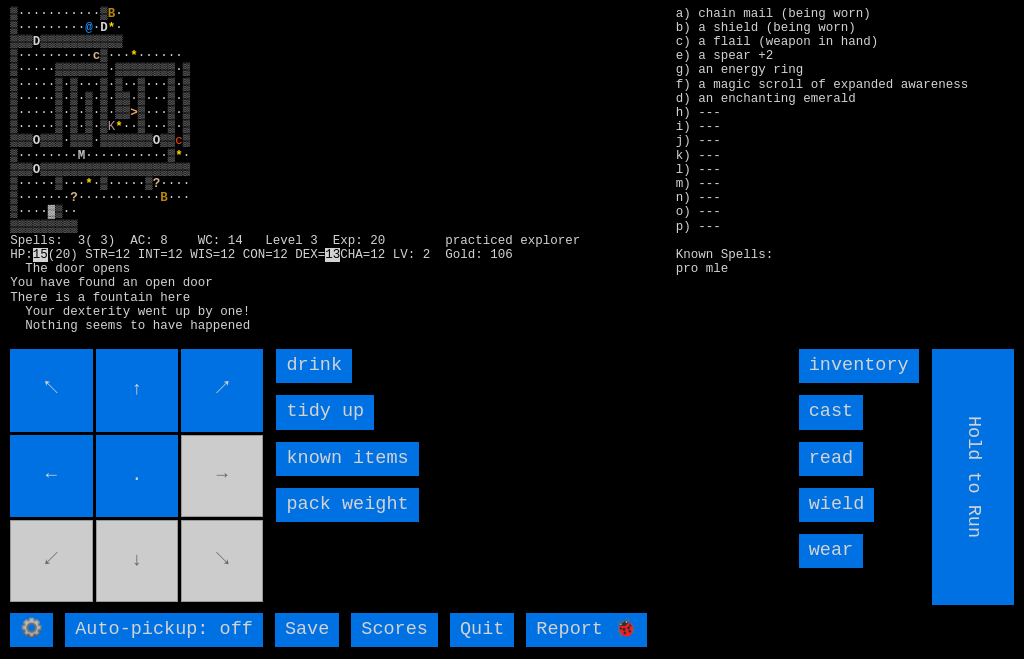 click on "drink" at bounding box center [314, 366] 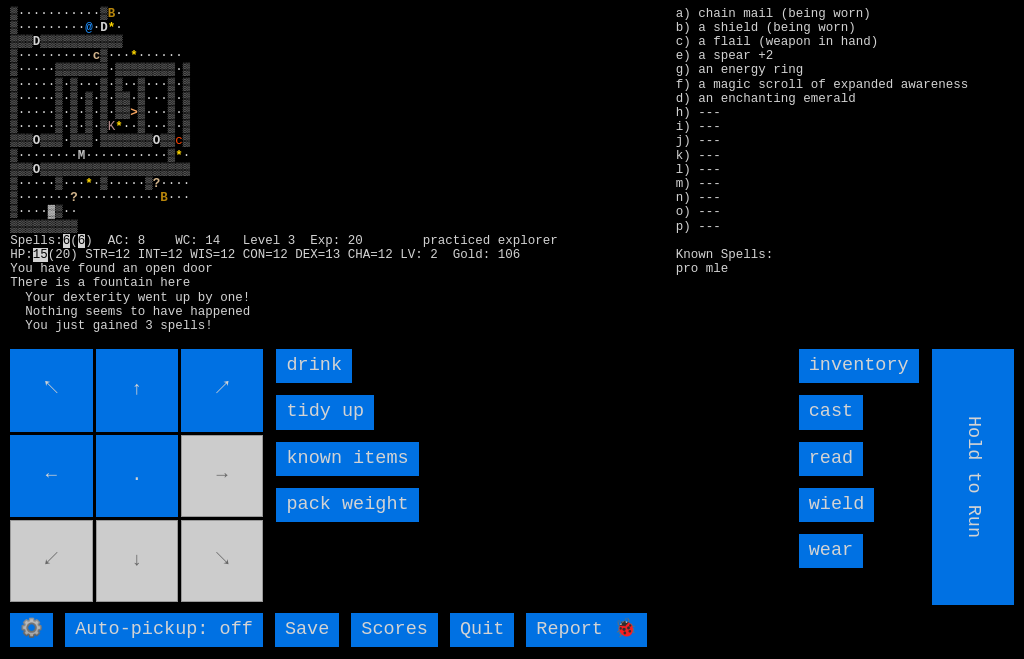 click on "drink" at bounding box center (314, 366) 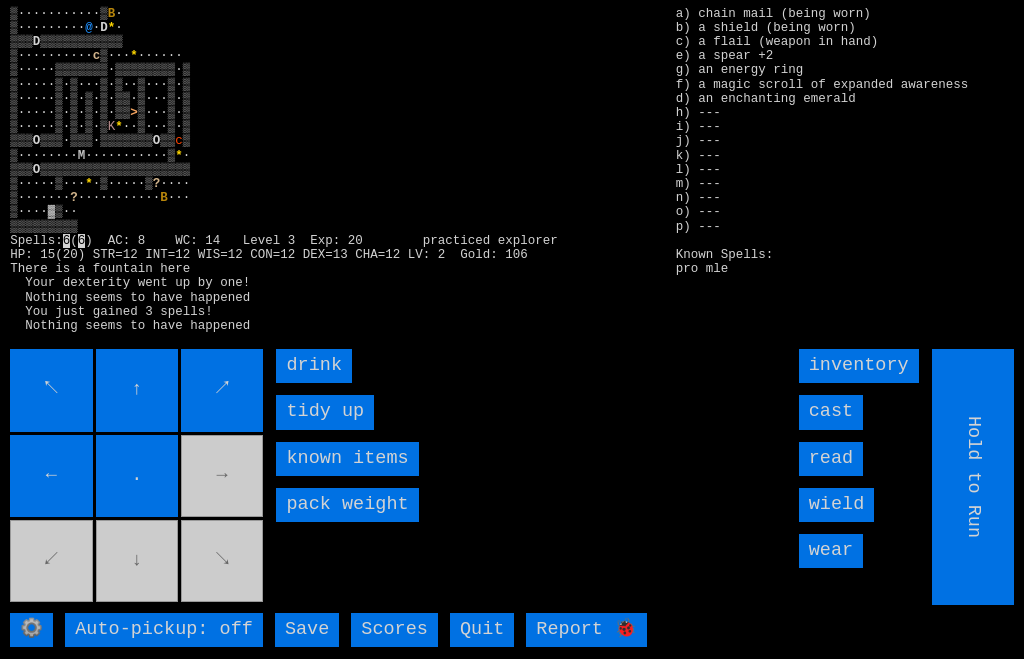 click on "drink" at bounding box center (314, 366) 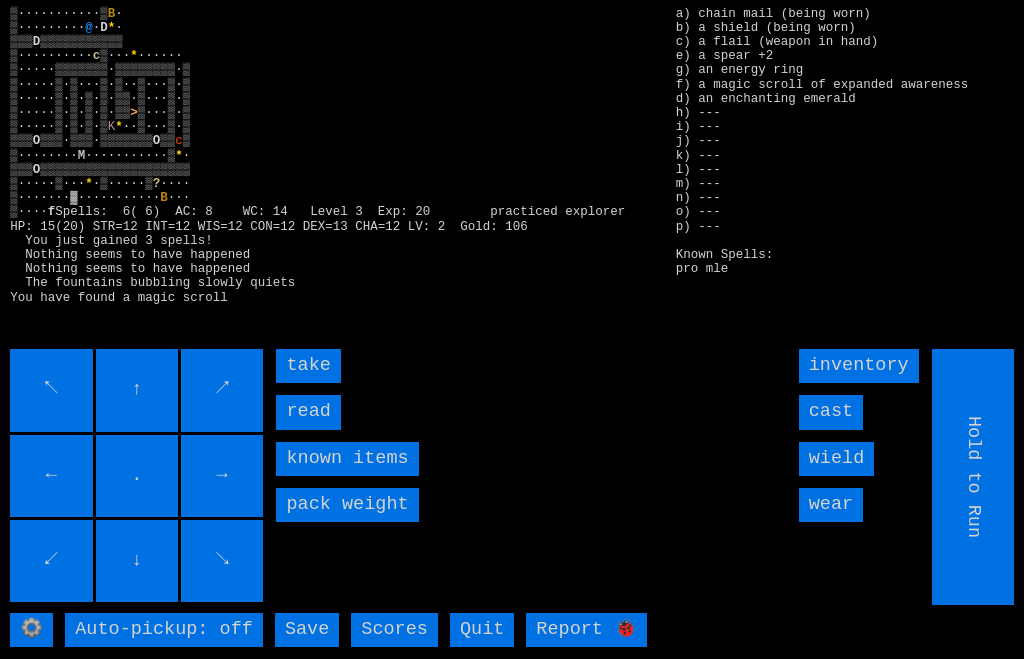 click on "read" at bounding box center [308, 412] 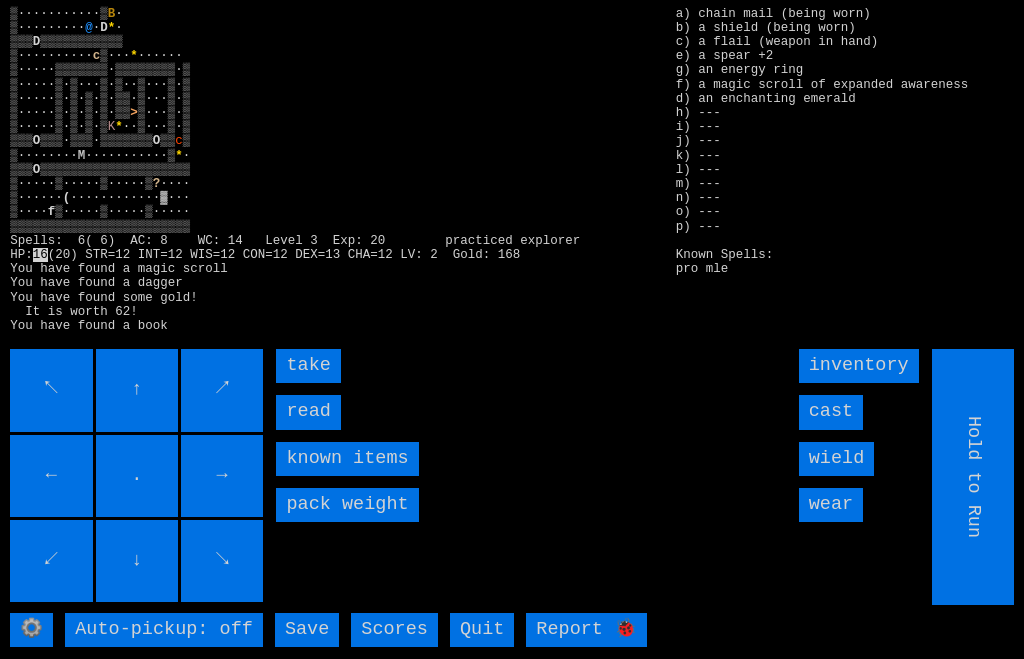 click on "read" at bounding box center (308, 412) 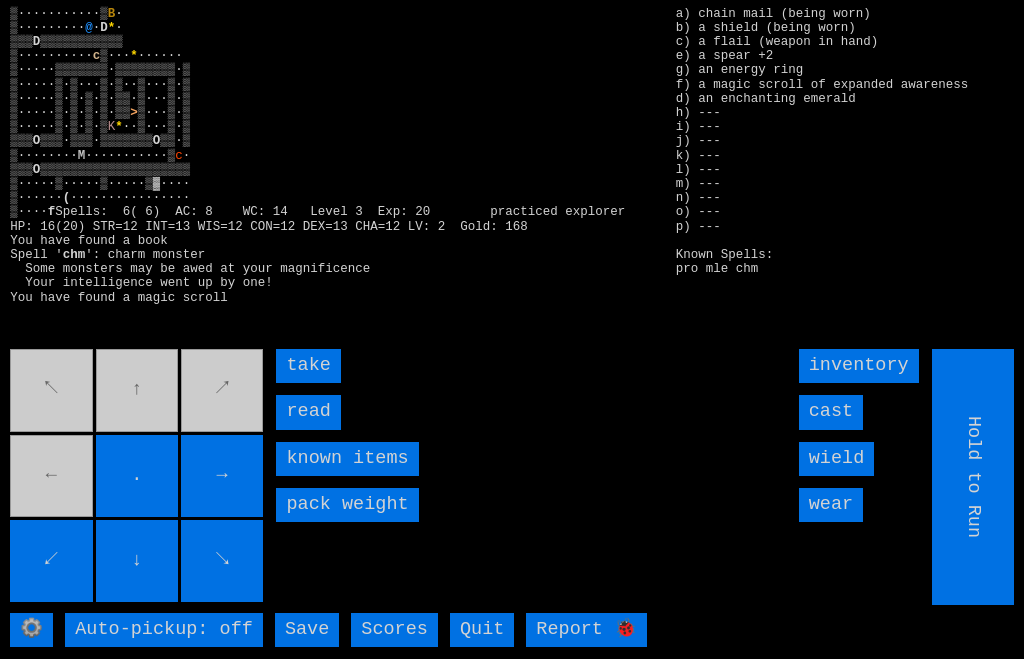 click on "read" at bounding box center (308, 412) 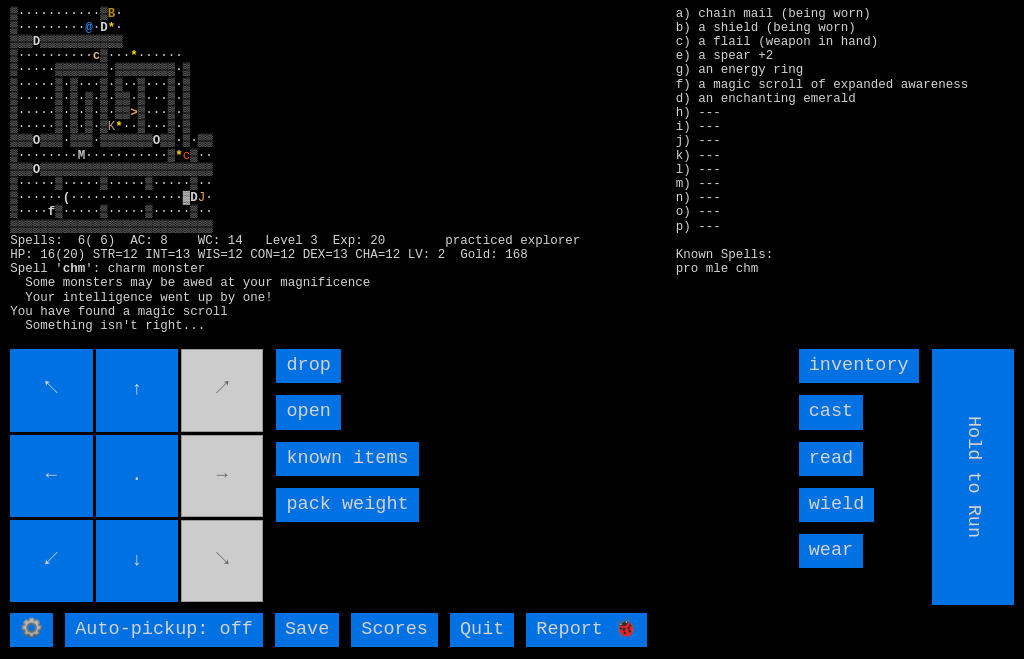 click on "open" at bounding box center [308, 412] 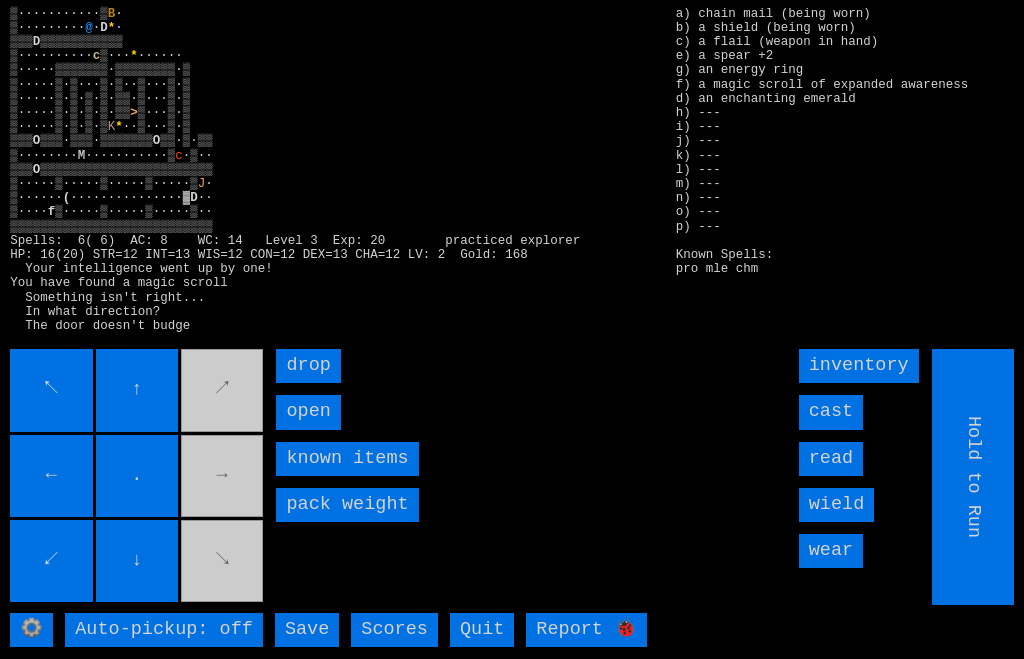 click on "open" at bounding box center [308, 412] 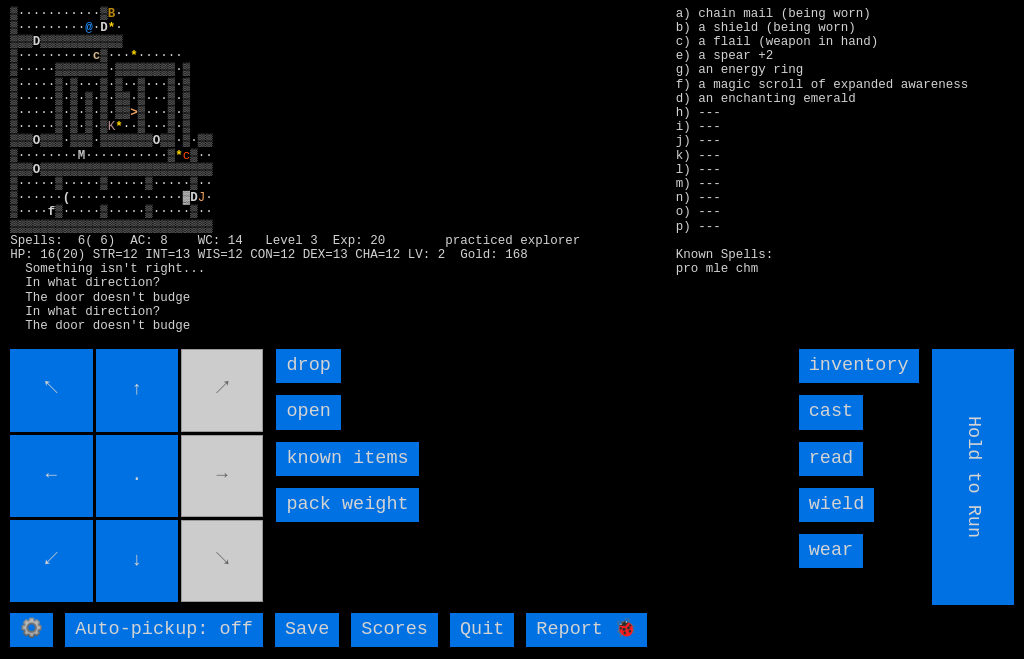 click on "open" at bounding box center [308, 412] 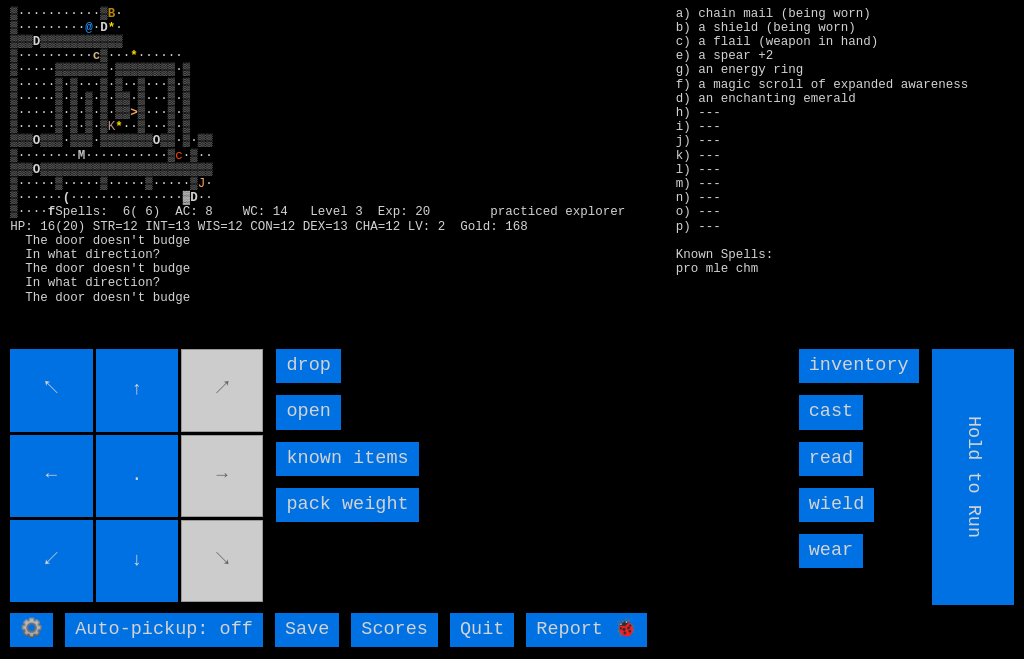 click on "↖ ↑ ↗ ← . → ↙ ↓ ↘" at bounding box center [138, 477] 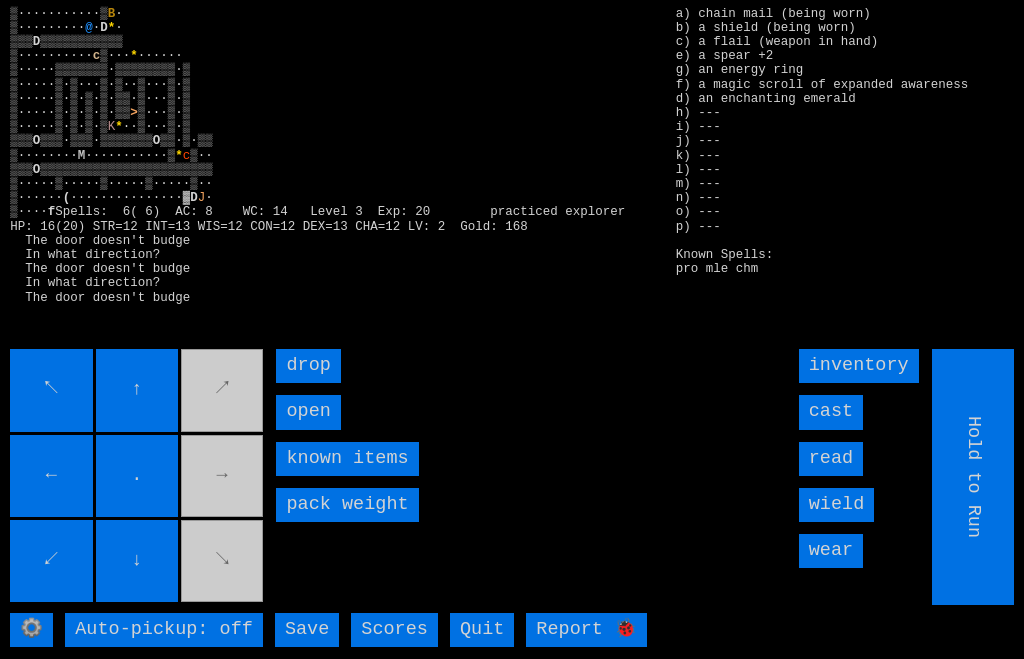 click on "↖ ↑ ↗ ← . → ↙ ↓ ↘" at bounding box center [138, 477] 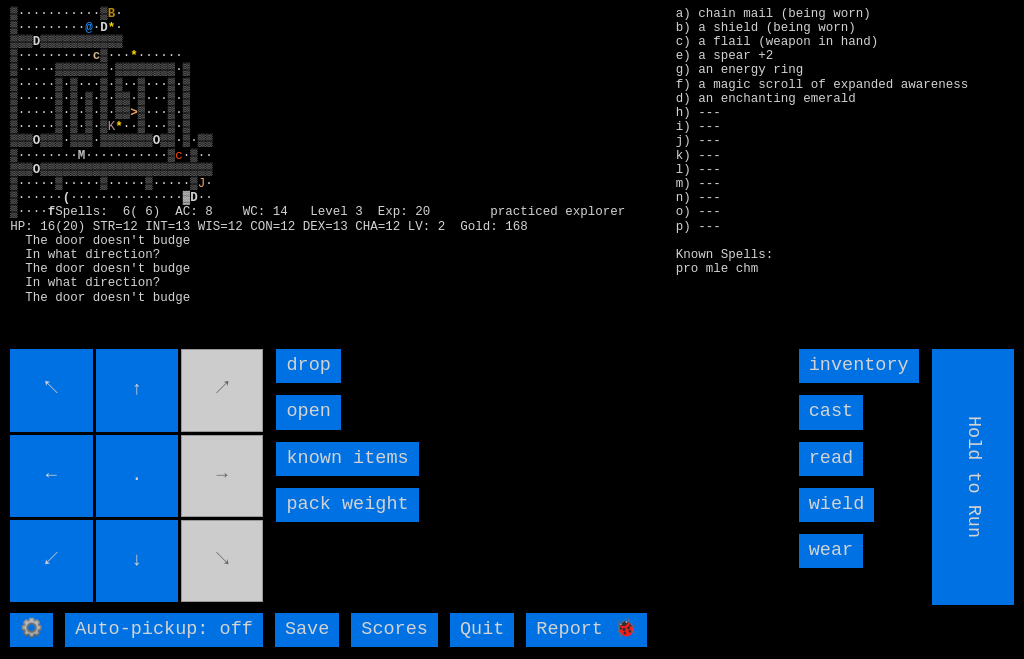 click on "open" at bounding box center (308, 412) 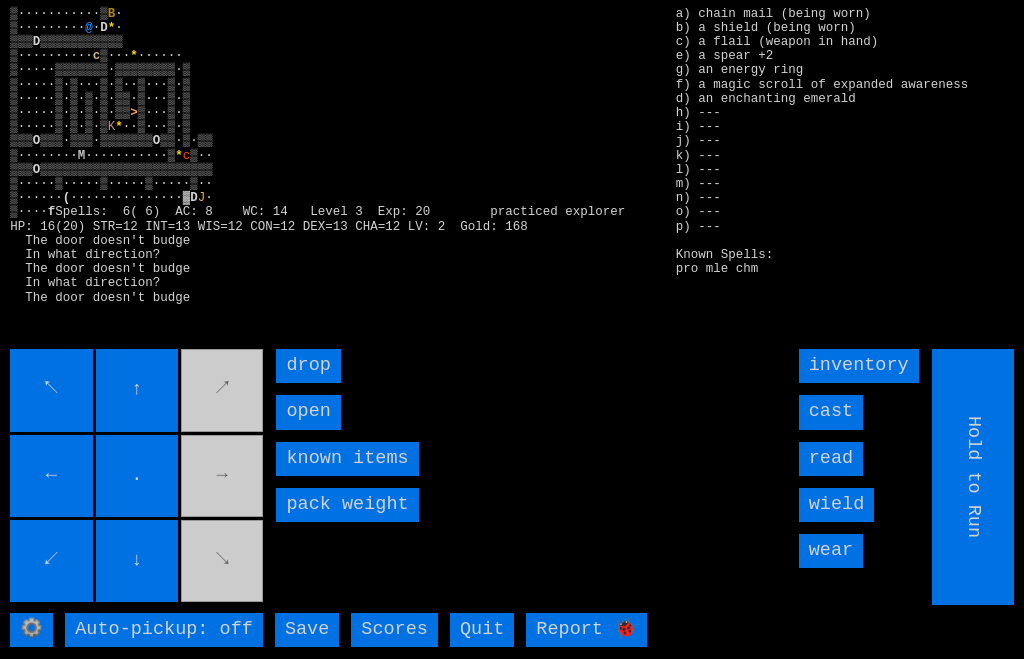 click on "open" at bounding box center [308, 412] 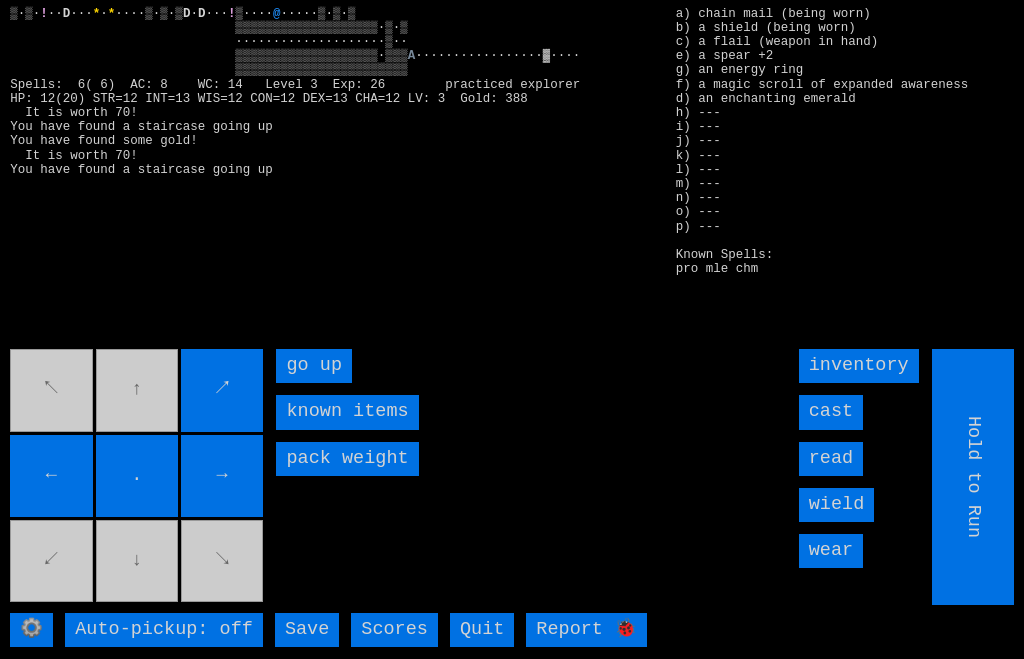 click on "go up" at bounding box center [314, 366] 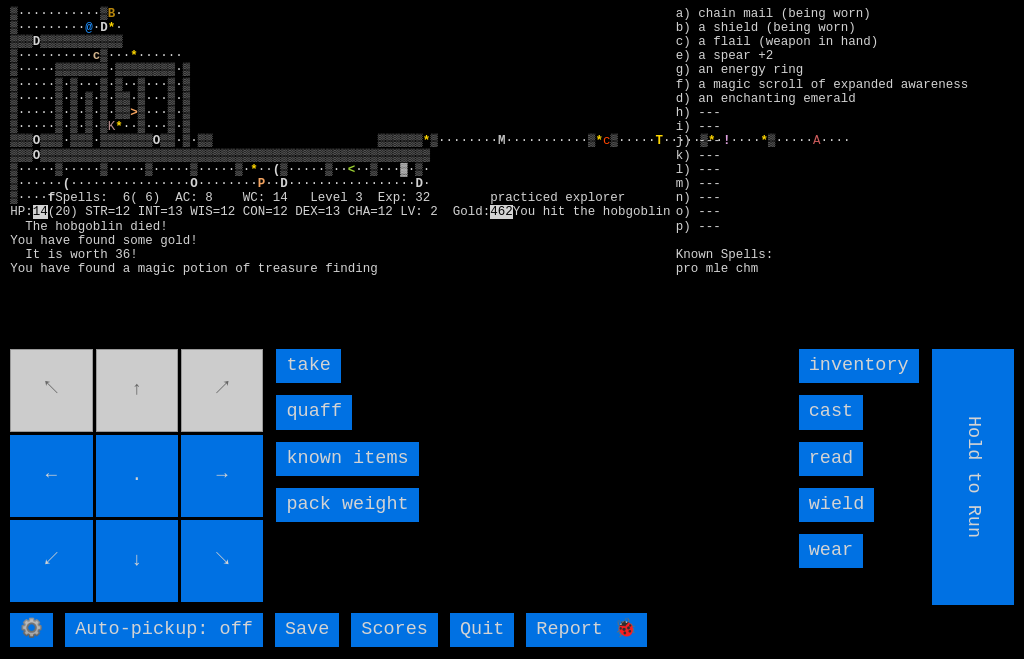 click on "quaff" at bounding box center [314, 412] 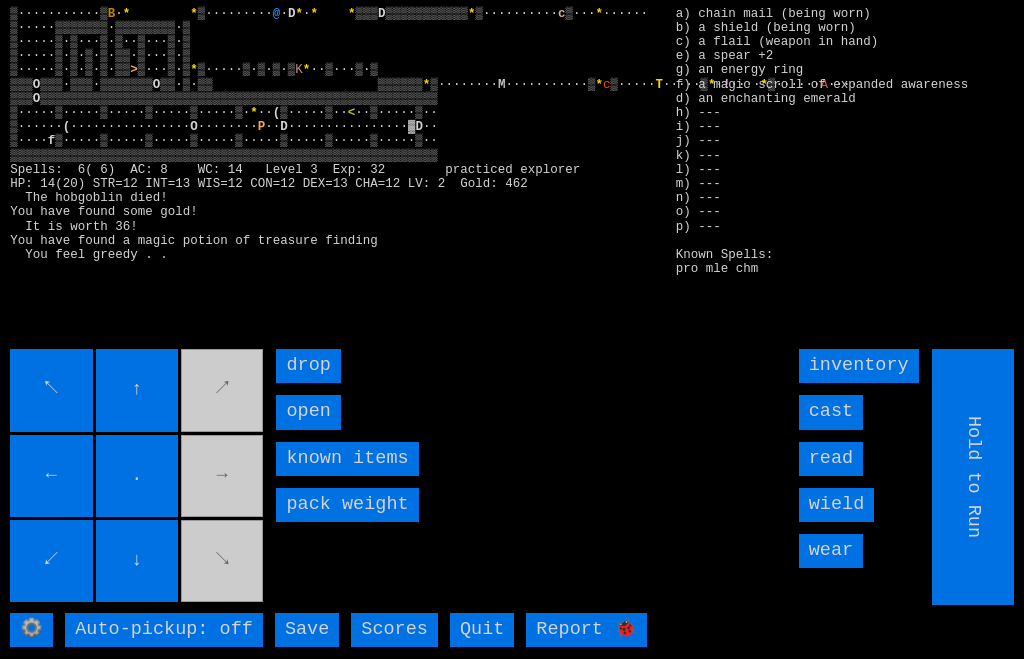 click on "open" at bounding box center [308, 412] 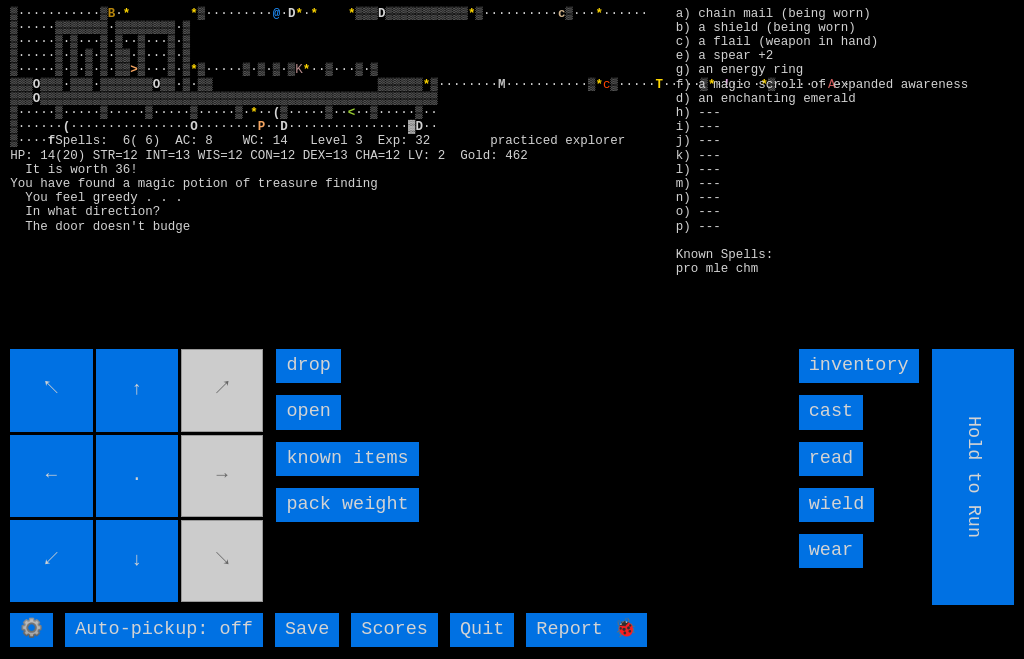click on "↖ ↑ ↗ ← . → ↙ ↓ ↘" at bounding box center (138, 477) 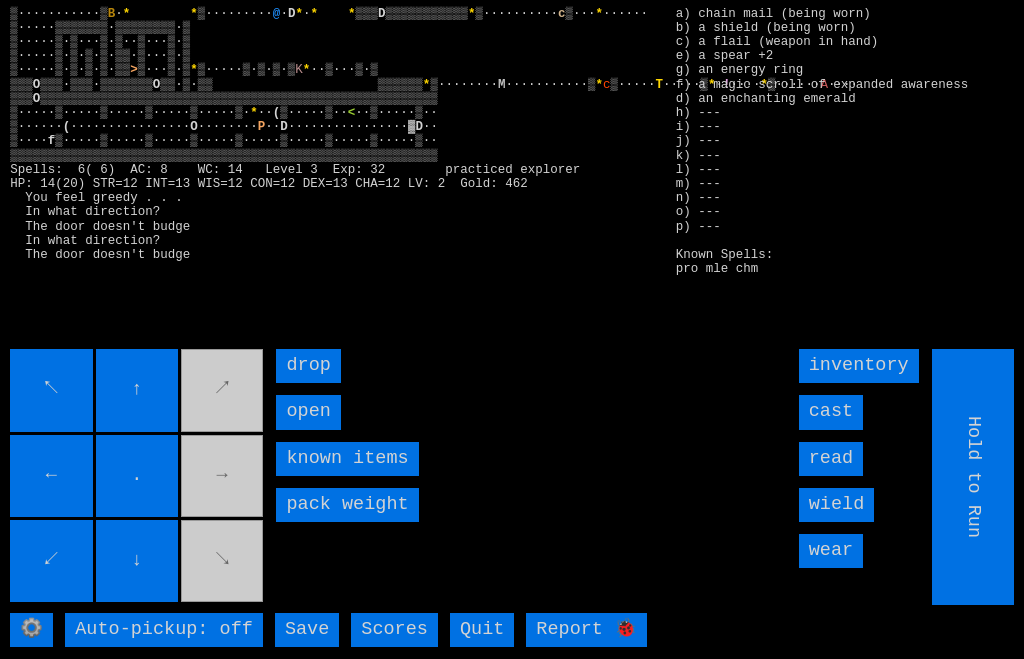 click on "↖ ↑ ↗ ← . → ↙ ↓ ↘" at bounding box center (138, 477) 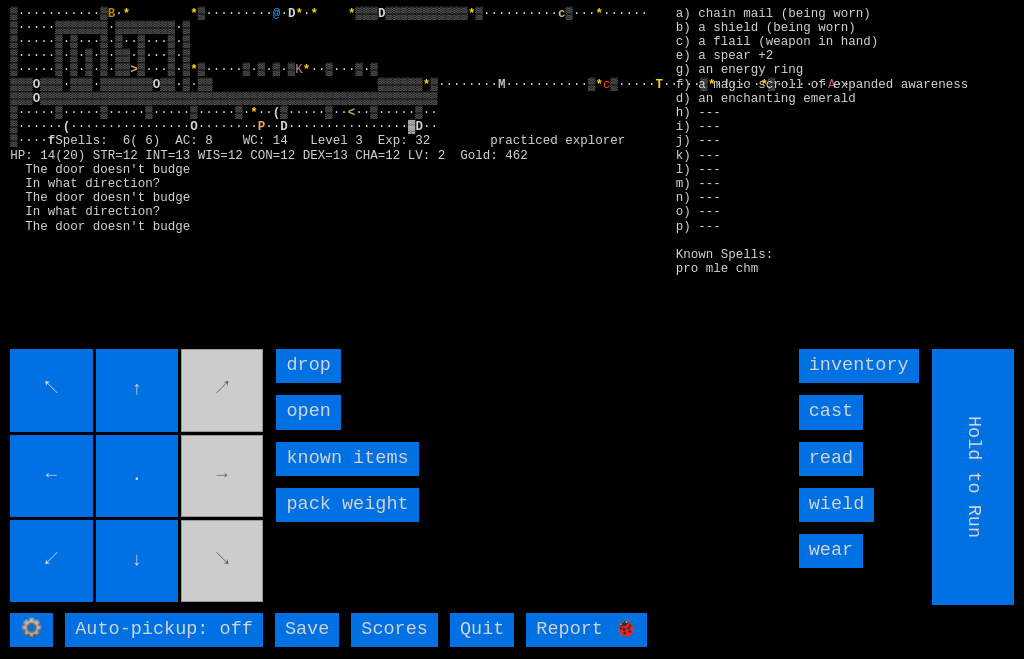click on "open" at bounding box center (308, 412) 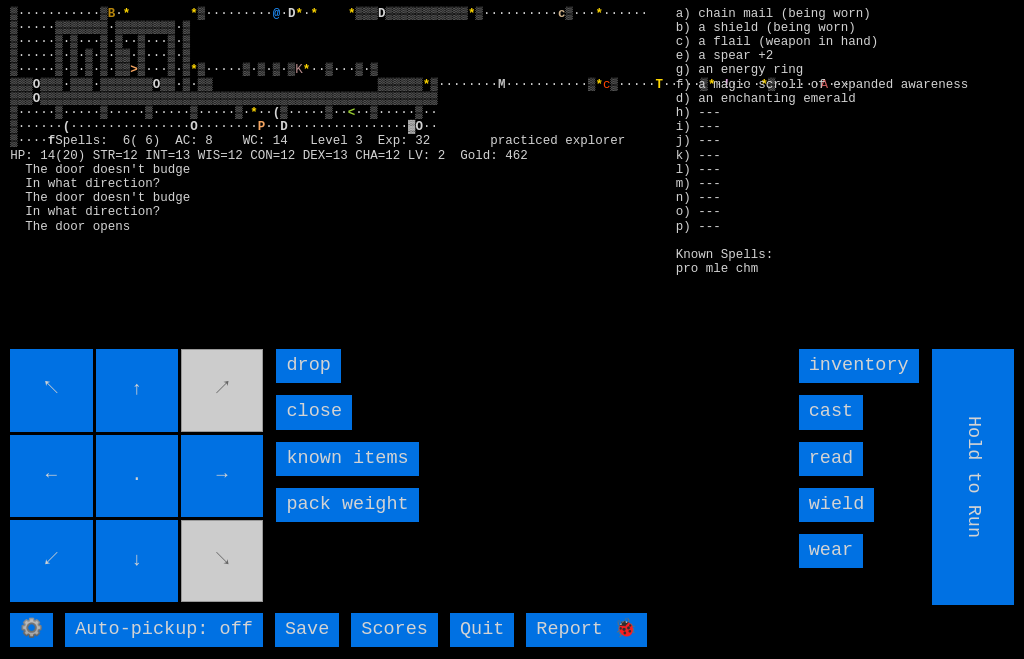 click on "close" at bounding box center (314, 412) 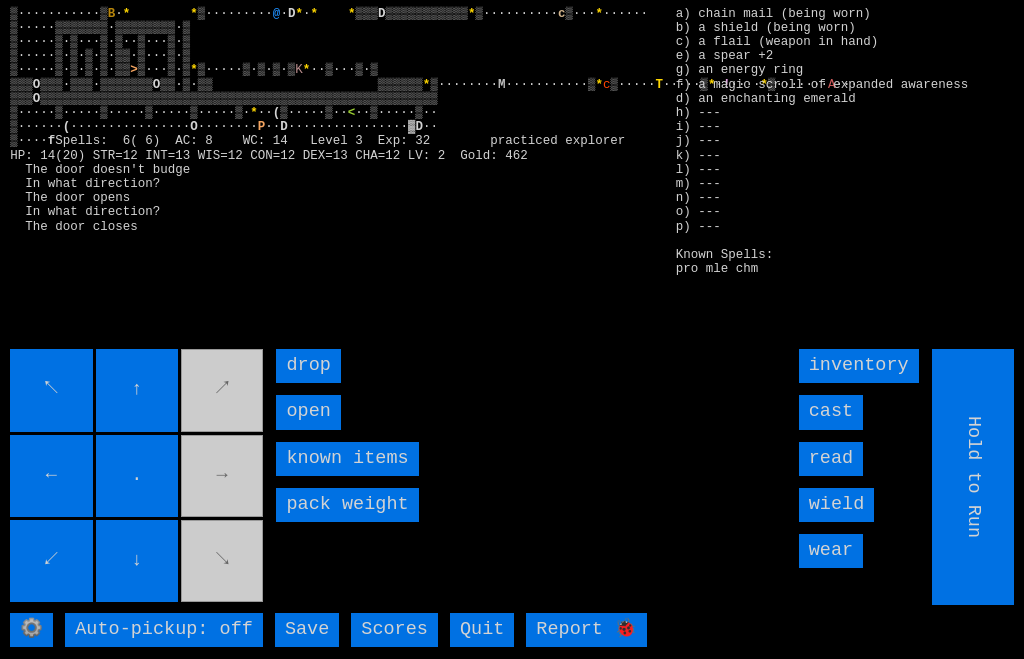 click on "open" at bounding box center (308, 412) 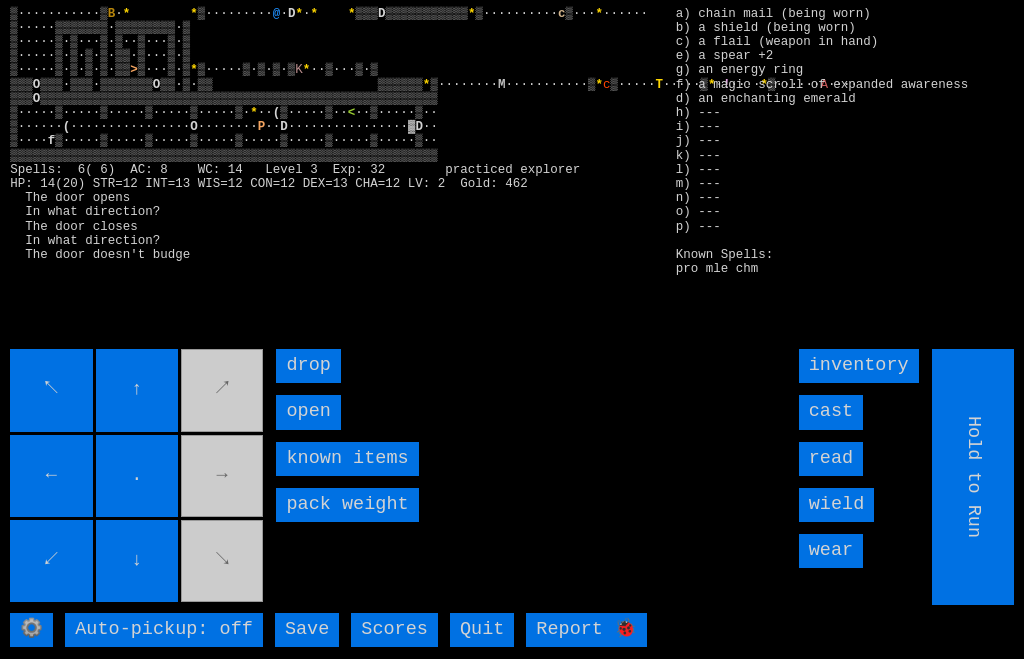 click on "open" at bounding box center [308, 412] 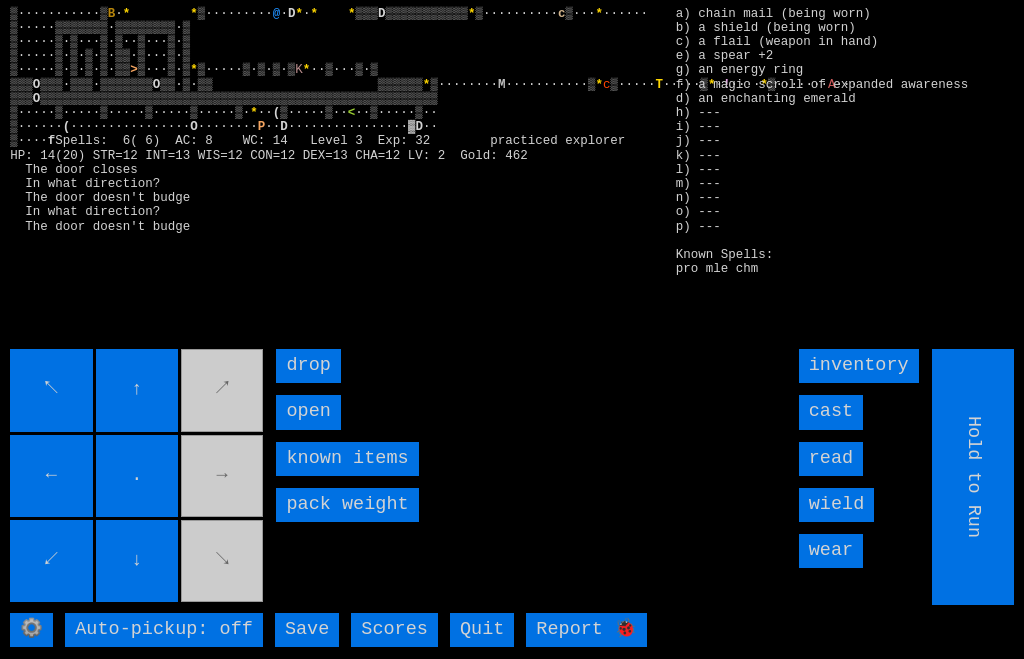 click on "open" at bounding box center (308, 412) 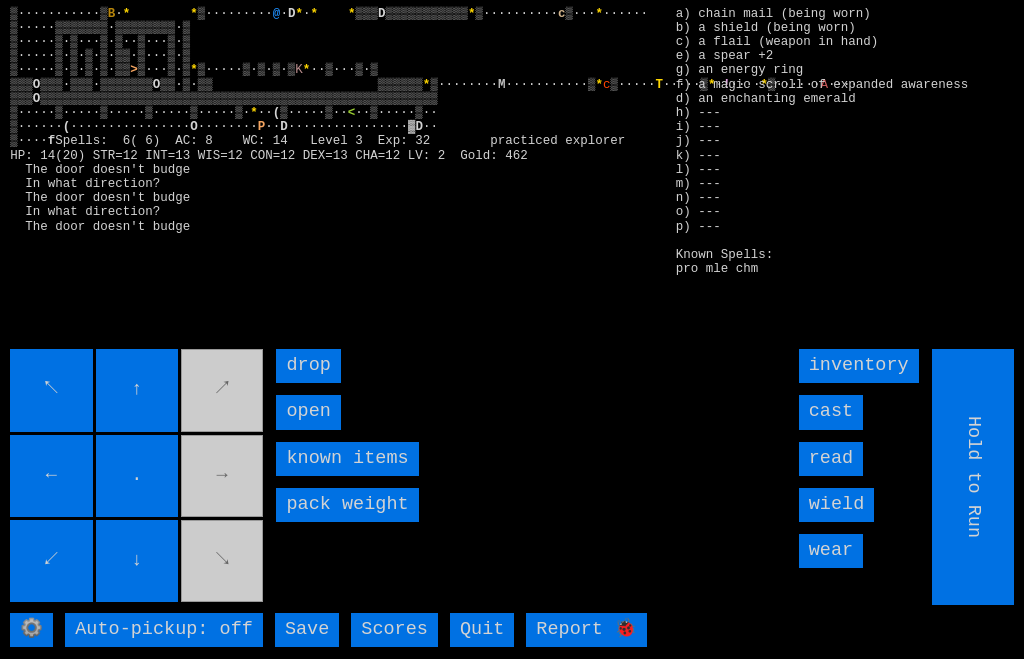 click on "open" at bounding box center [308, 412] 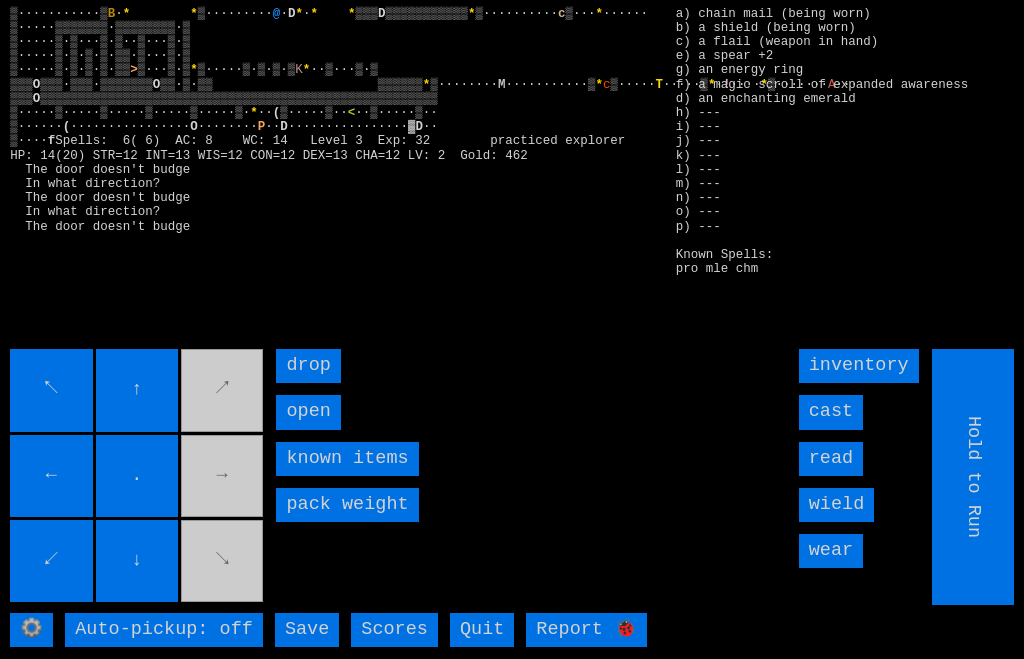 click on "open" at bounding box center (308, 412) 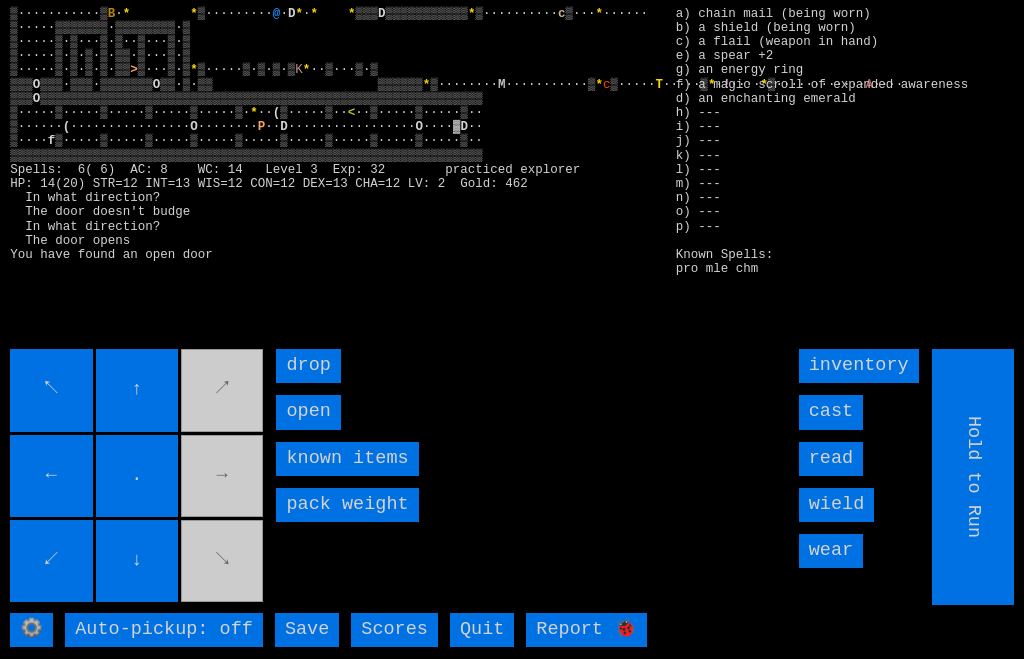 click on "open" at bounding box center [308, 412] 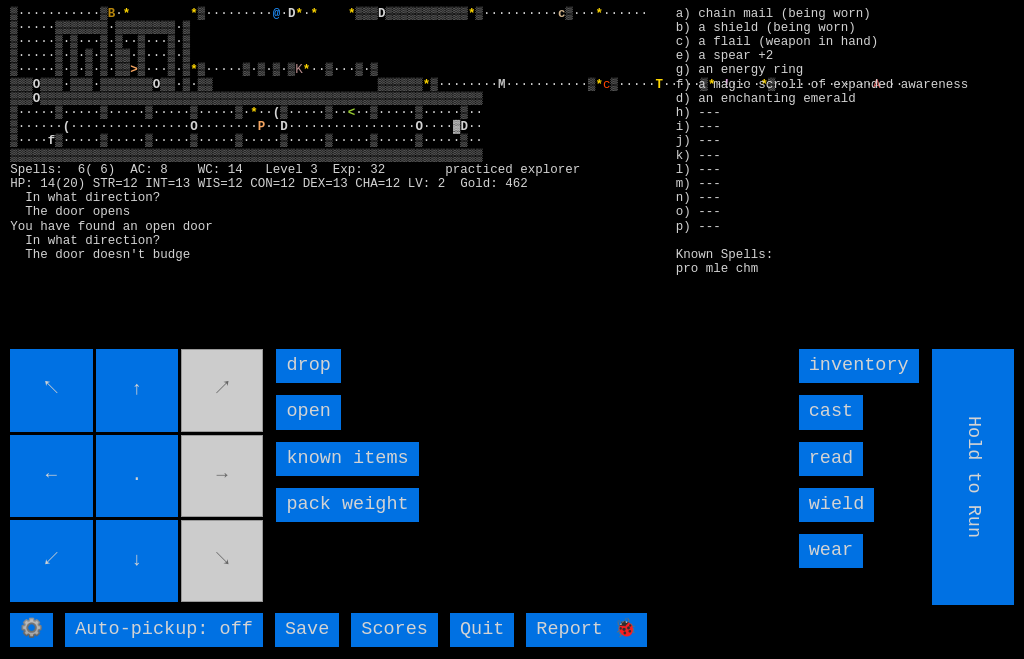 click on "open" at bounding box center [308, 412] 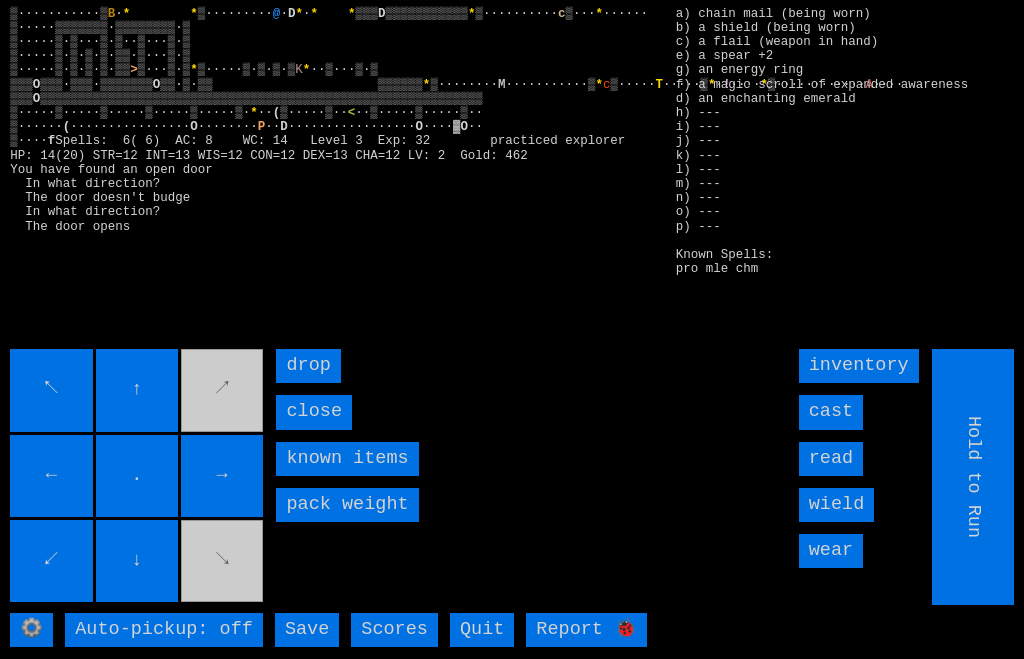 click on "close" at bounding box center (314, 412) 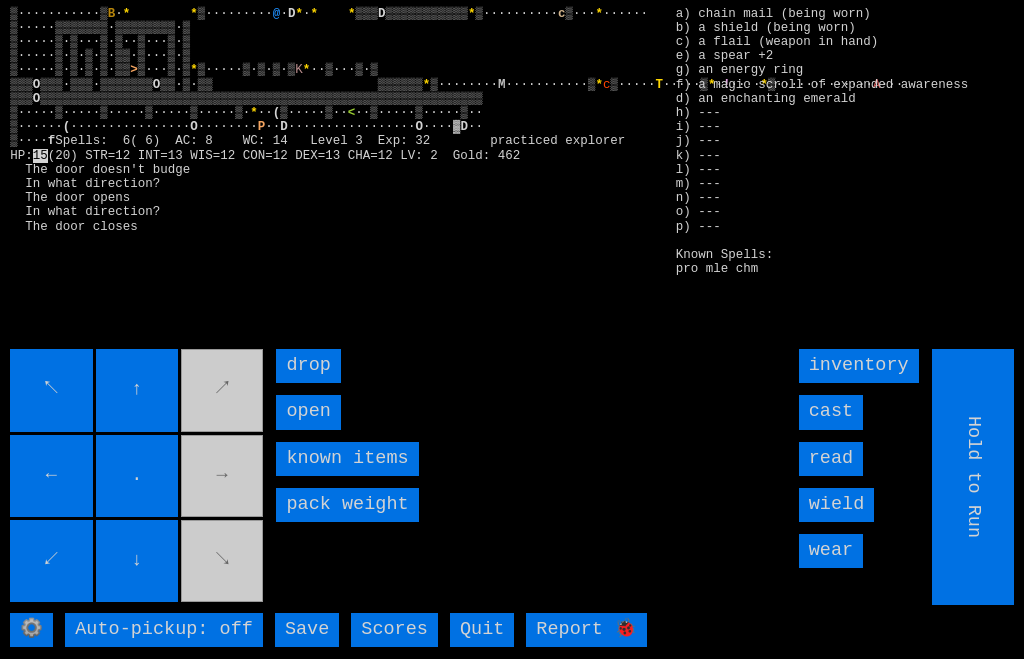 click on "↖ ↑ ↗ ← . → ↙ ↓ ↘" at bounding box center [138, 477] 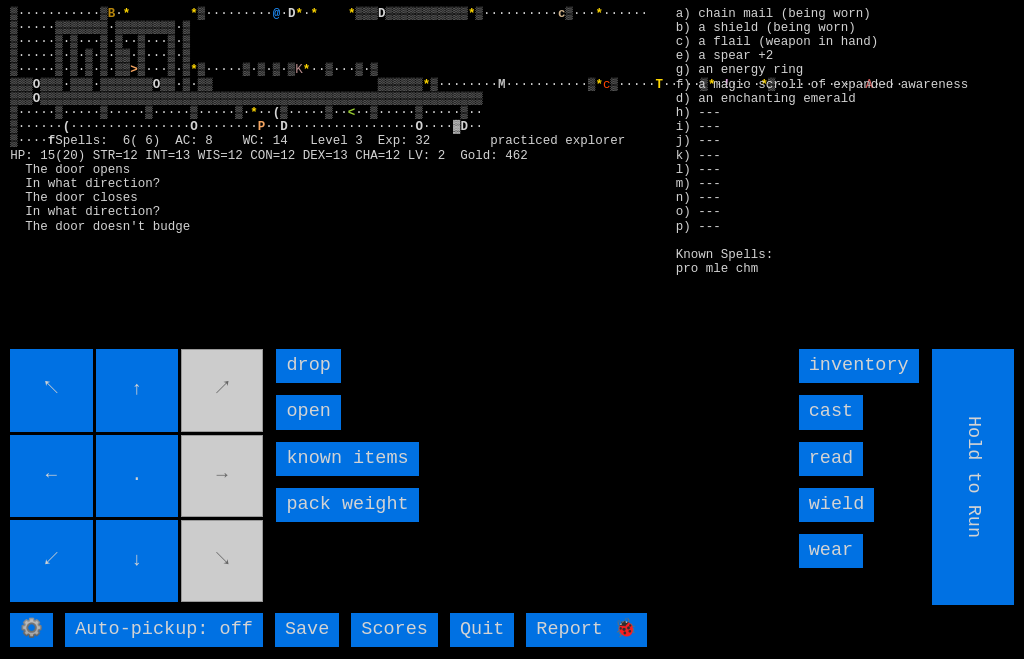 click on "open" at bounding box center (308, 412) 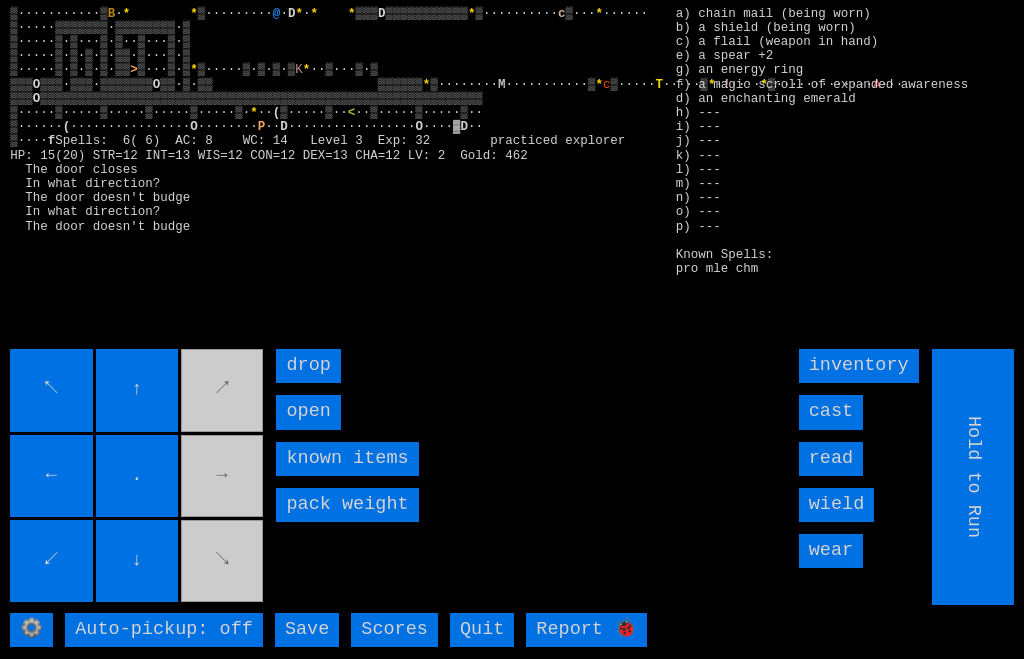 click on "open" at bounding box center (308, 412) 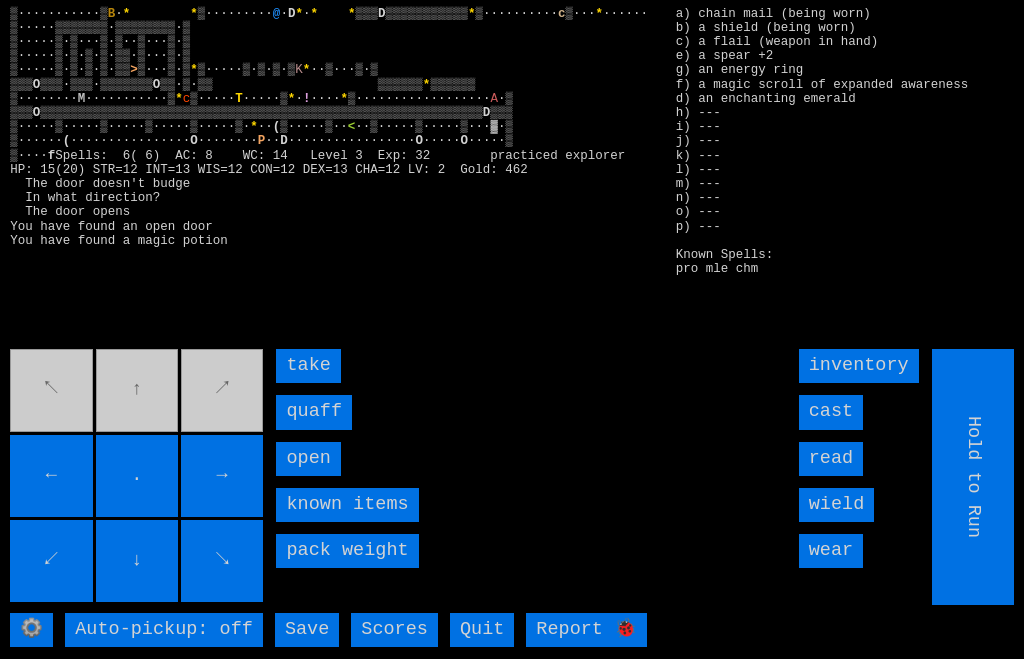 click on "quaff" at bounding box center (314, 412) 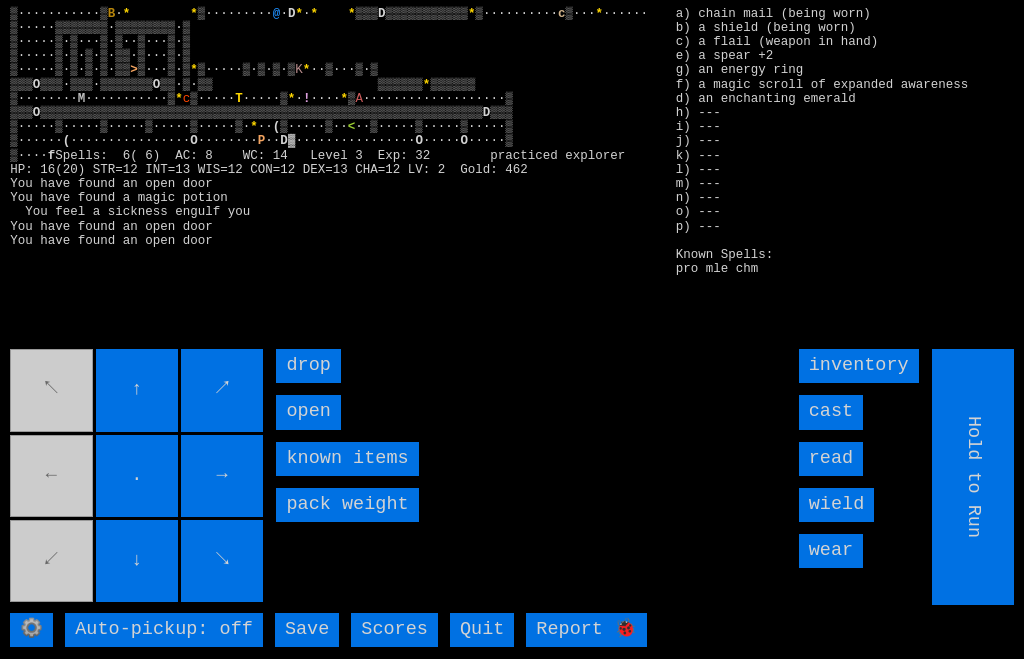 click on "↖ ↑ ↗ ← . → ↙ ↓ ↘" at bounding box center (138, 477) 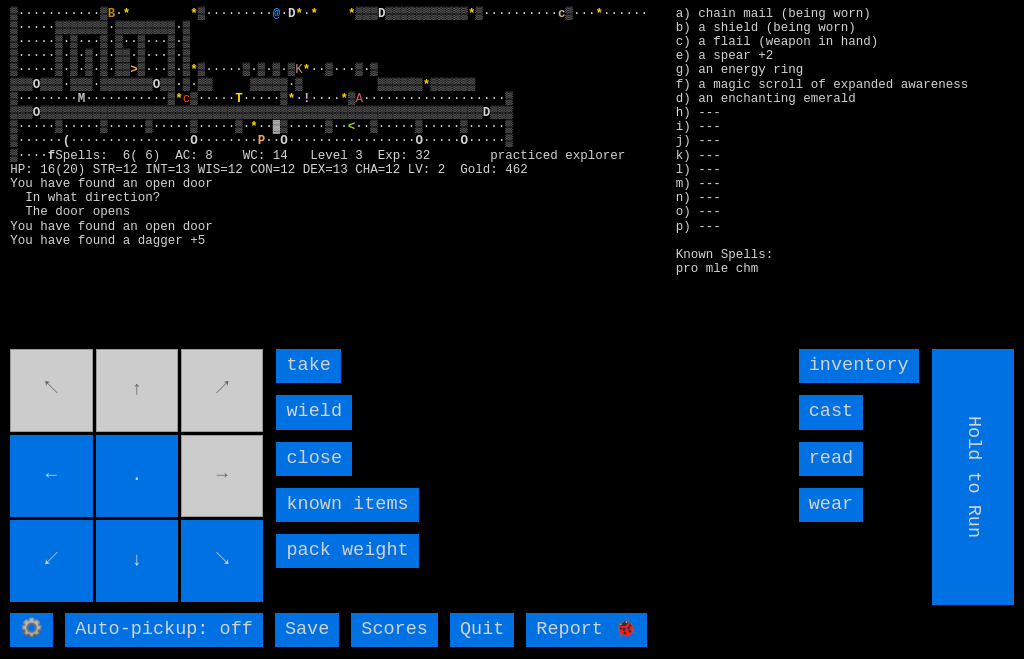 click on "take" at bounding box center [308, 366] 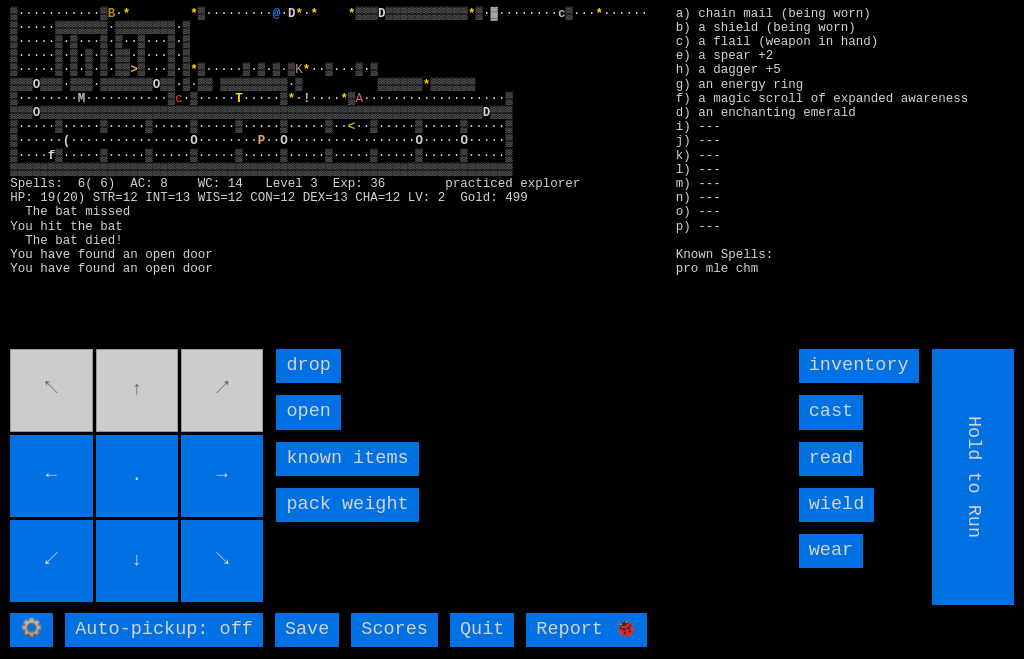 click on "open" at bounding box center (308, 412) 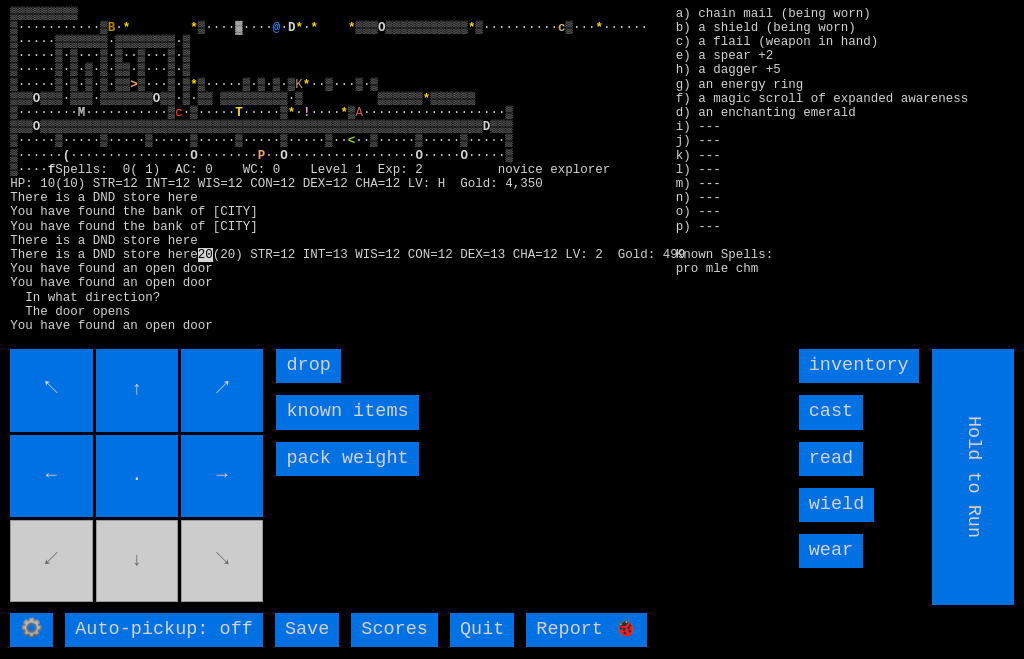 click on "↖ ↑ ↗ ← . → ↙ ↓ ↘" at bounding box center [138, 477] 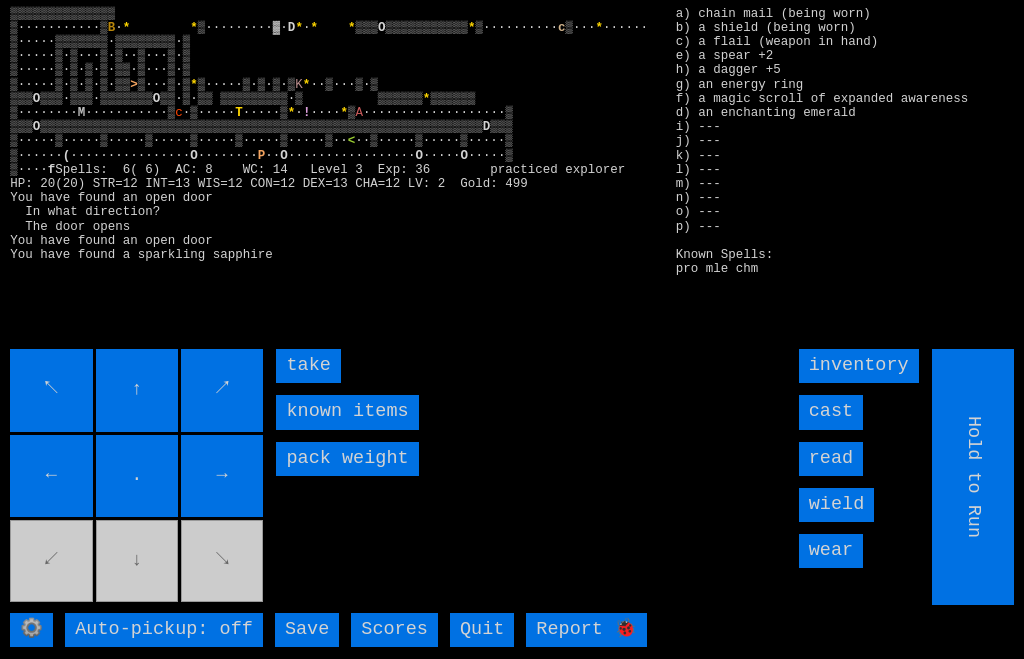 click on "take" at bounding box center [308, 366] 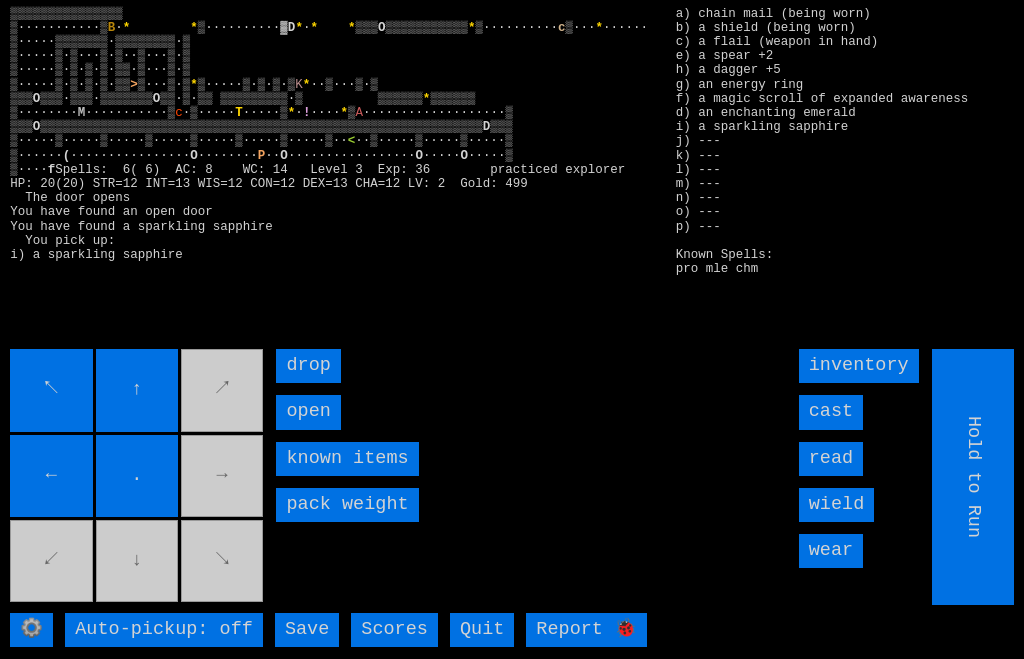 click on "↖ ↑ ↗ ← . → ↙ ↓ ↘" at bounding box center (138, 477) 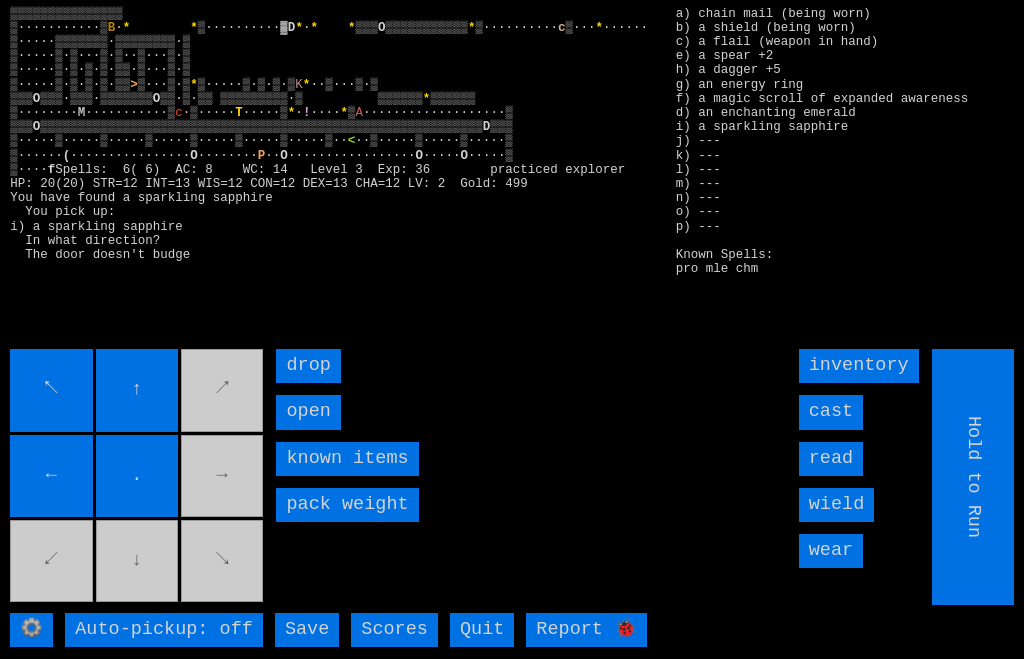click on "open" at bounding box center [308, 412] 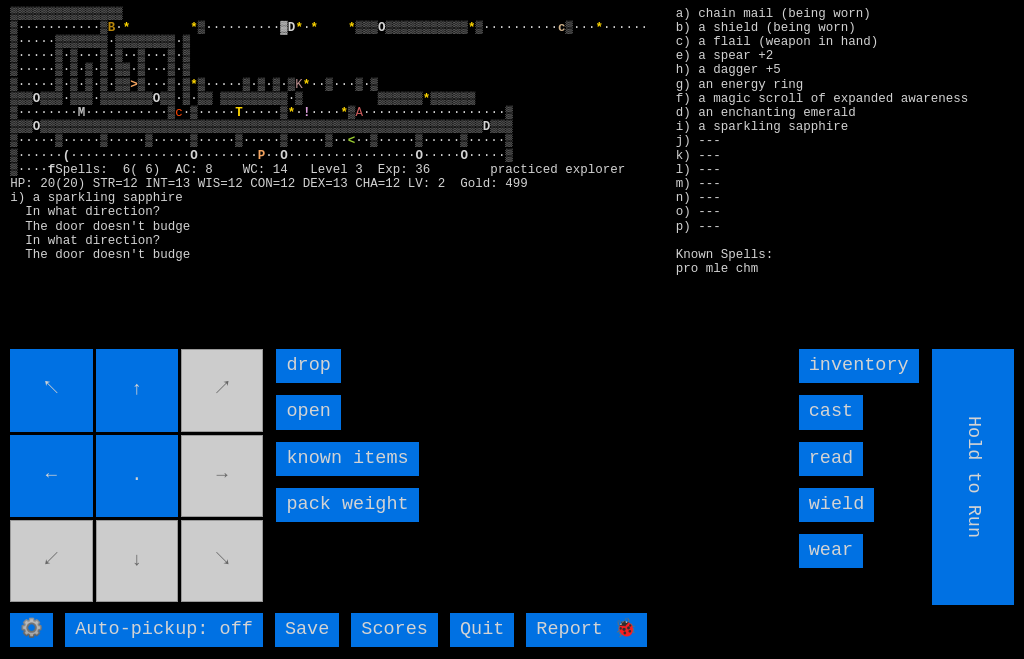 click on "open" at bounding box center [308, 412] 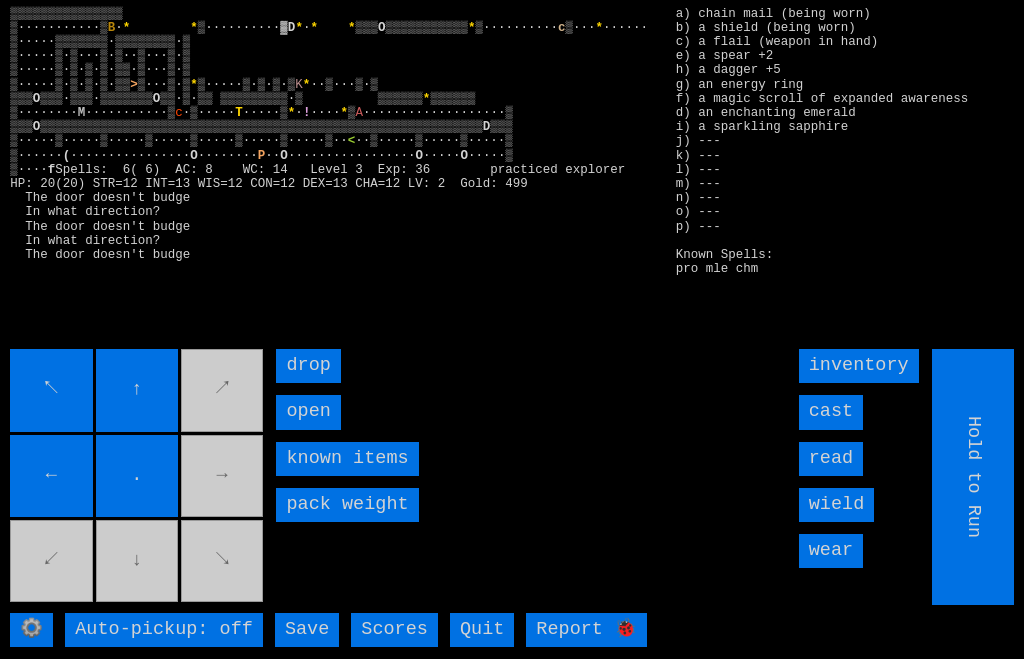 click on "open" at bounding box center [308, 412] 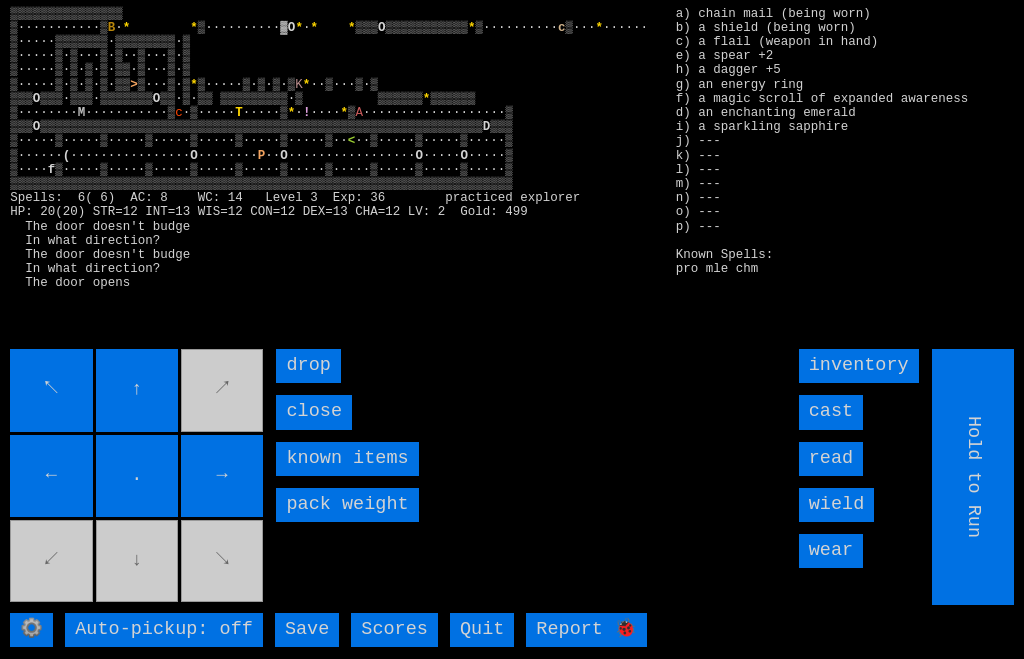 click on "close" at bounding box center (314, 412) 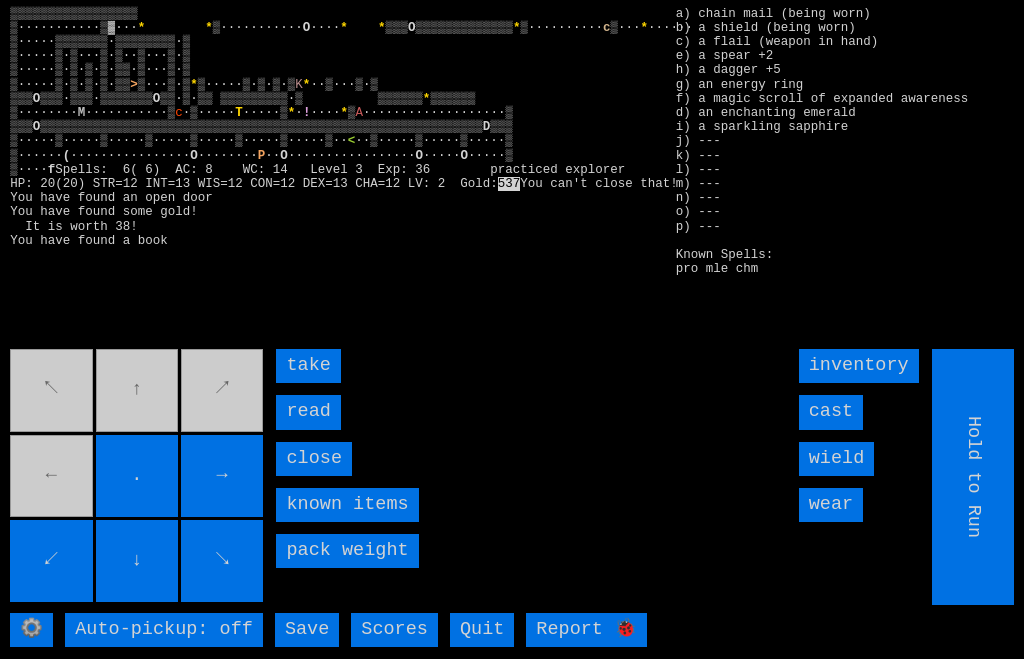 click on "read" at bounding box center [308, 412] 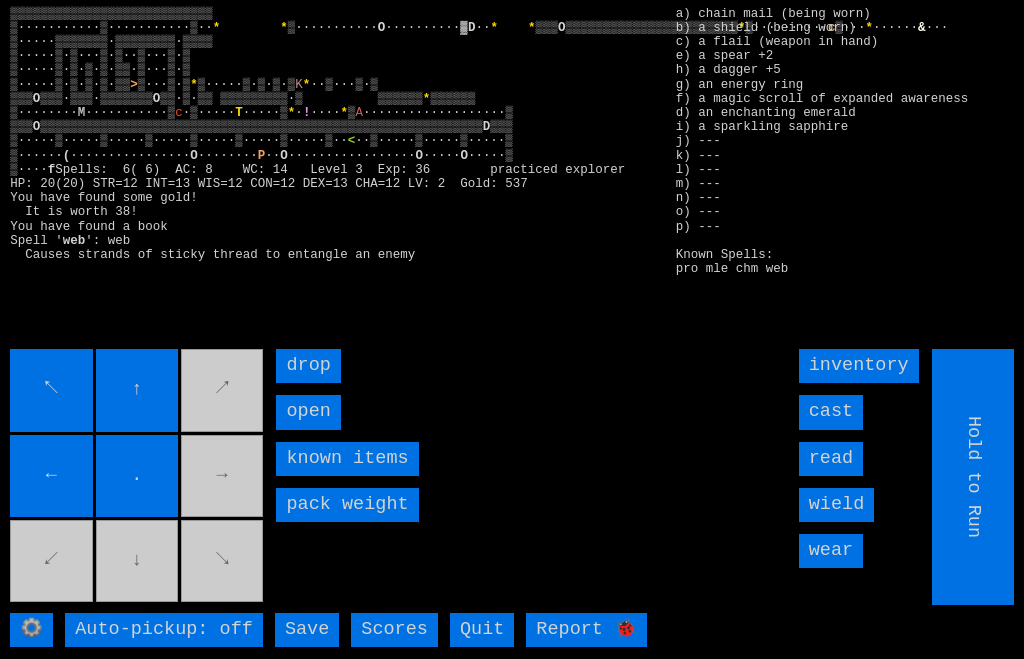 click on "open" at bounding box center [308, 412] 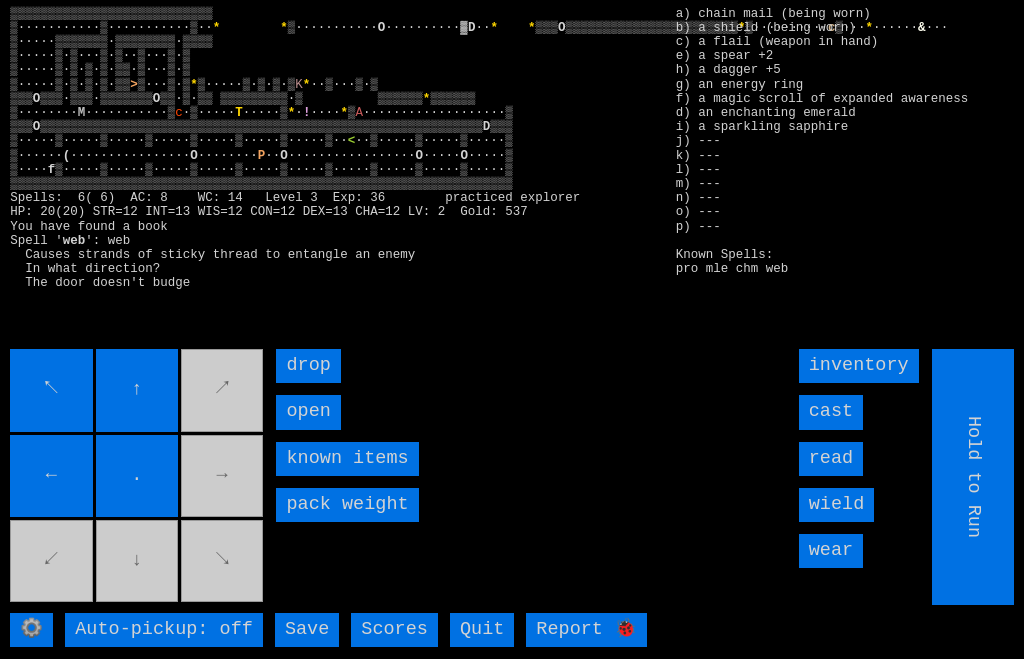 click on "open" at bounding box center (308, 412) 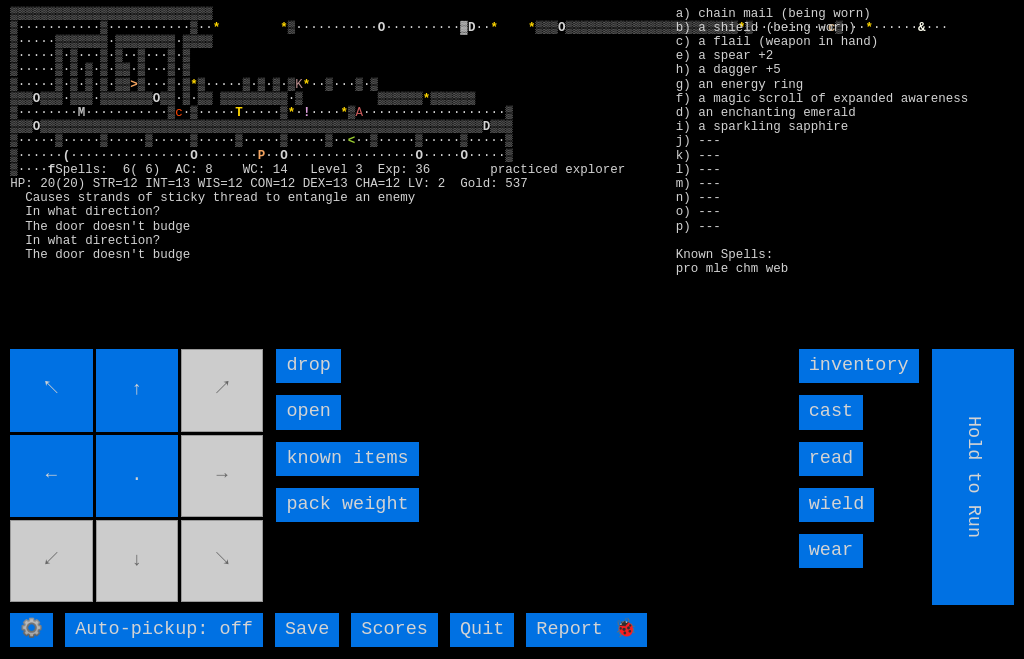 click on "↖ ↑ ↗ ← . → ↙ ↓ ↘" at bounding box center (138, 477) 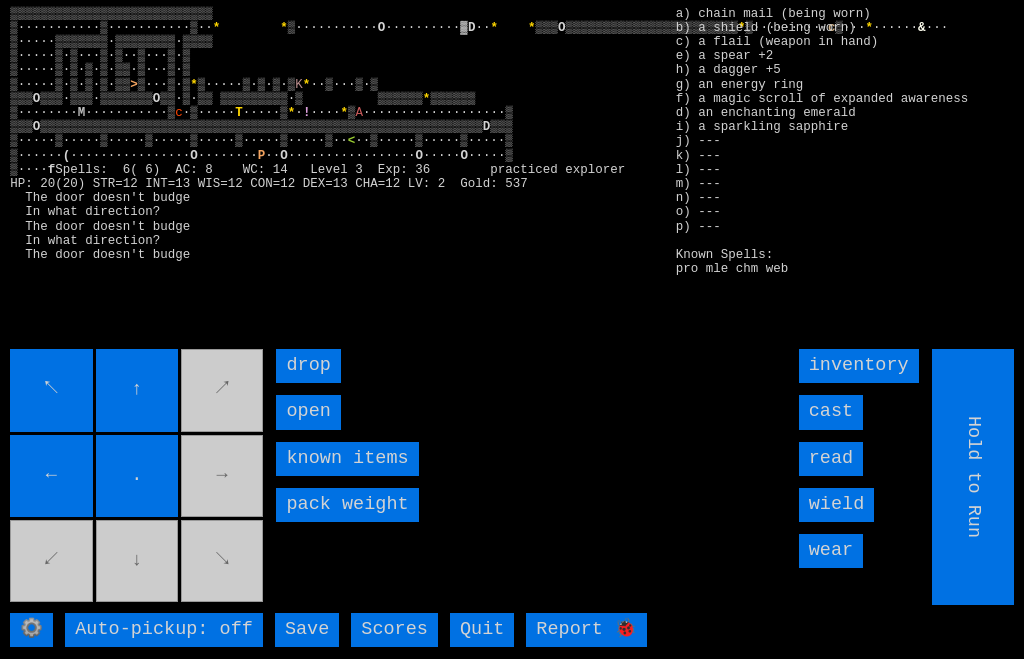 click on "open" at bounding box center (308, 412) 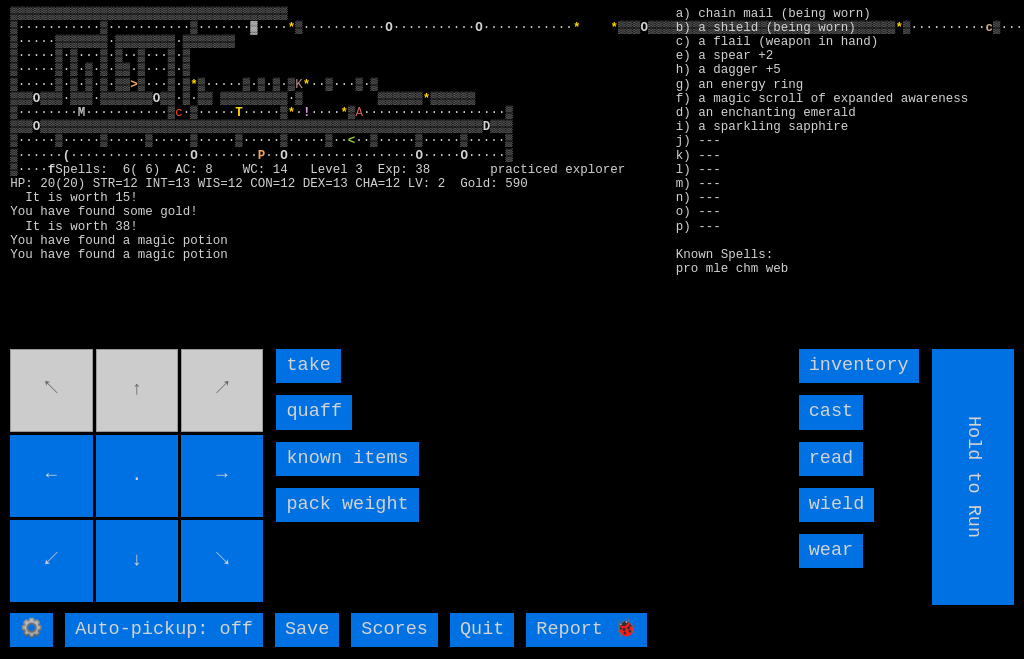 click on "quaff" at bounding box center [314, 412] 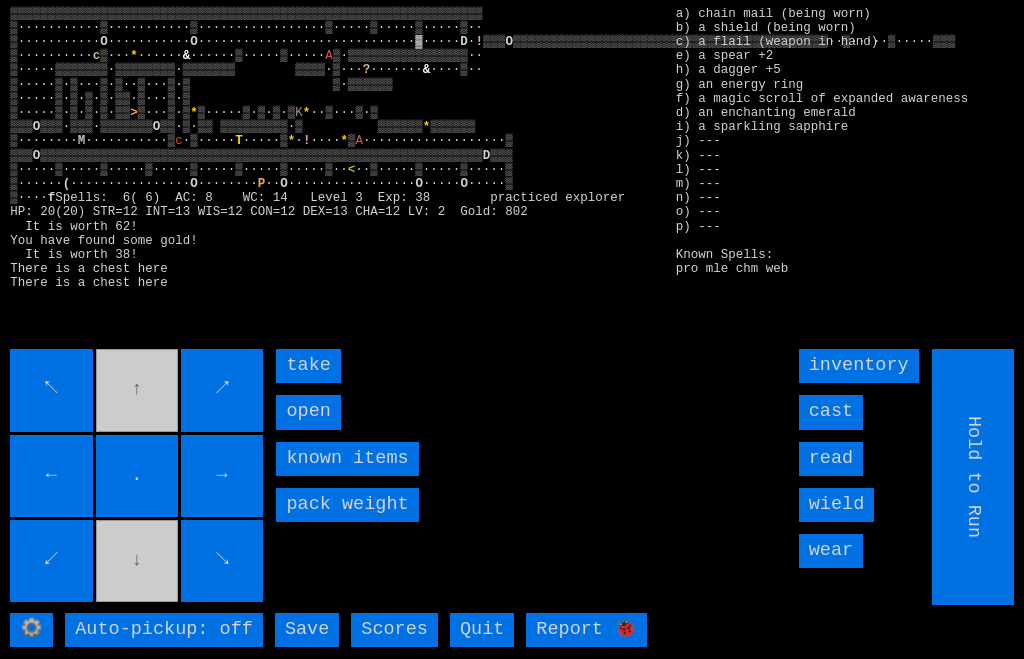 click on "open" at bounding box center (308, 412) 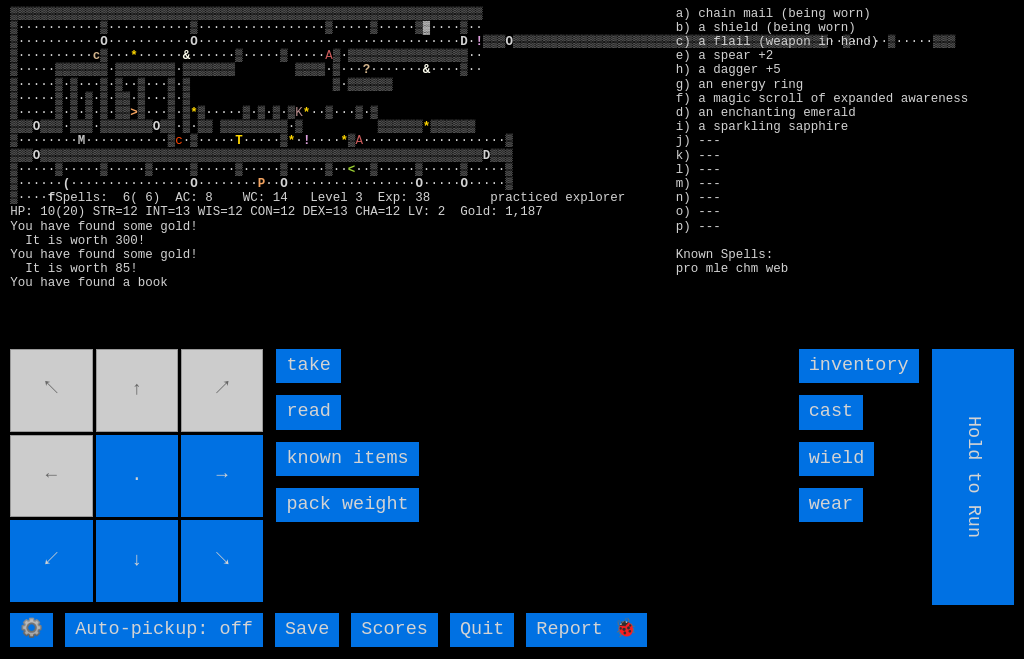 click on "read" at bounding box center [308, 412] 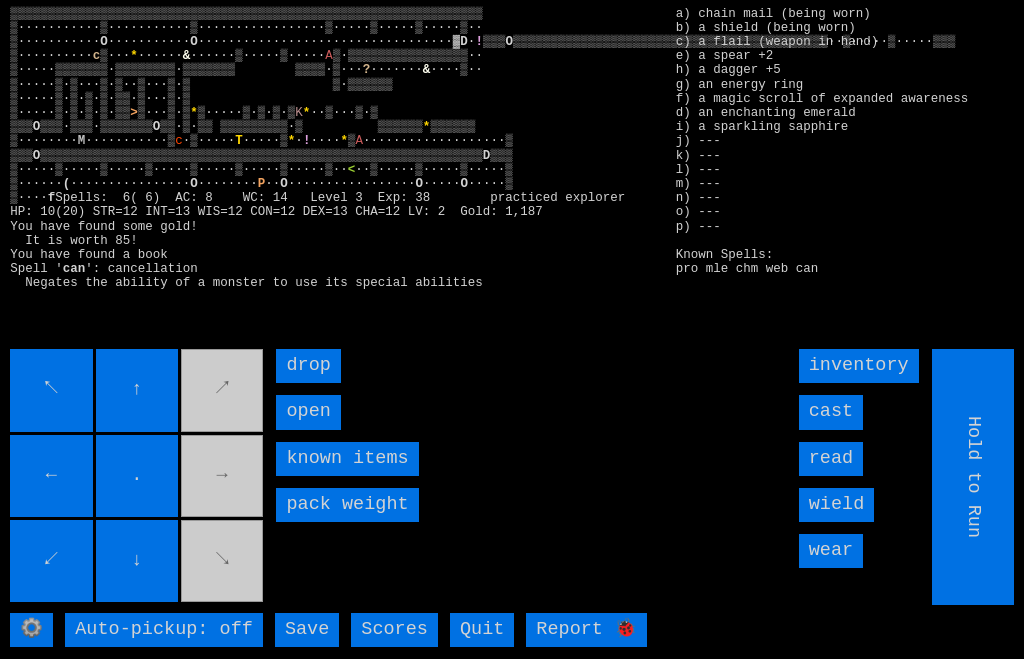 click on "open" at bounding box center [308, 412] 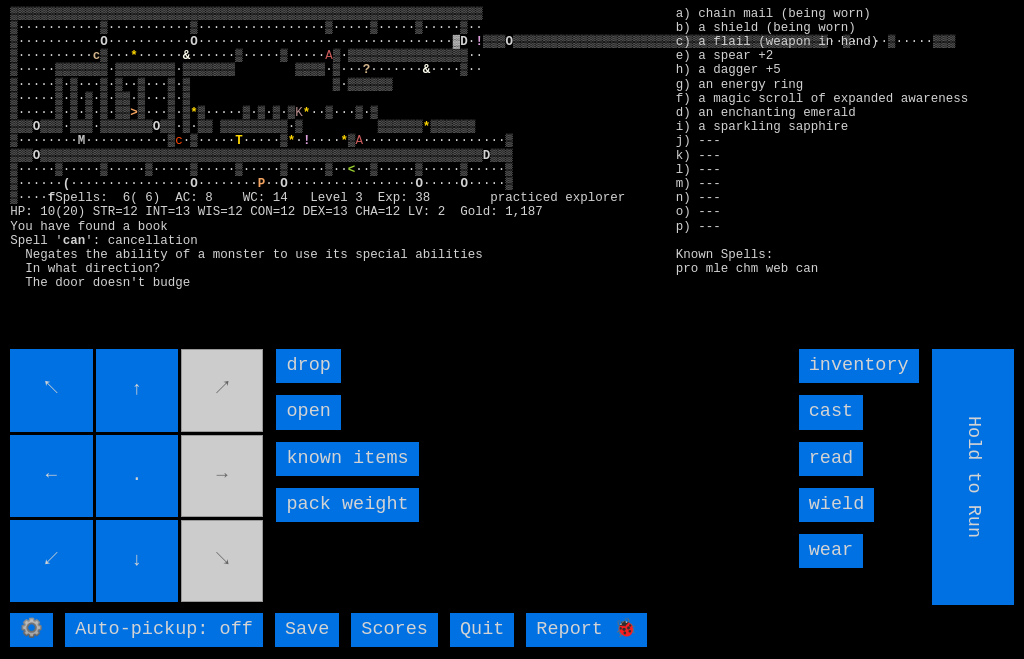 click on "open" at bounding box center [308, 412] 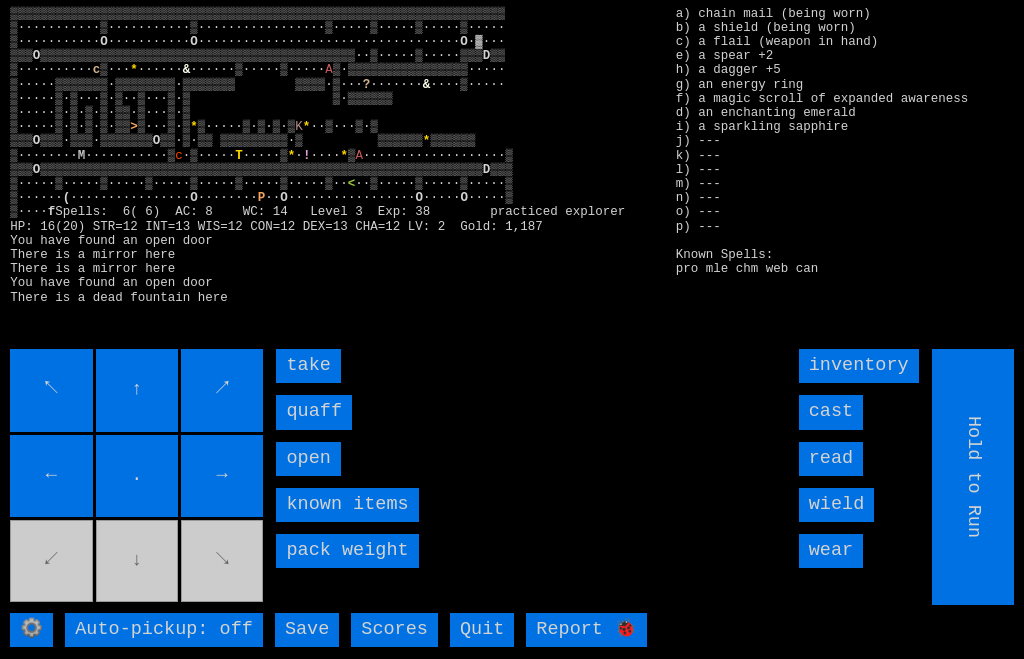 click on "take" at bounding box center [308, 366] 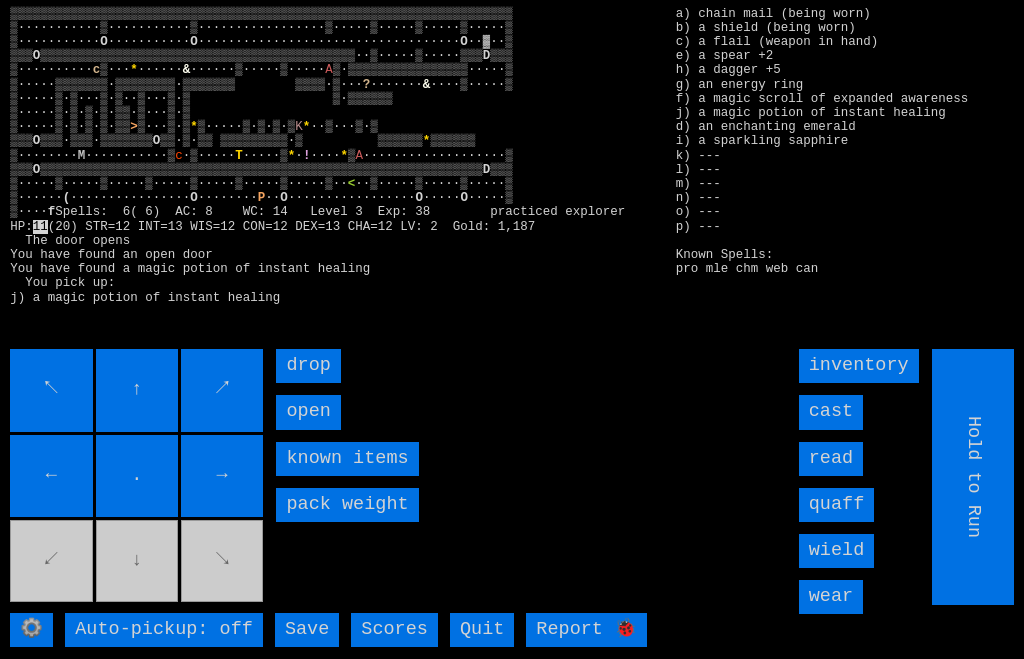 click on "open" at bounding box center (308, 412) 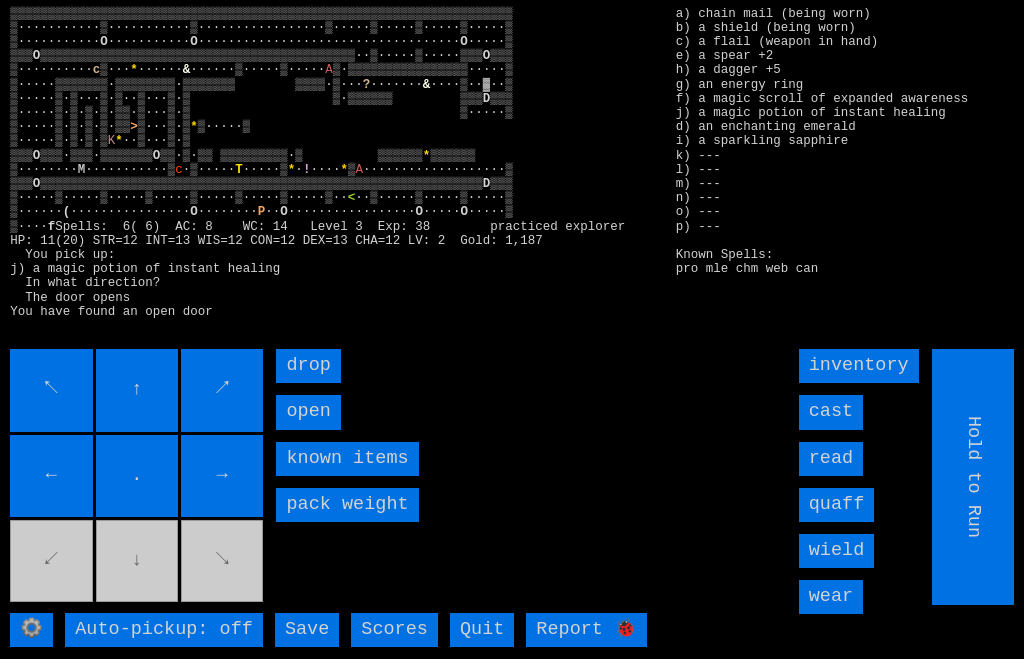 click on "↖ ↑ ↗ ← . → ↙ ↓ ↘" at bounding box center (138, 477) 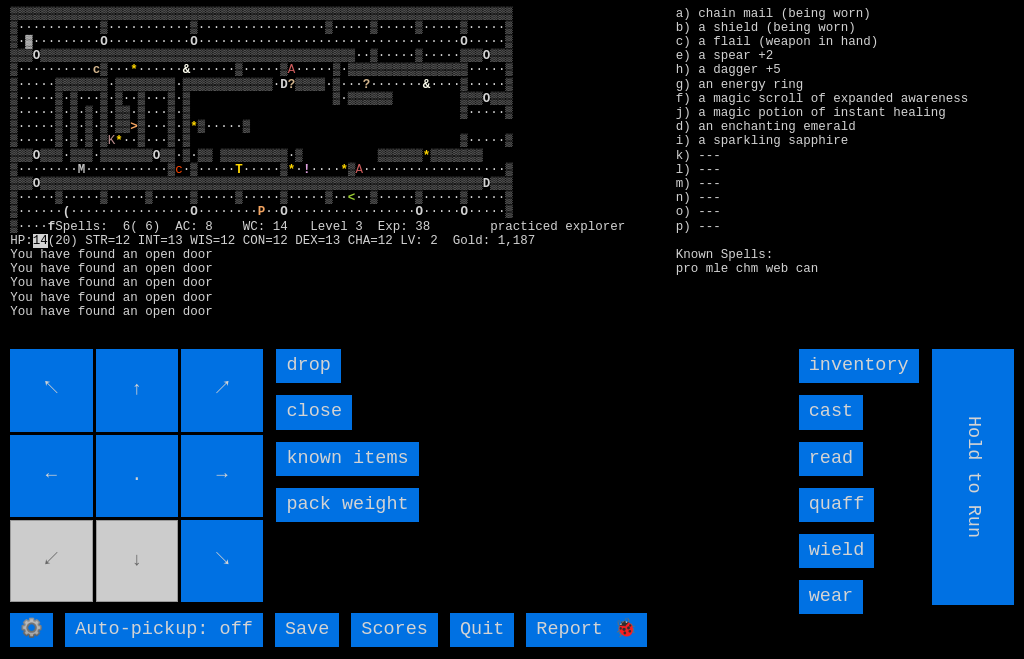 click on "↖ ↑ ↗ ← . → ↙ ↓ ↘" at bounding box center [138, 477] 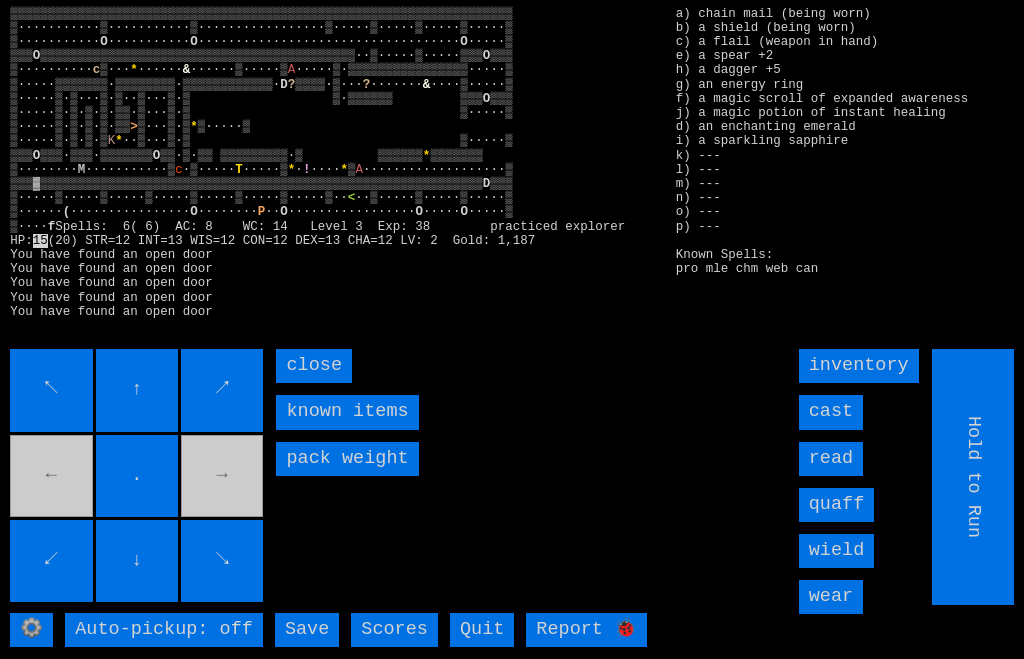 click on "↖ ↑ ↗ ← . → ↙ ↓ ↘" at bounding box center (138, 477) 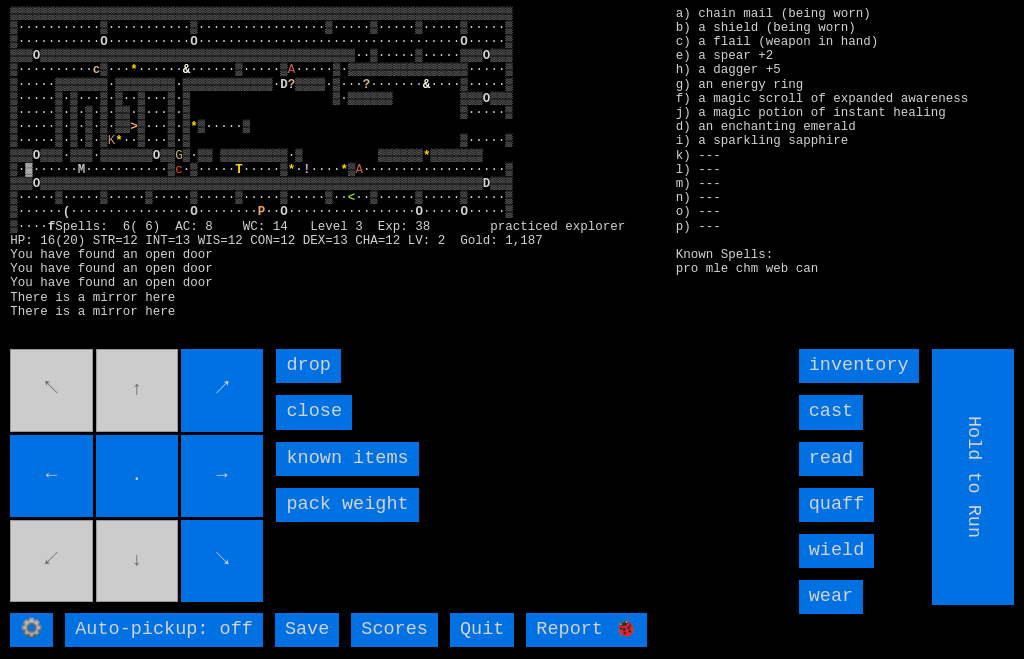 click on "↖ ↑ ↗ ← . → ↙ ↓ ↘" at bounding box center (138, 477) 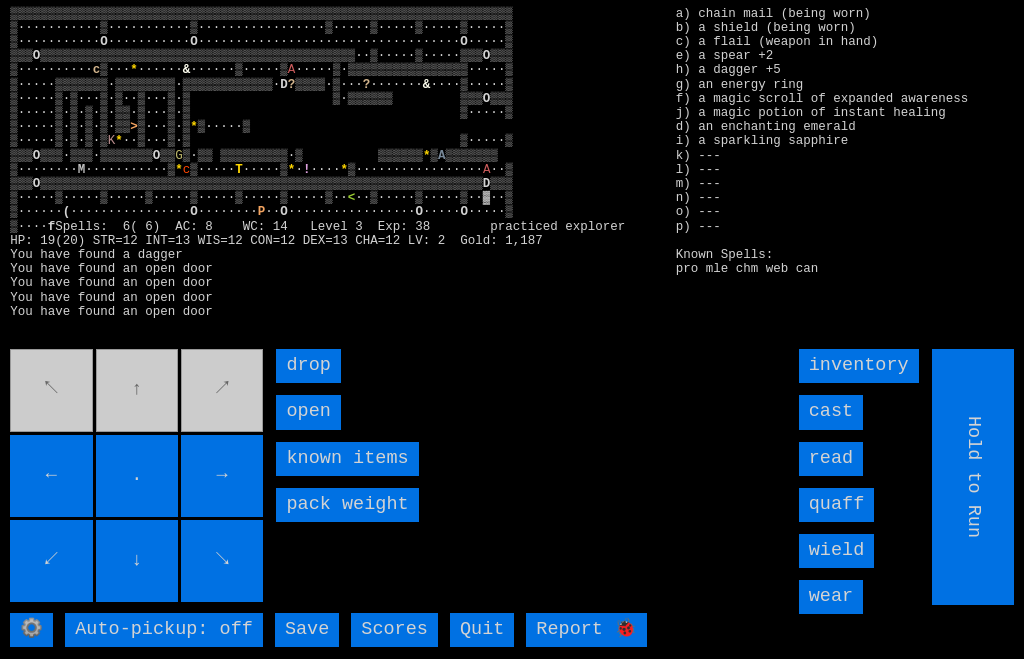 click on "open" at bounding box center (308, 412) 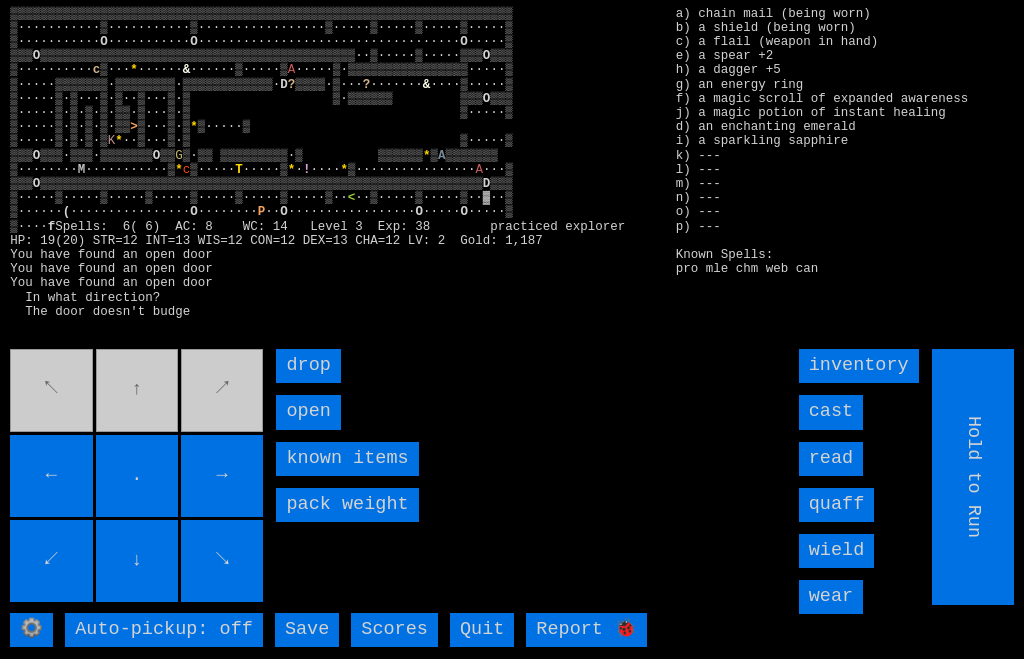 click on "open" at bounding box center (308, 412) 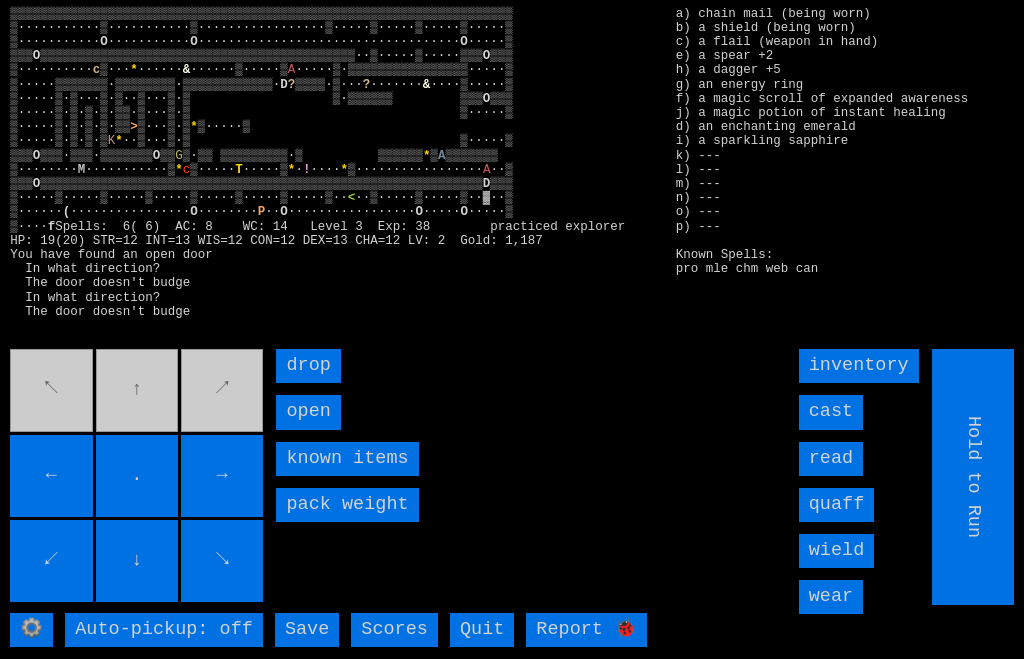 click on "open" at bounding box center (308, 412) 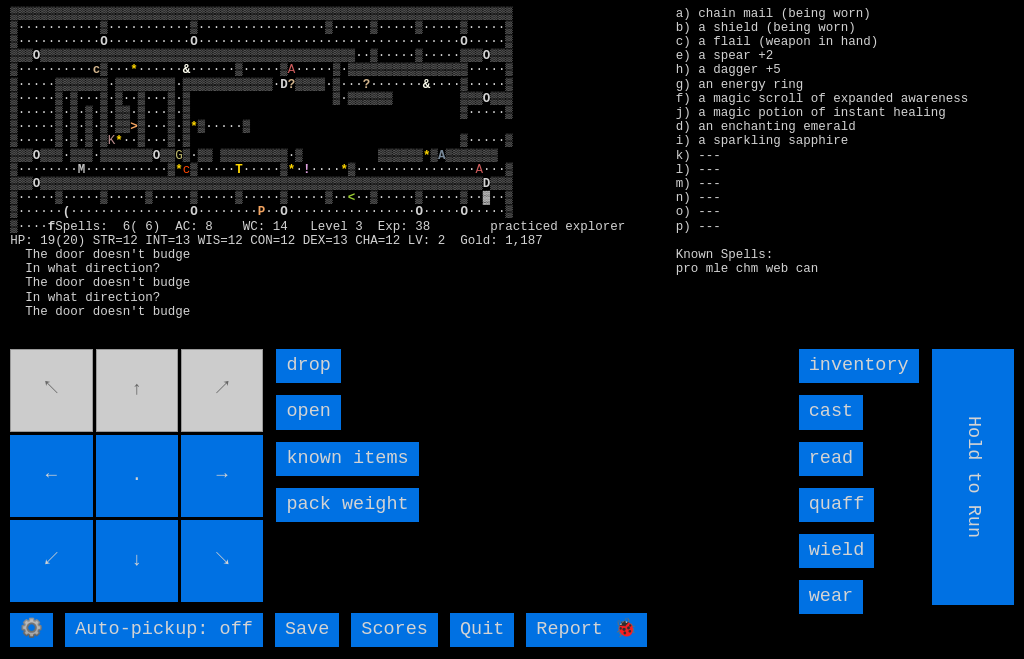 click on "open" at bounding box center [308, 412] 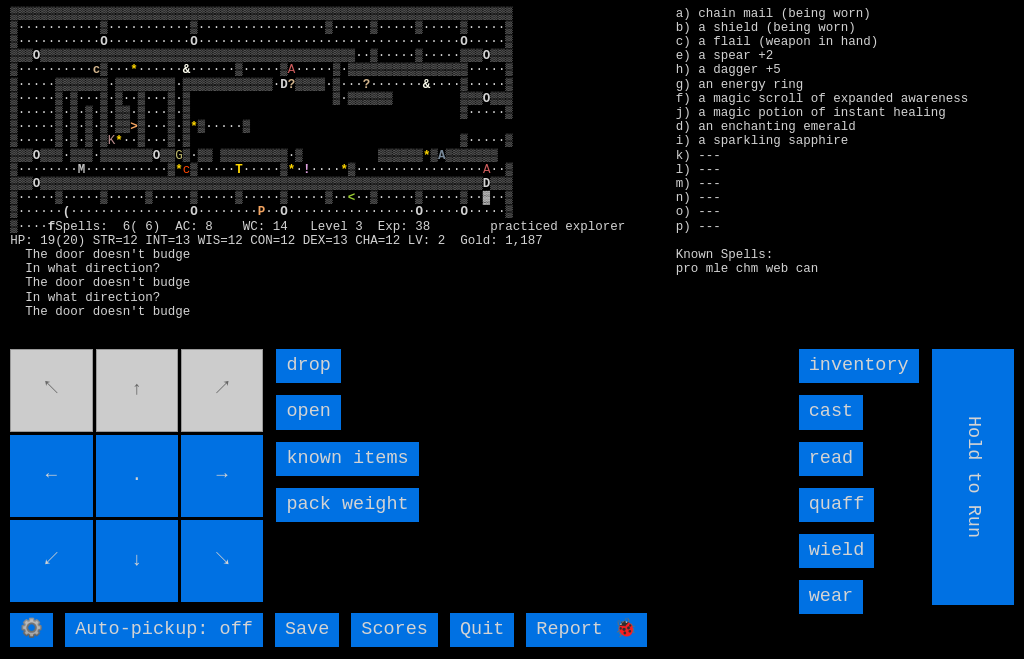click on "open" at bounding box center (308, 412) 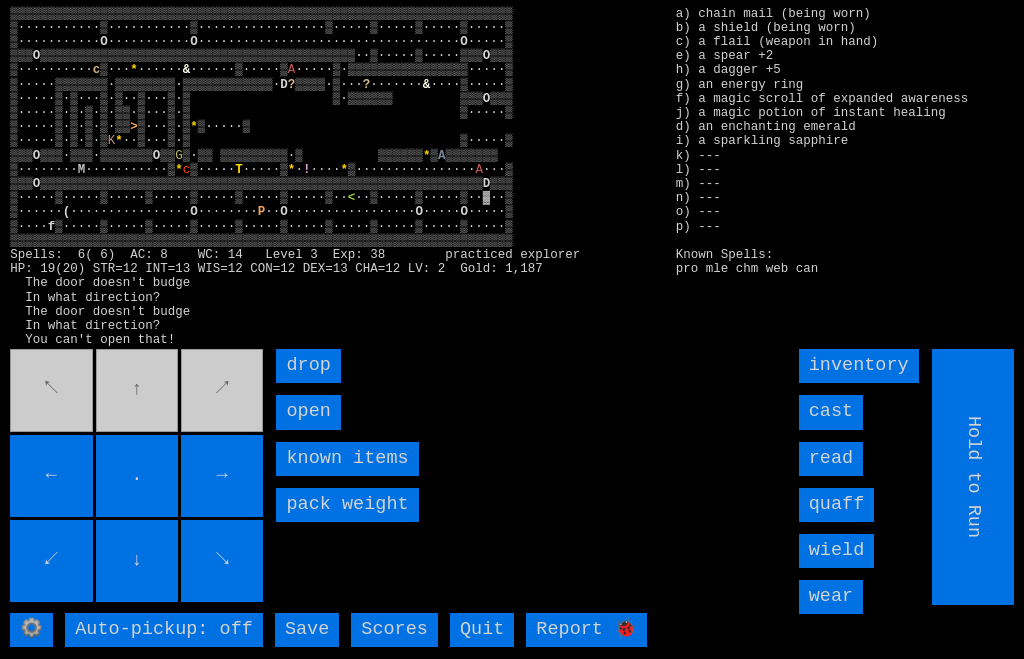 click on "open" at bounding box center [308, 412] 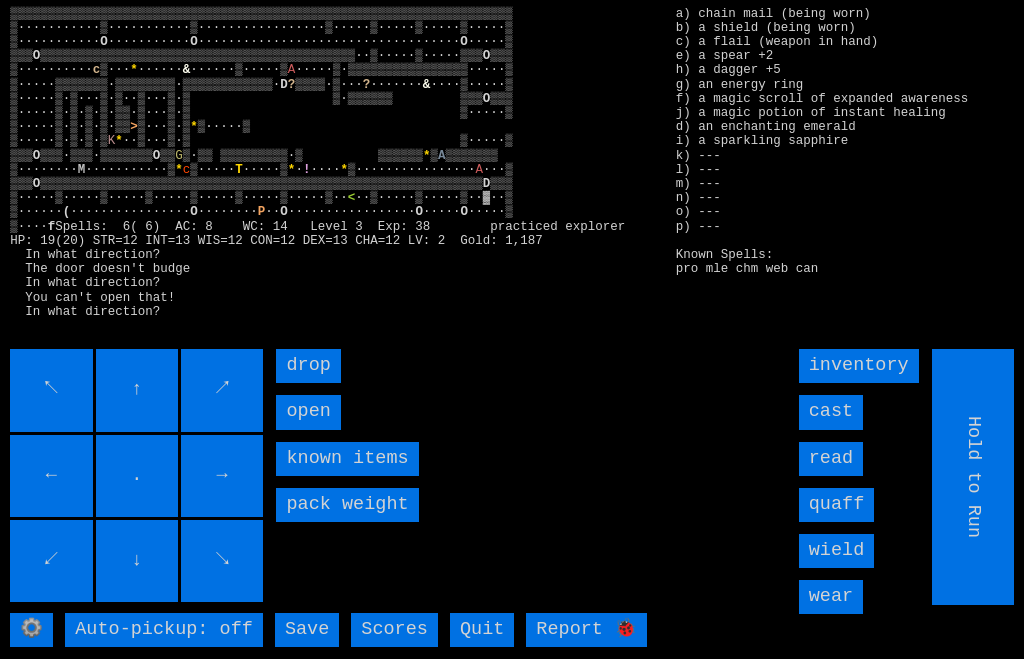 click on "↖" at bounding box center [51, 390] 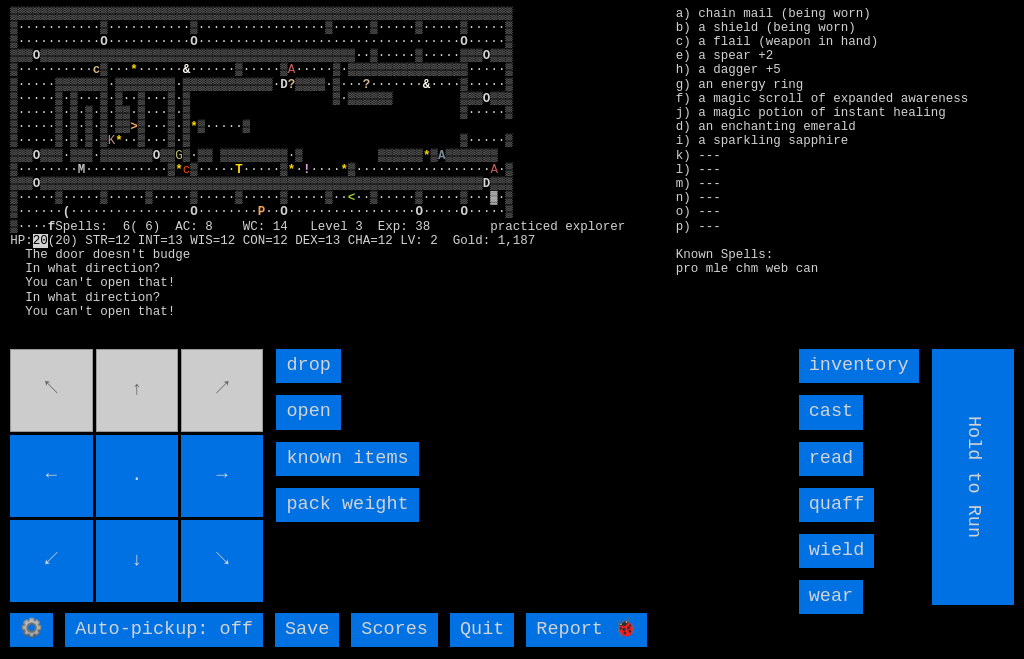 click on "open" at bounding box center [308, 412] 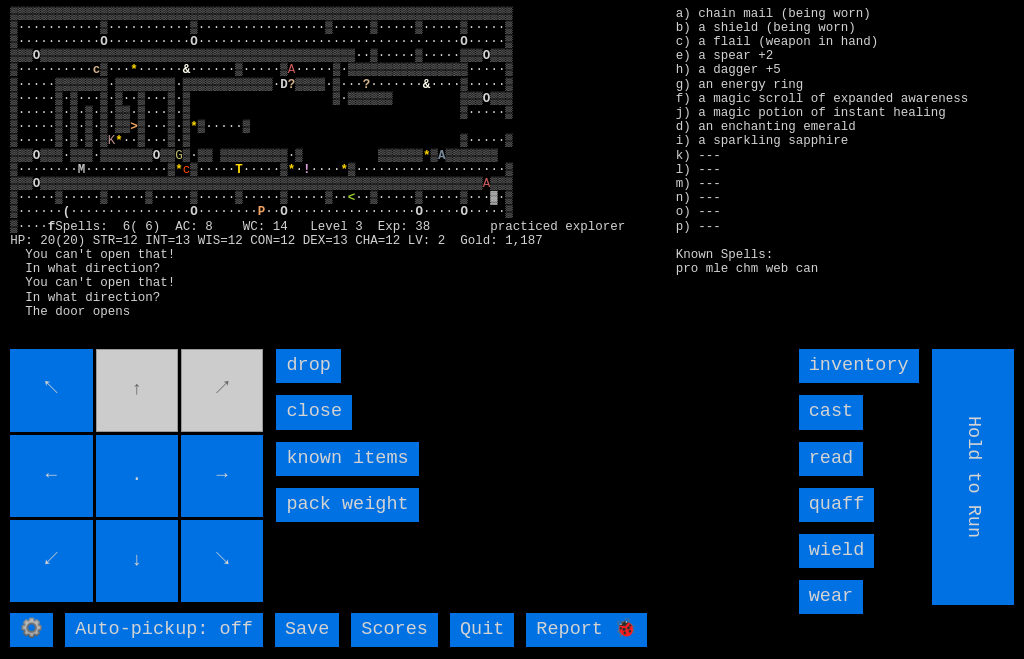 click on "cast" at bounding box center (831, 412) 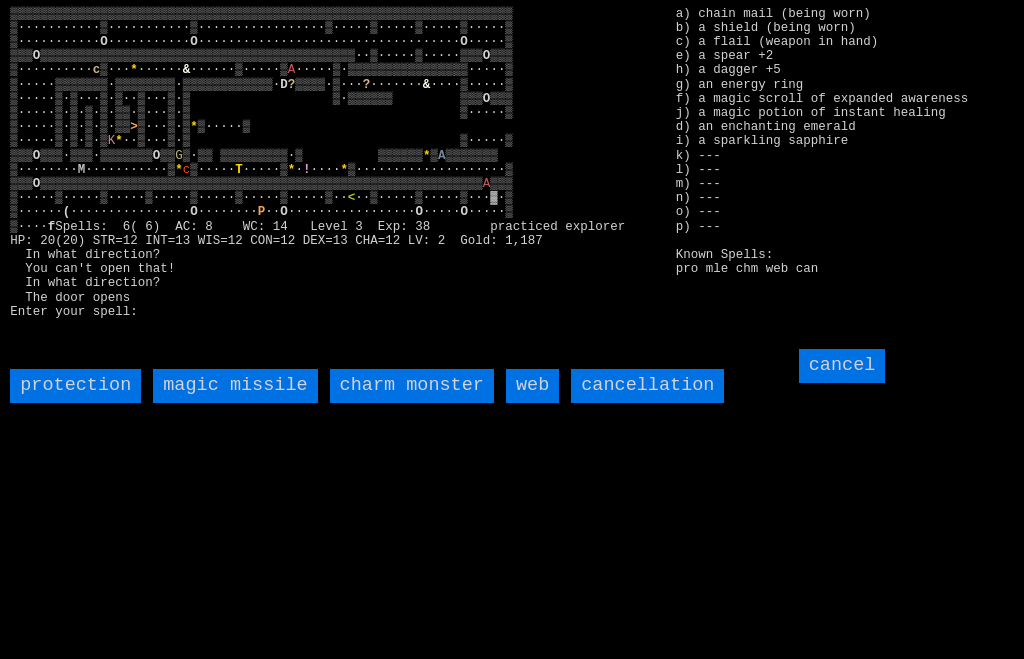 click on "magic missile" at bounding box center [235, 386] 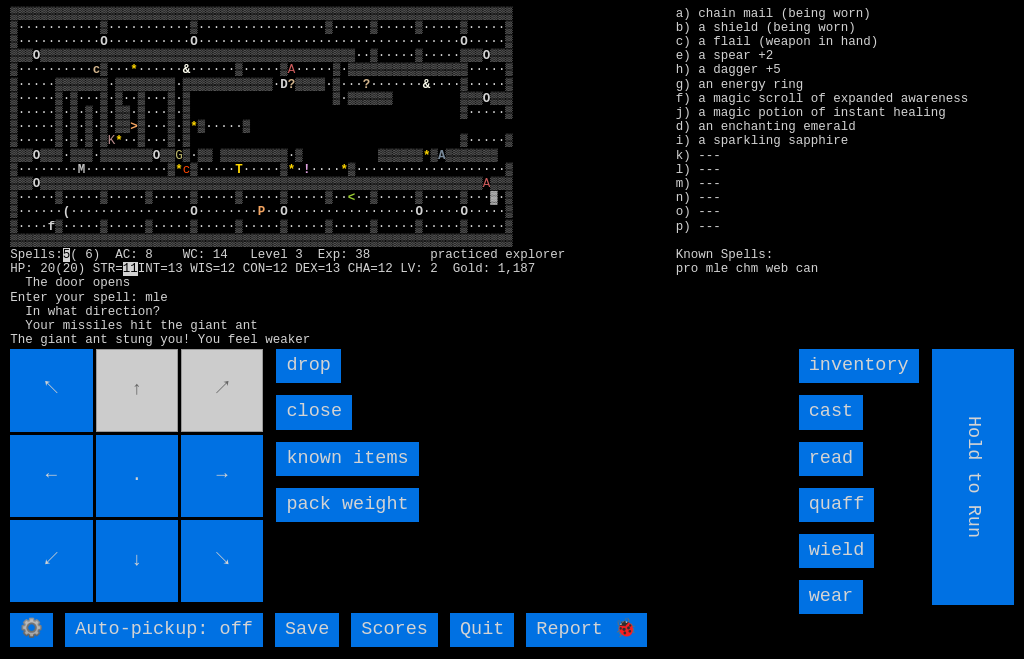 click on "cast" at bounding box center [831, 412] 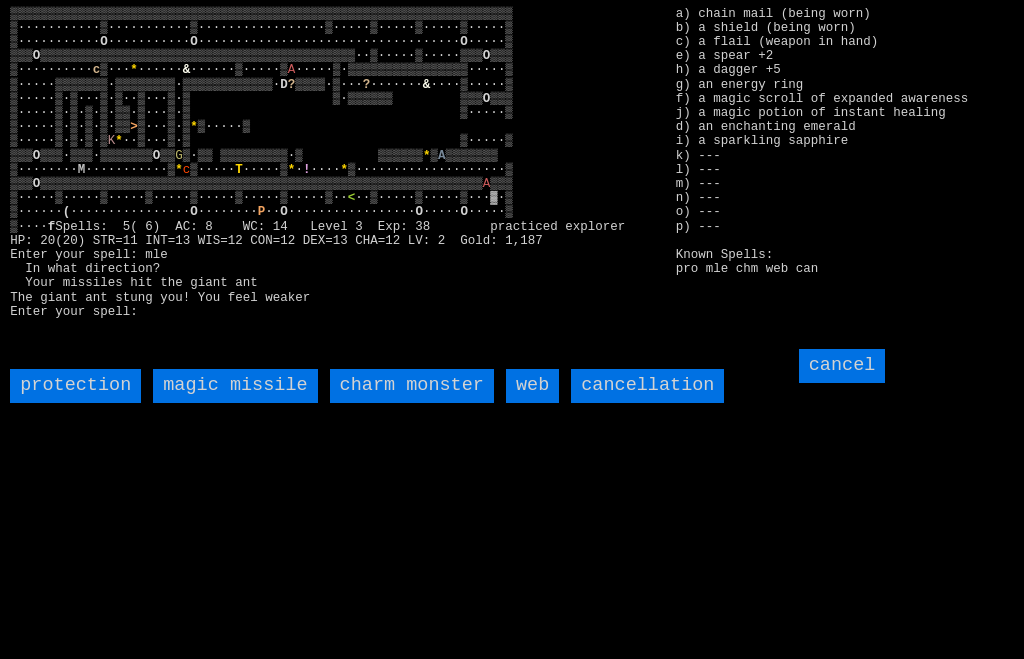 click on "magic missile" at bounding box center [235, 386] 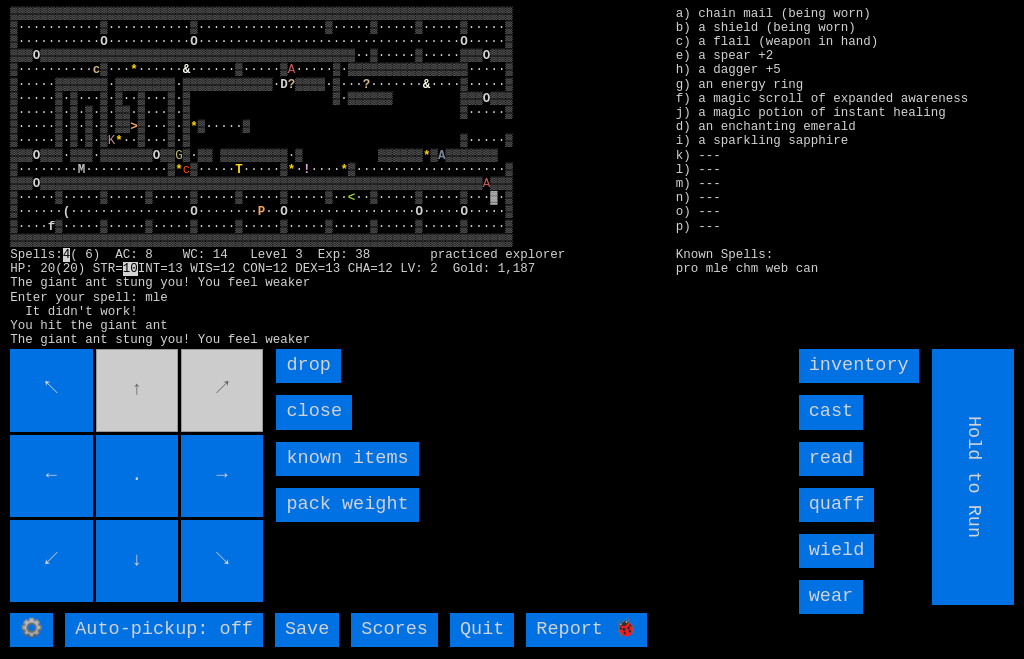 click on "cast" at bounding box center (831, 412) 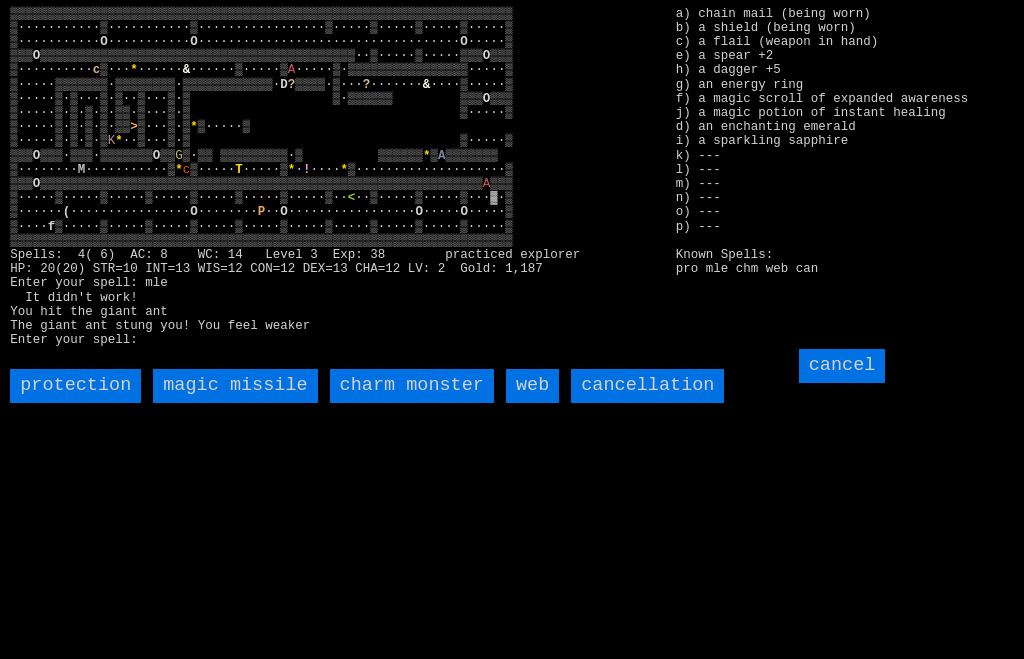 click on "magic missile" at bounding box center (235, 386) 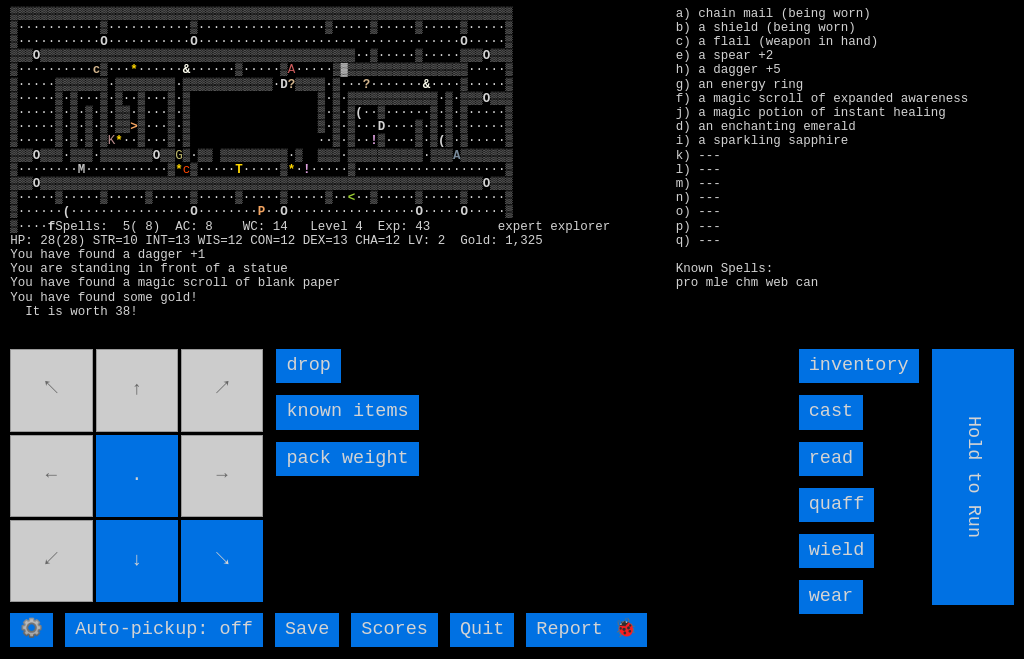 click on "↖ ↑ ↗ ← . → ↙ ↓ ↘" at bounding box center [138, 477] 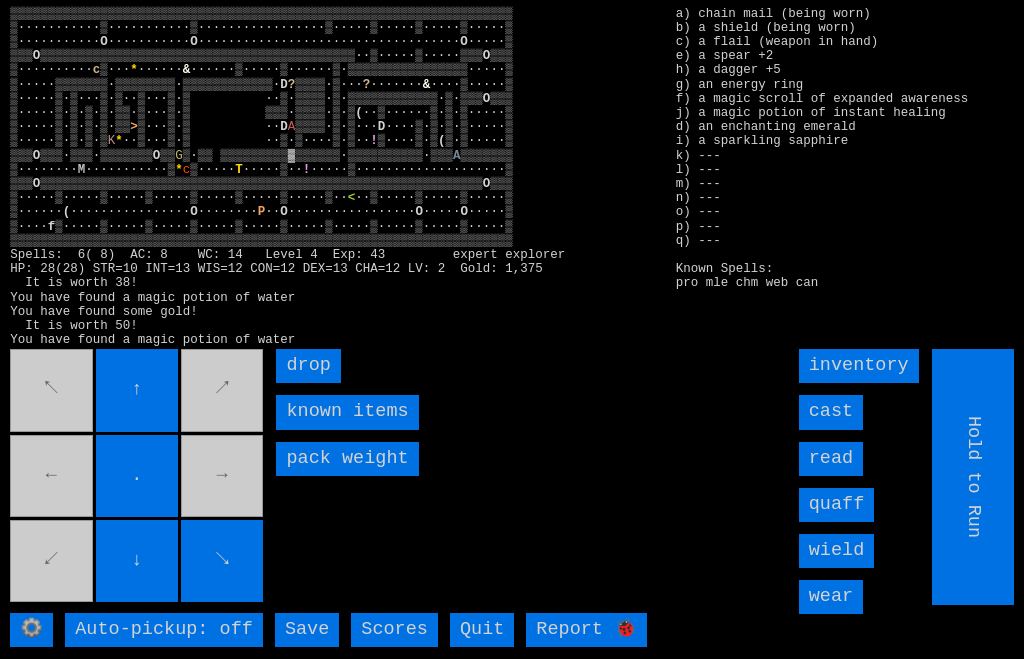 click on "cast" at bounding box center (831, 412) 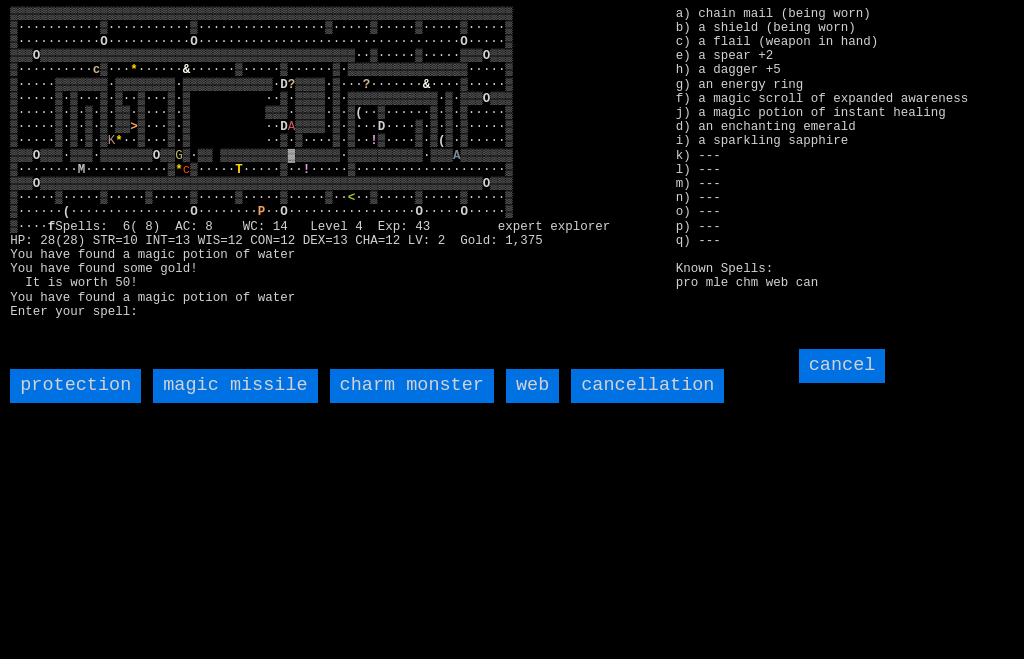 click on "magic missile" at bounding box center (235, 386) 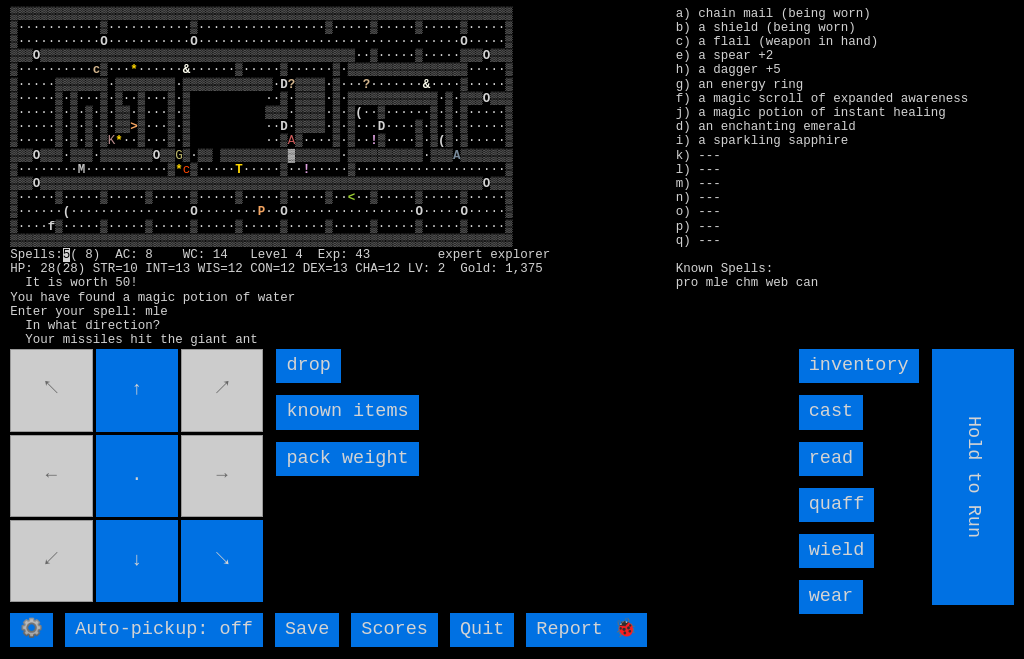 click on "cast" at bounding box center (831, 412) 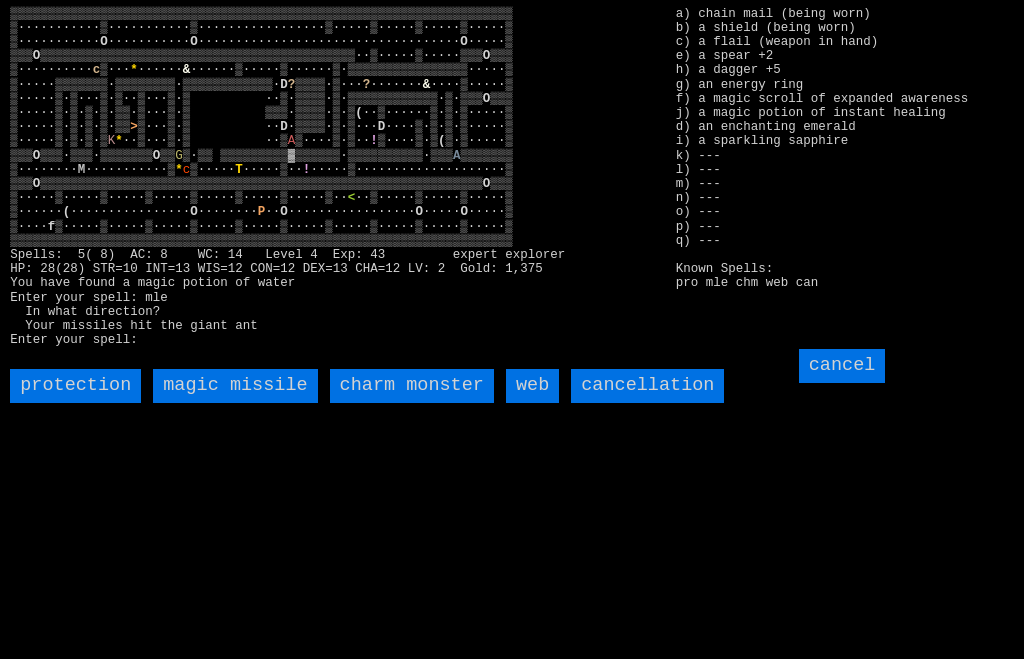 click on "magic missile" at bounding box center [235, 386] 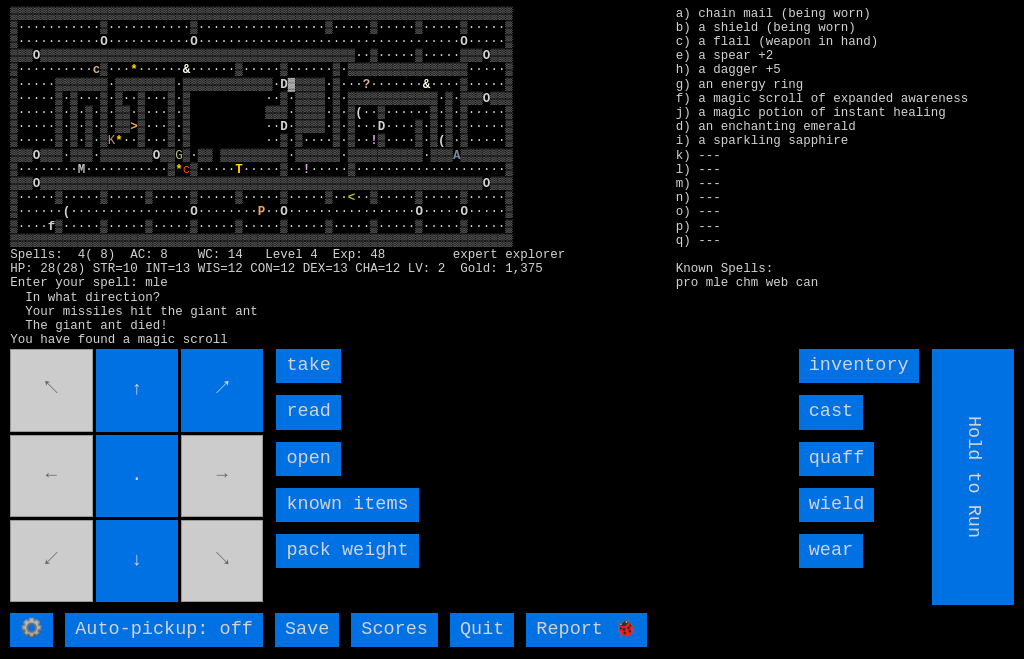 click on "read" at bounding box center [308, 412] 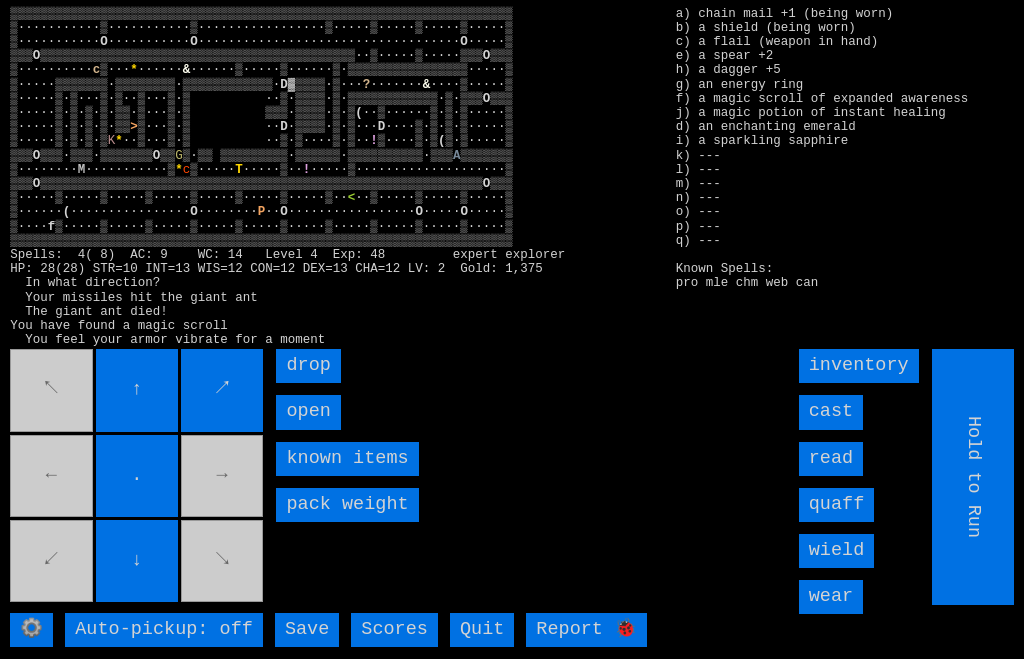 click on "open" at bounding box center (308, 412) 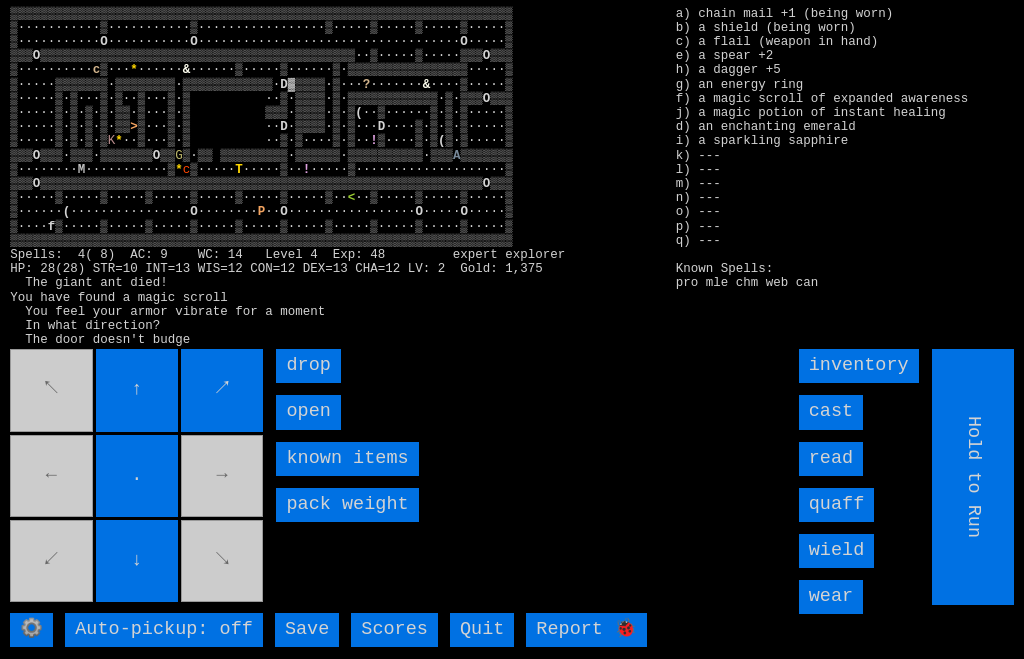 click on "open" at bounding box center [308, 412] 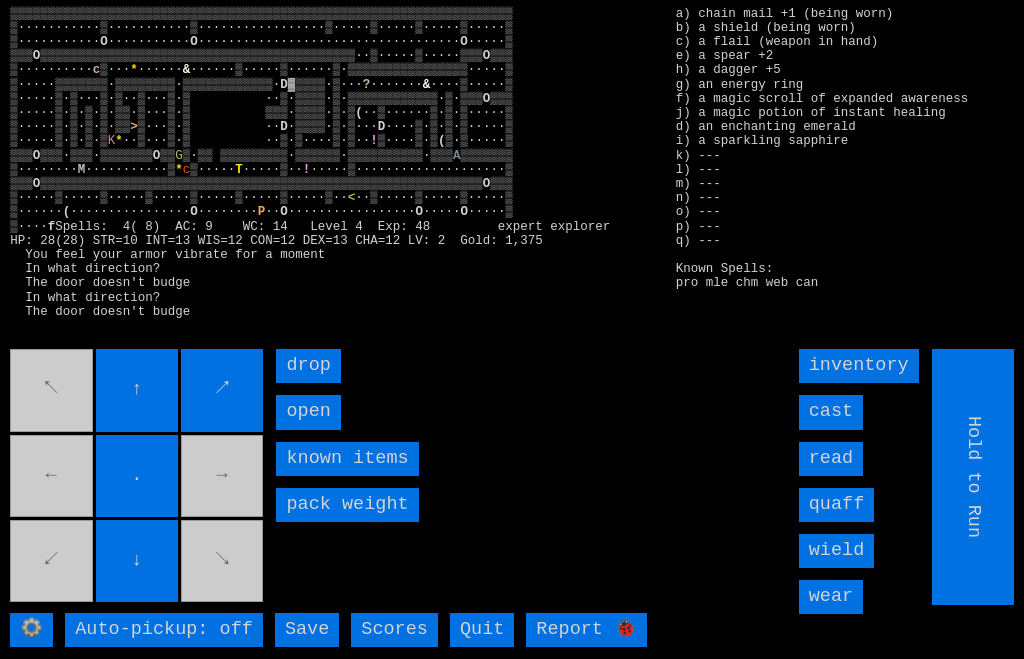 click on "open" at bounding box center [308, 412] 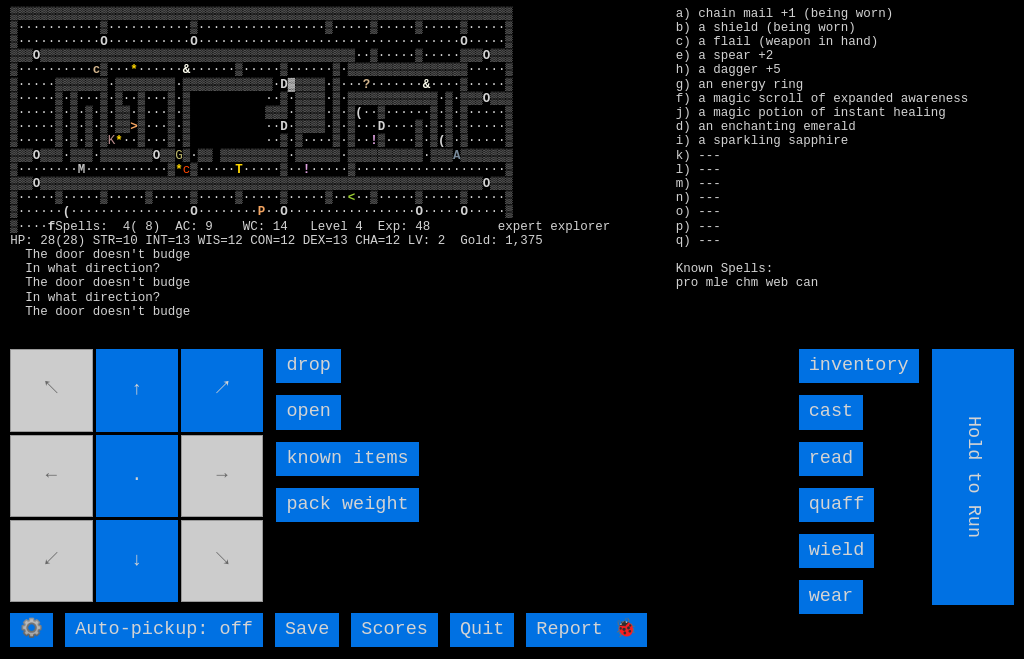 click on "open" at bounding box center (308, 412) 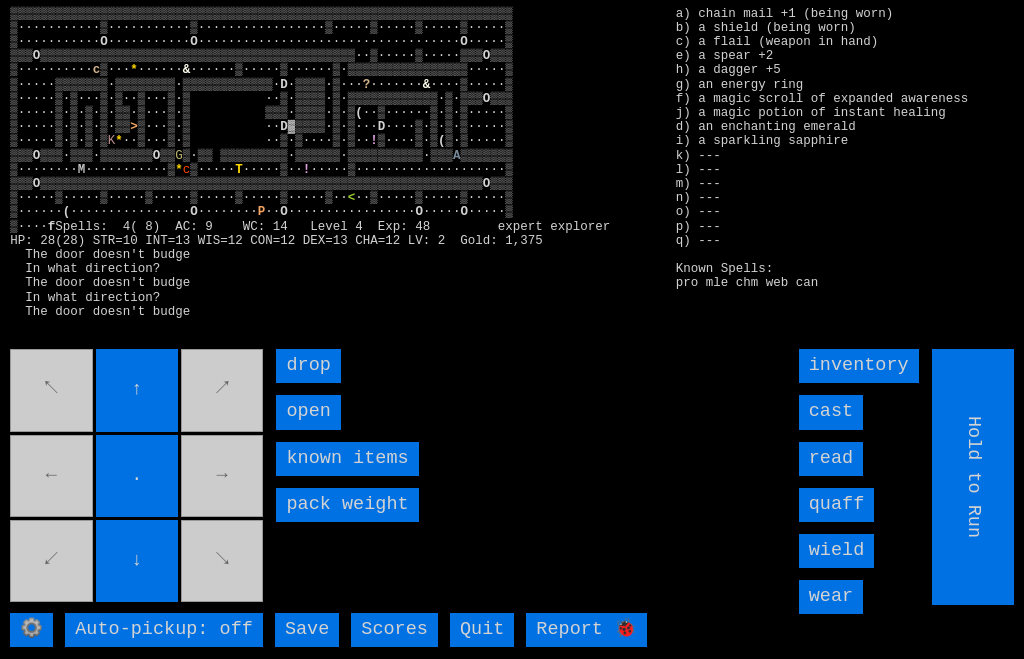 click on "open" at bounding box center (308, 412) 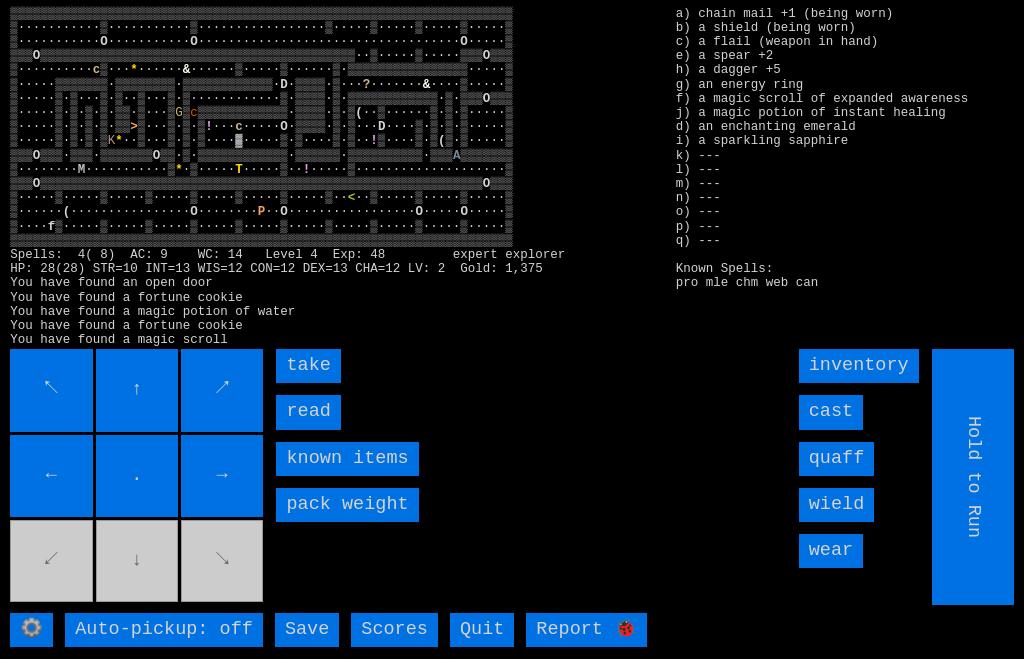 click on "read" at bounding box center [308, 412] 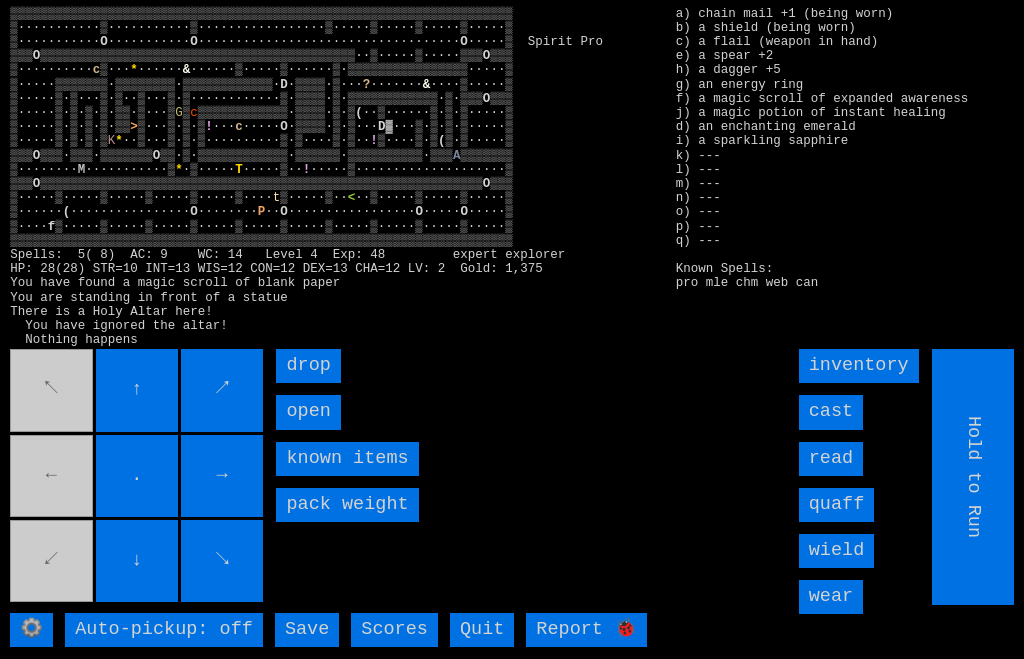 click on "open" at bounding box center [308, 412] 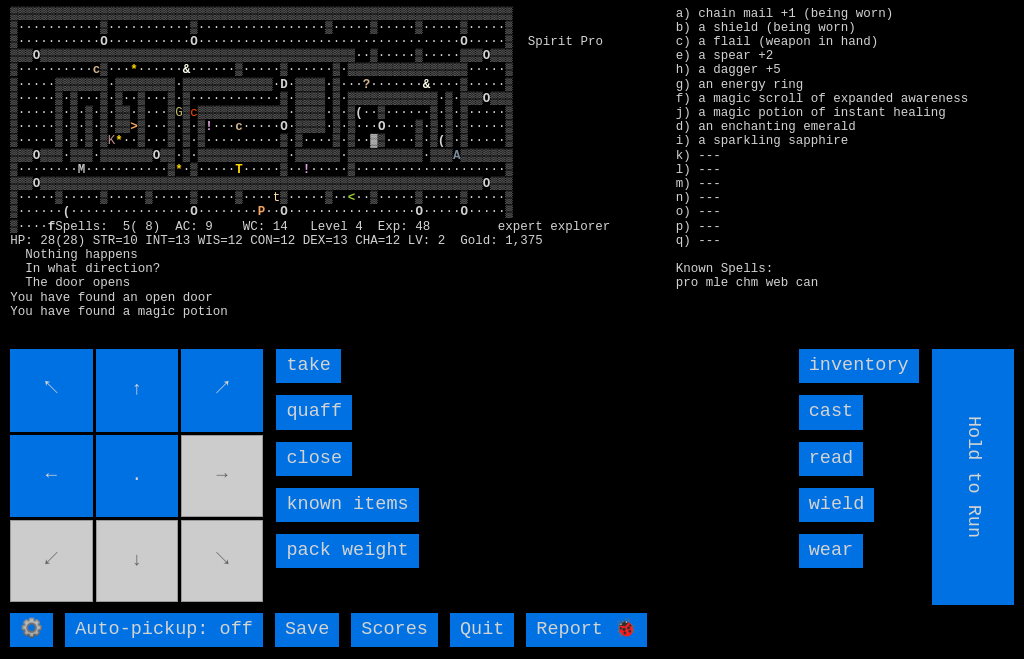 click on "quaff" at bounding box center (314, 412) 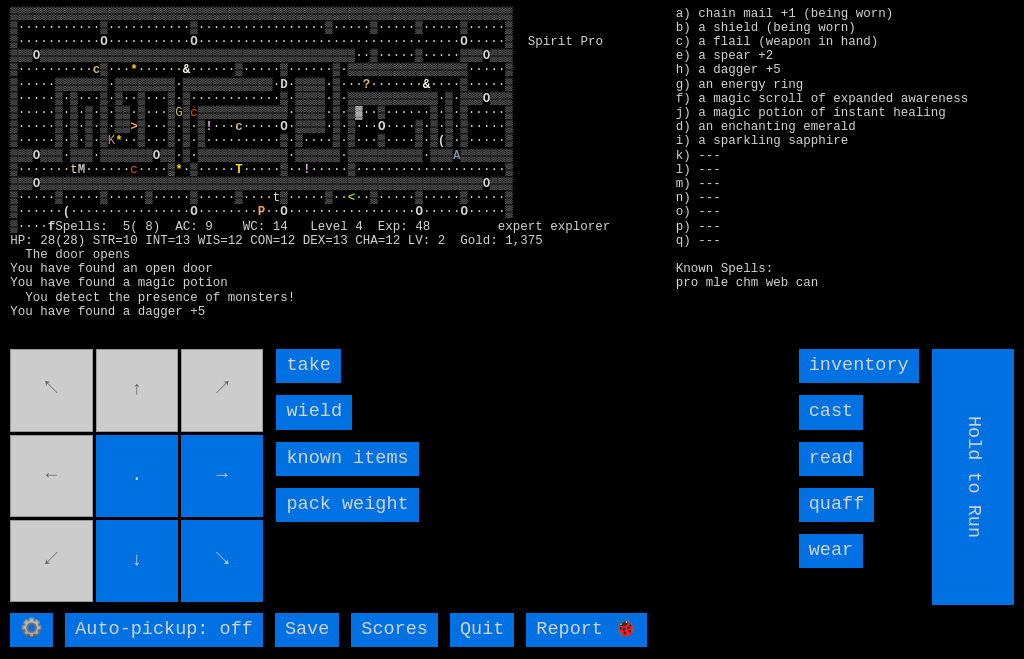 click on "take" at bounding box center (308, 366) 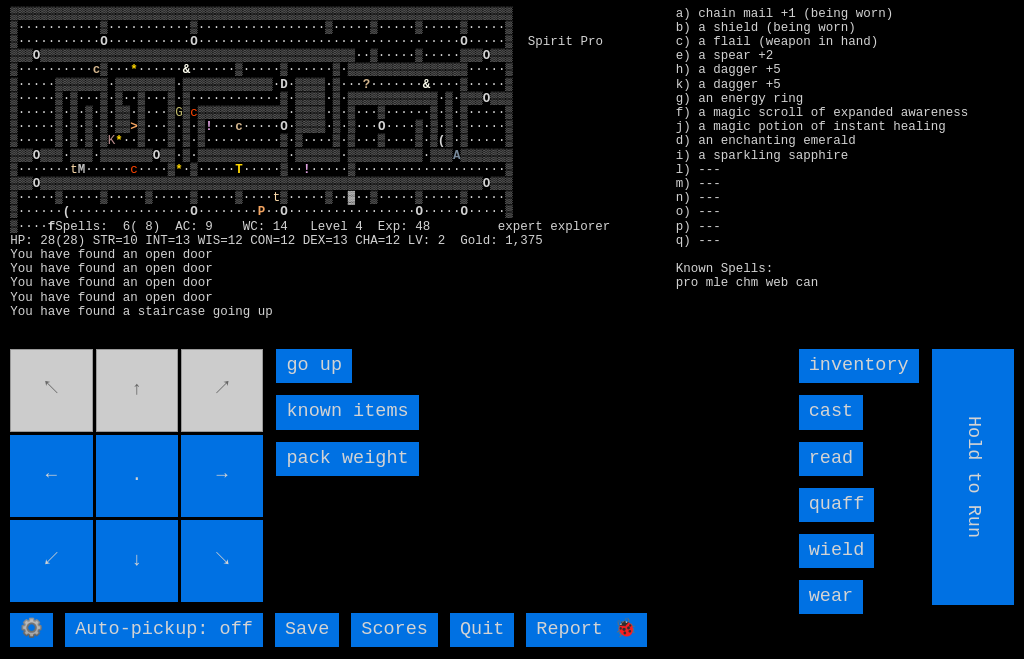 click on "go up" at bounding box center (314, 366) 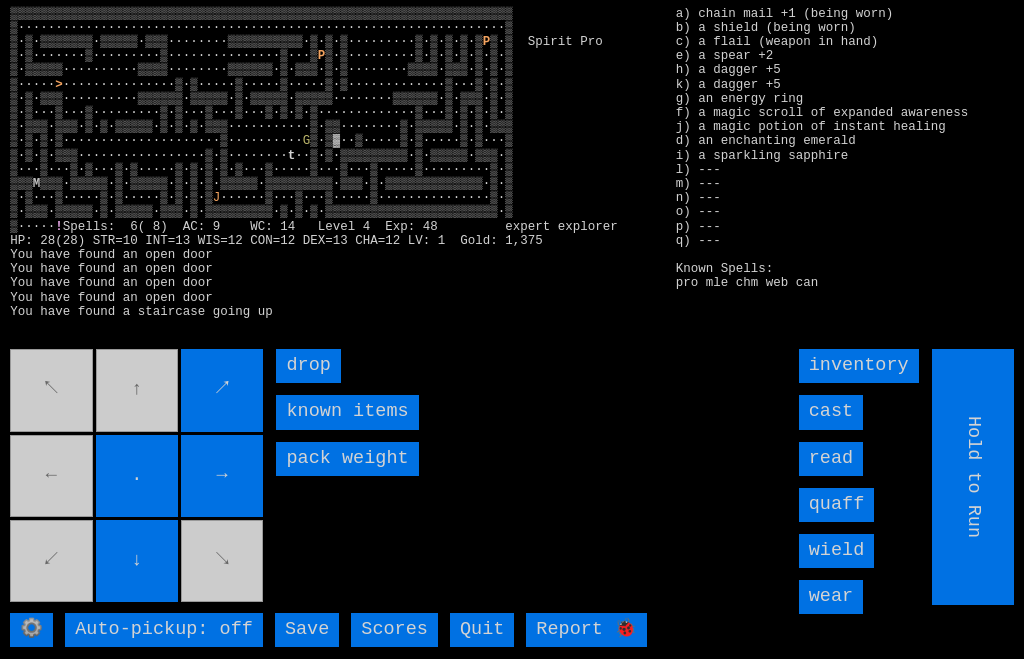 click on "↖ ↑ ↗ ← . → ↙ ↓ ↘" at bounding box center (138, 477) 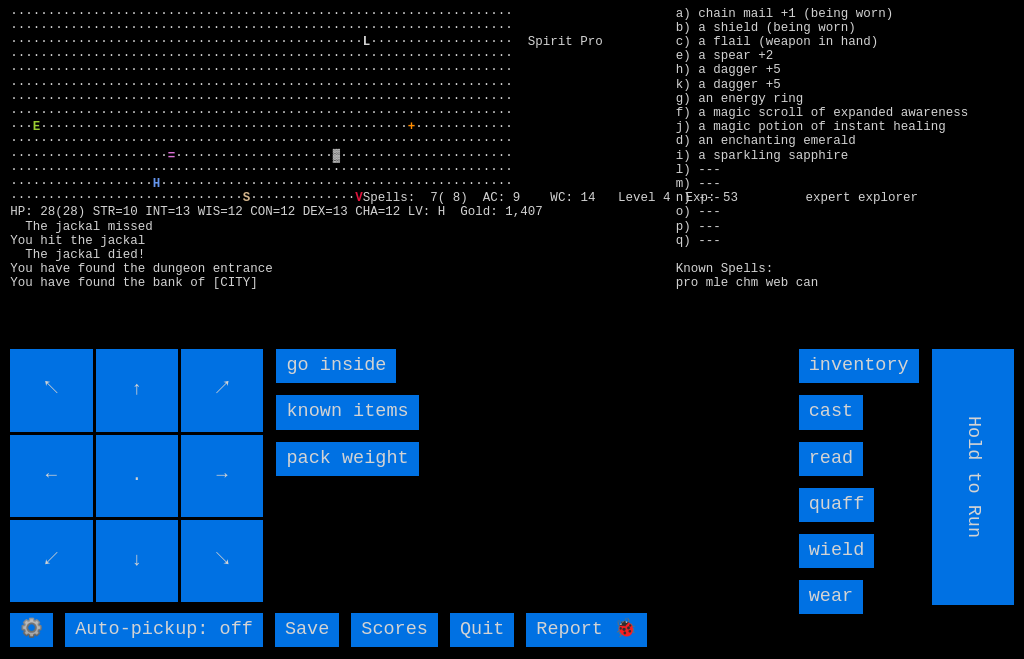 click on "go inside" at bounding box center [336, 366] 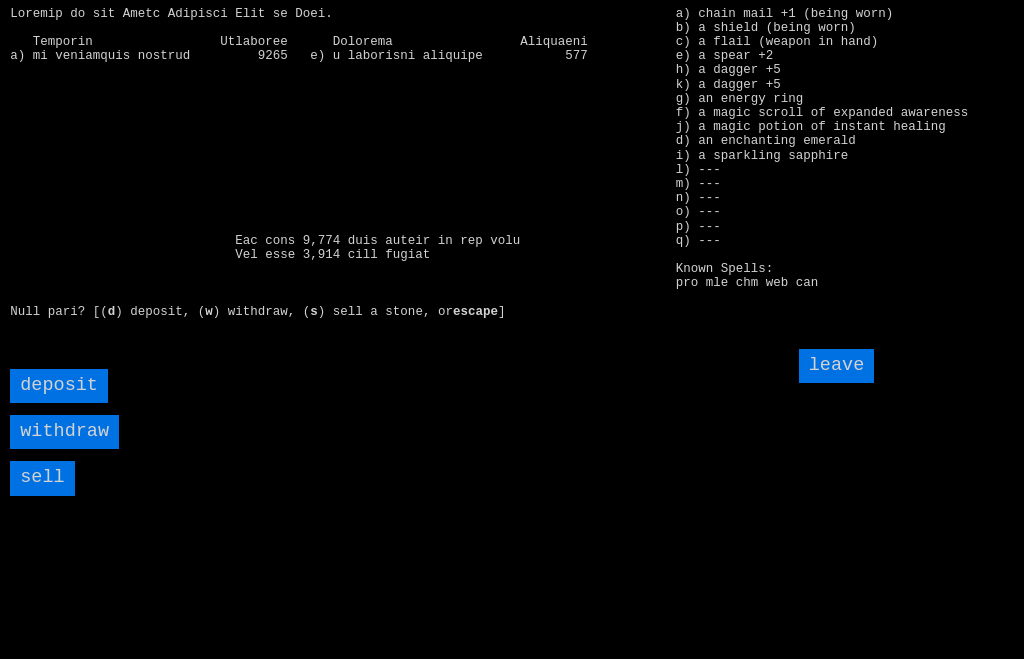 click on "sell" at bounding box center (42, 478) 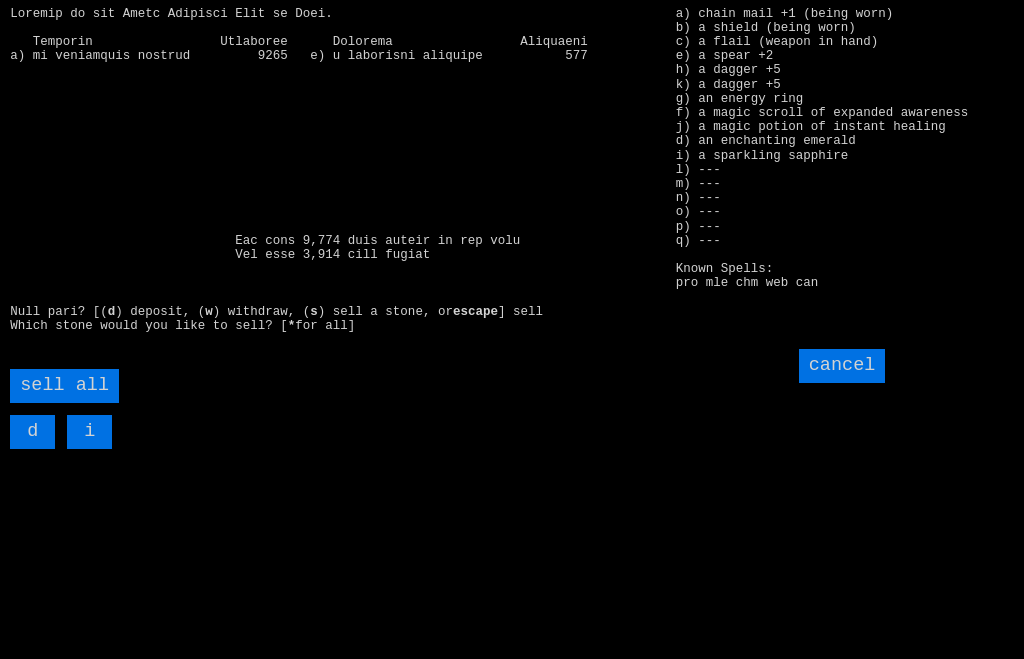 click on "sell all" at bounding box center (64, 386) 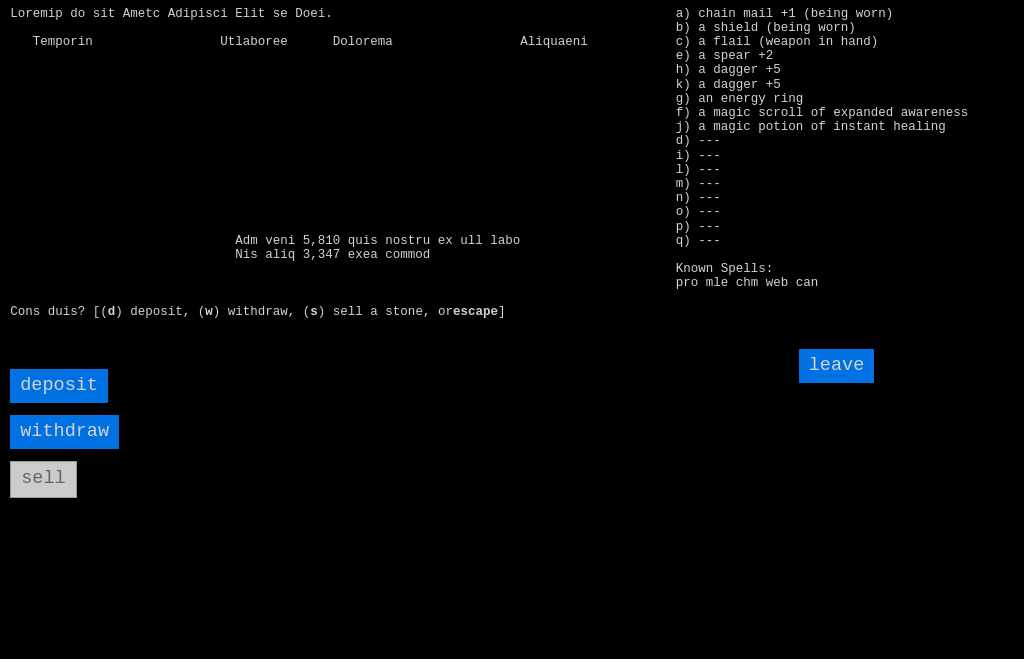 click on "deposit" at bounding box center [59, 386] 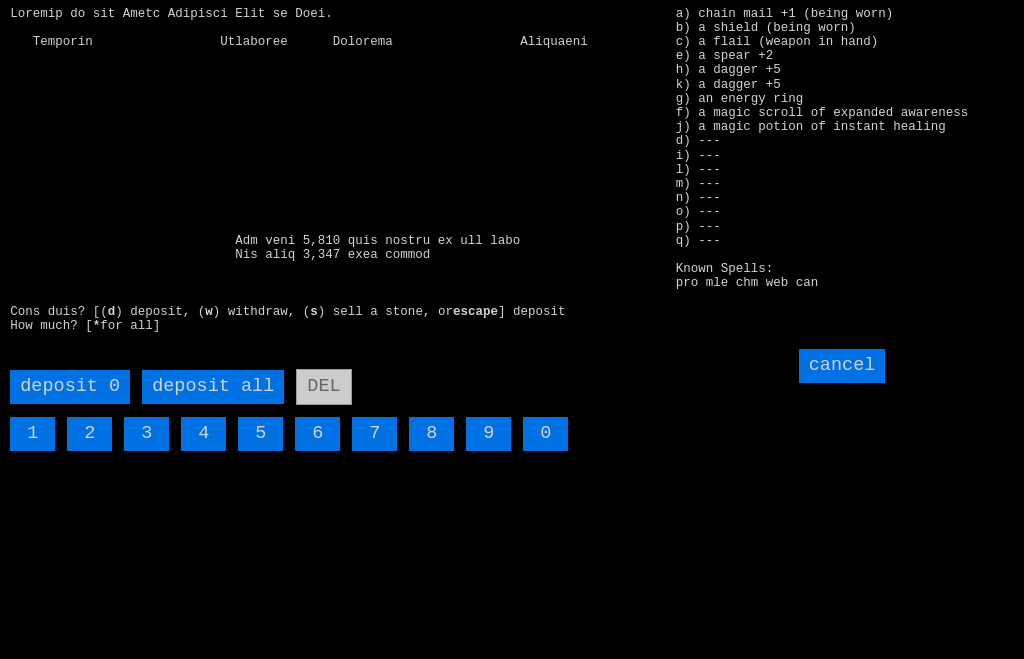 click on "deposit all" at bounding box center (213, 387) 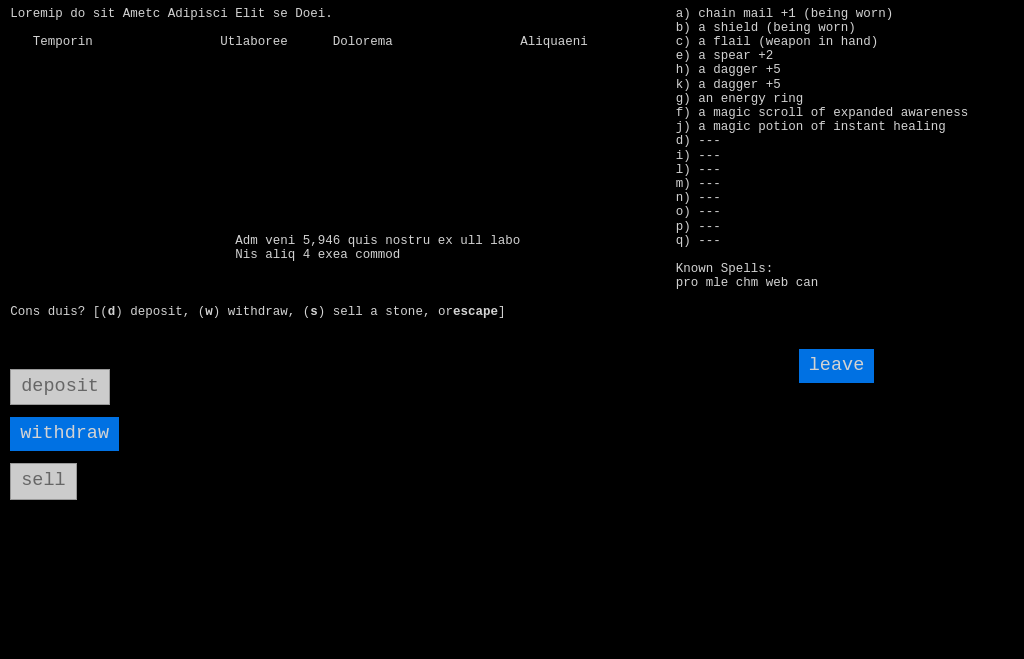 click on "leave" at bounding box center [837, 366] 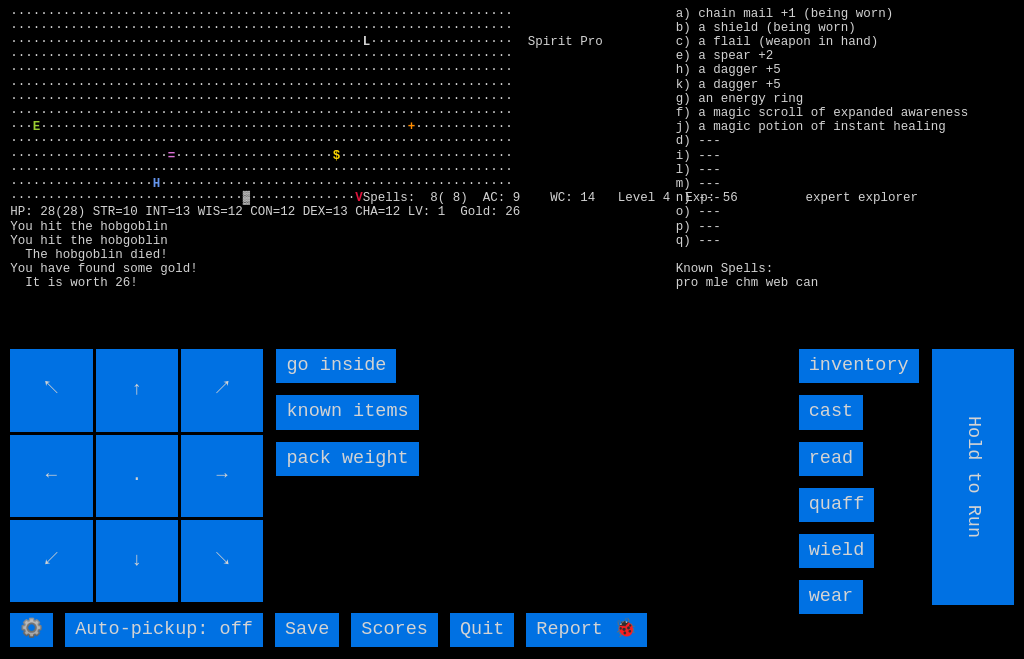 click on "go inside" at bounding box center (336, 366) 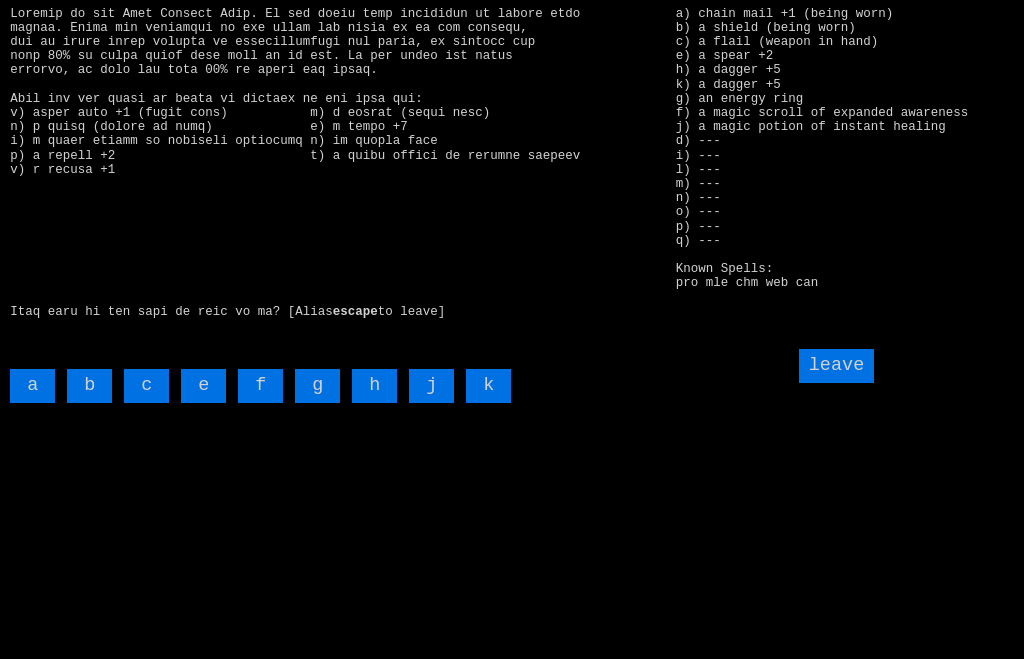 click on "k" at bounding box center (488, 386) 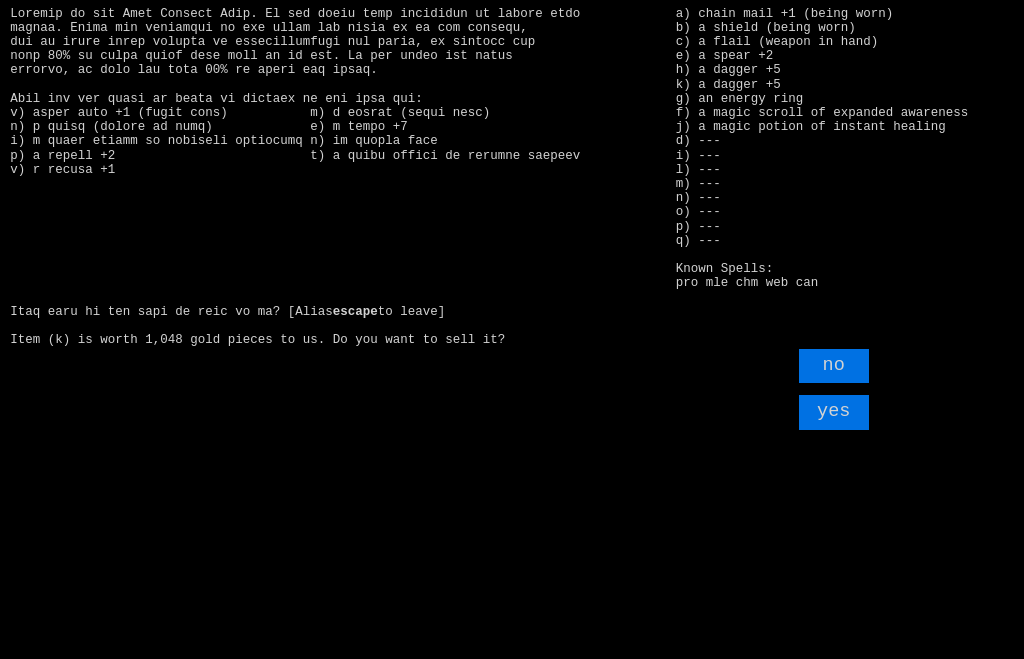 click on "yes" at bounding box center (834, 412) 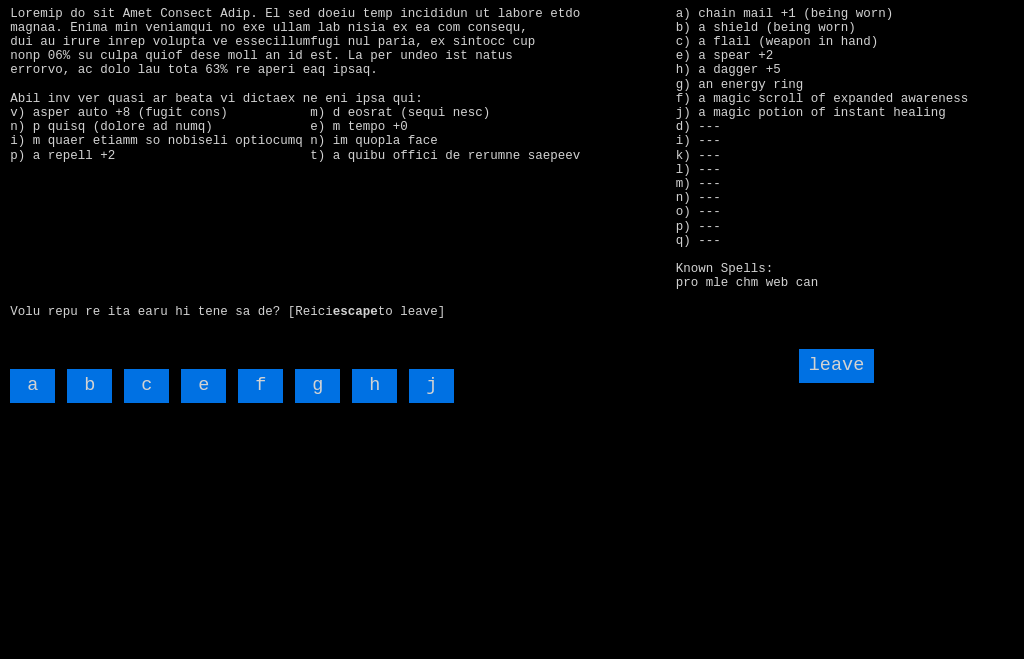 click on "h" at bounding box center (374, 386) 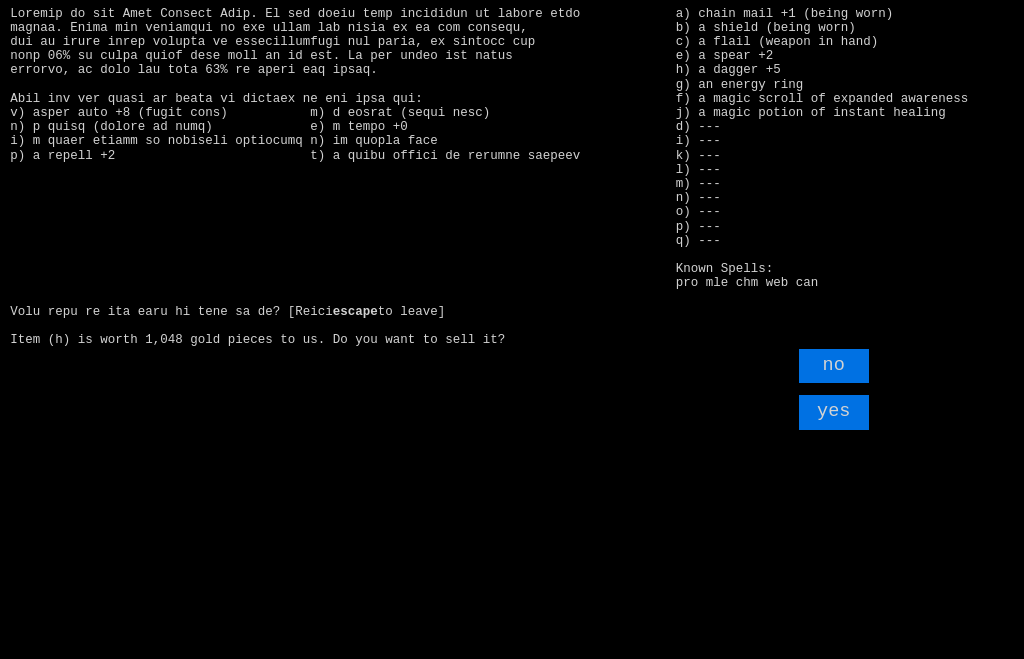 click on "yes" at bounding box center (834, 412) 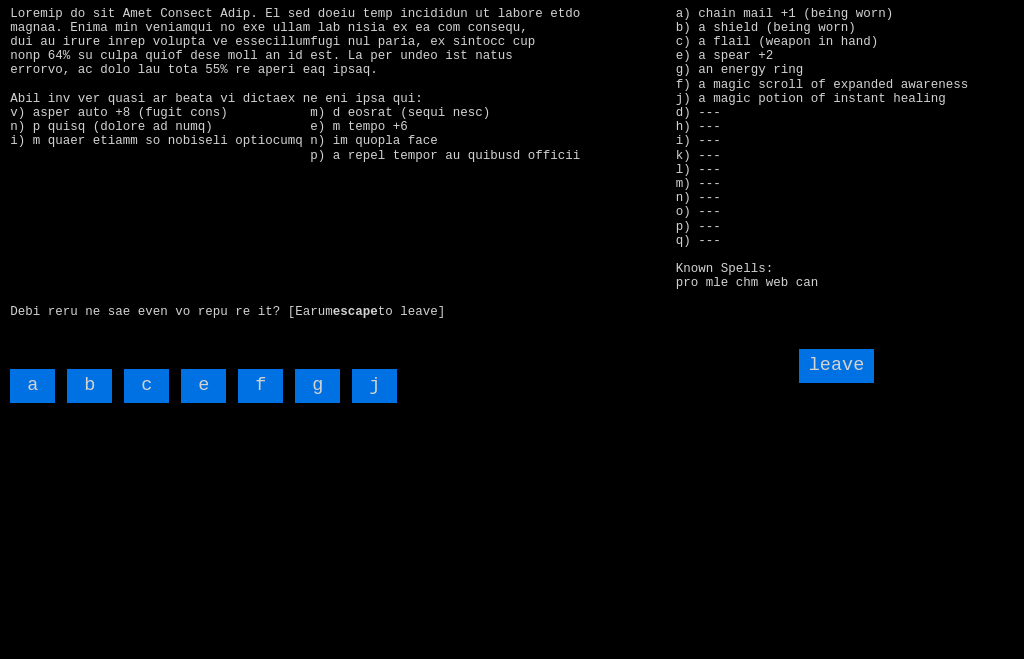 click on "e" at bounding box center [203, 386] 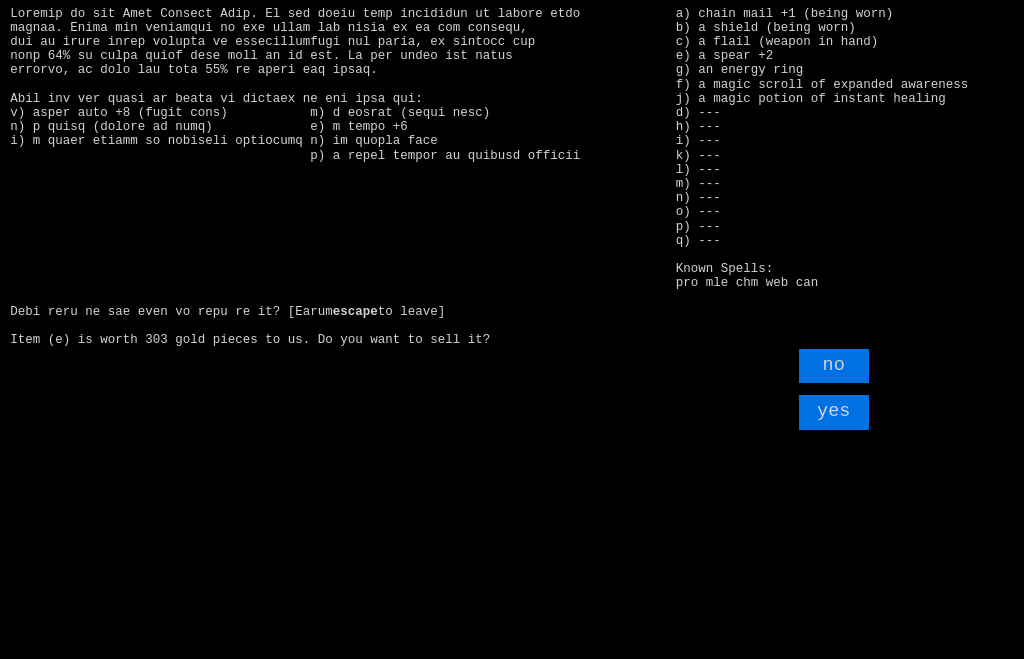 click on "yes" at bounding box center [834, 412] 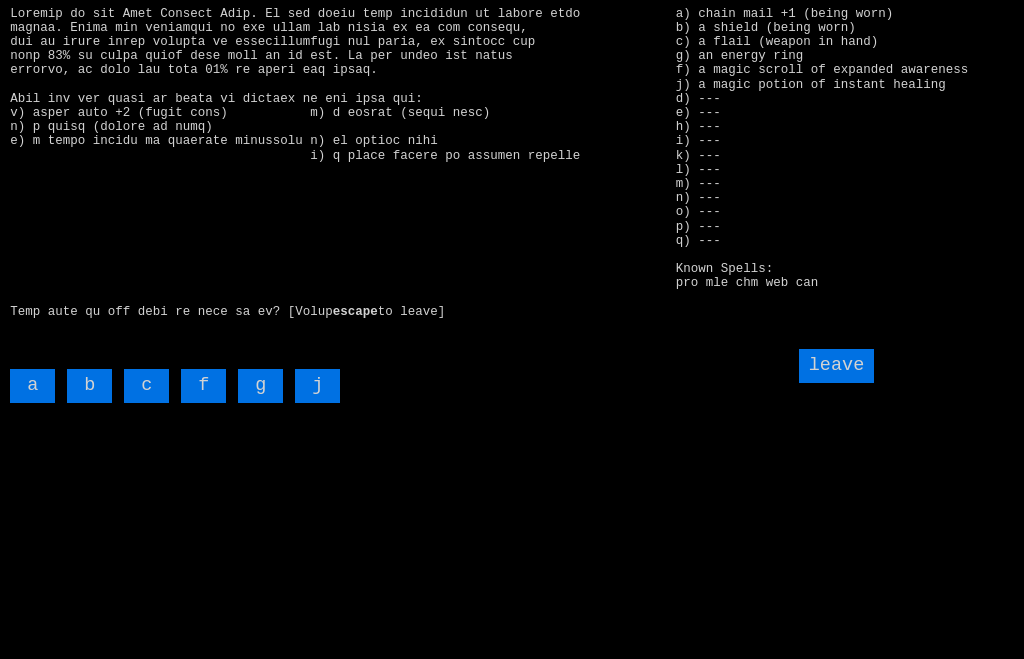 click on "leave" at bounding box center [837, 366] 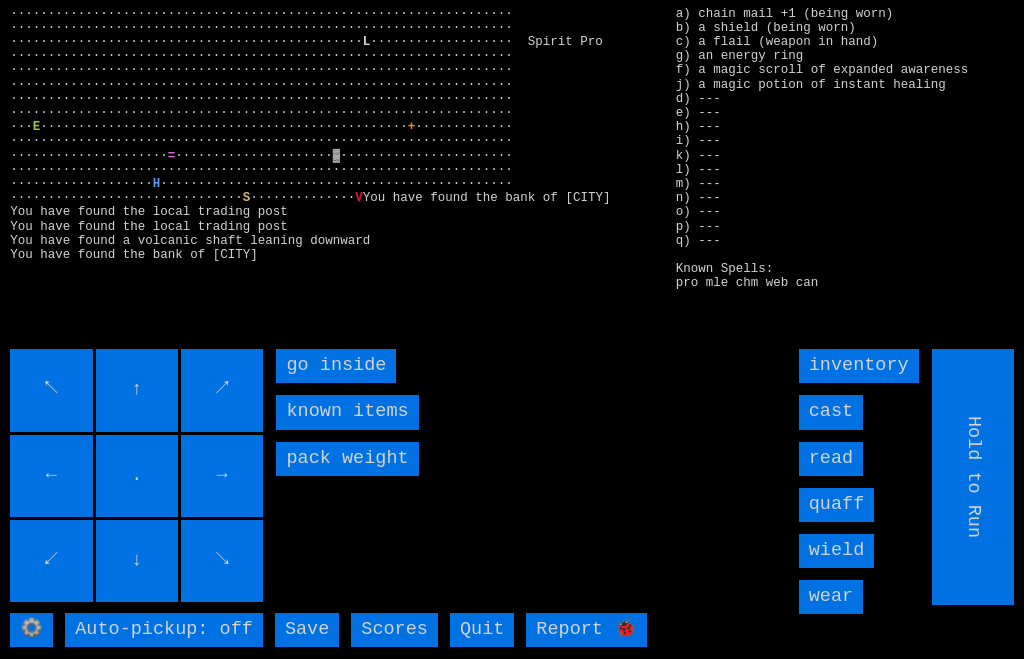 click on "go inside" at bounding box center (336, 366) 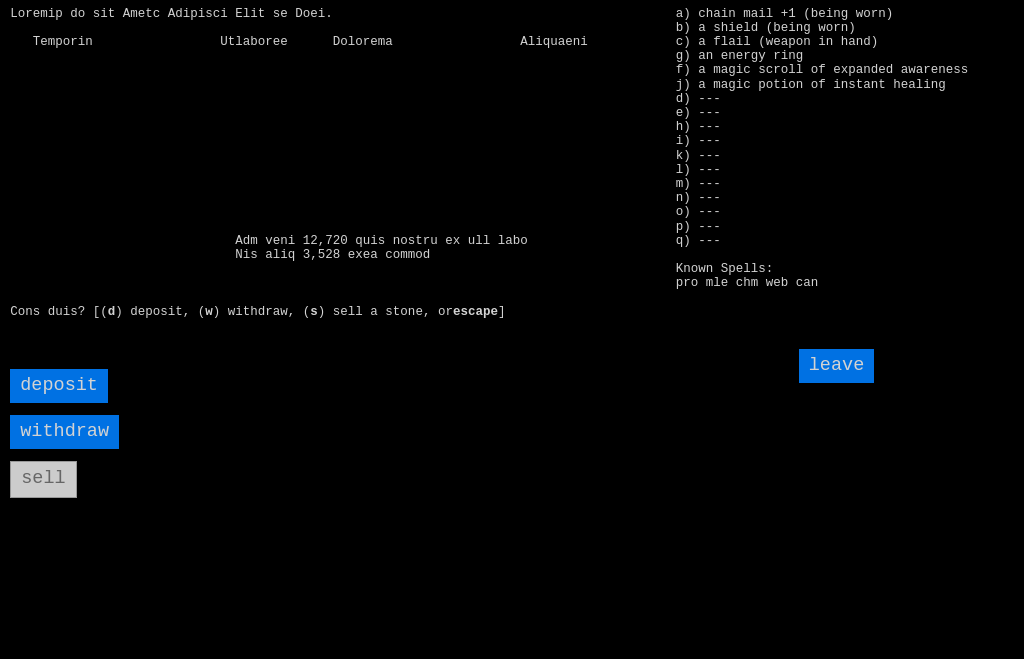 click on "deposit" at bounding box center [59, 386] 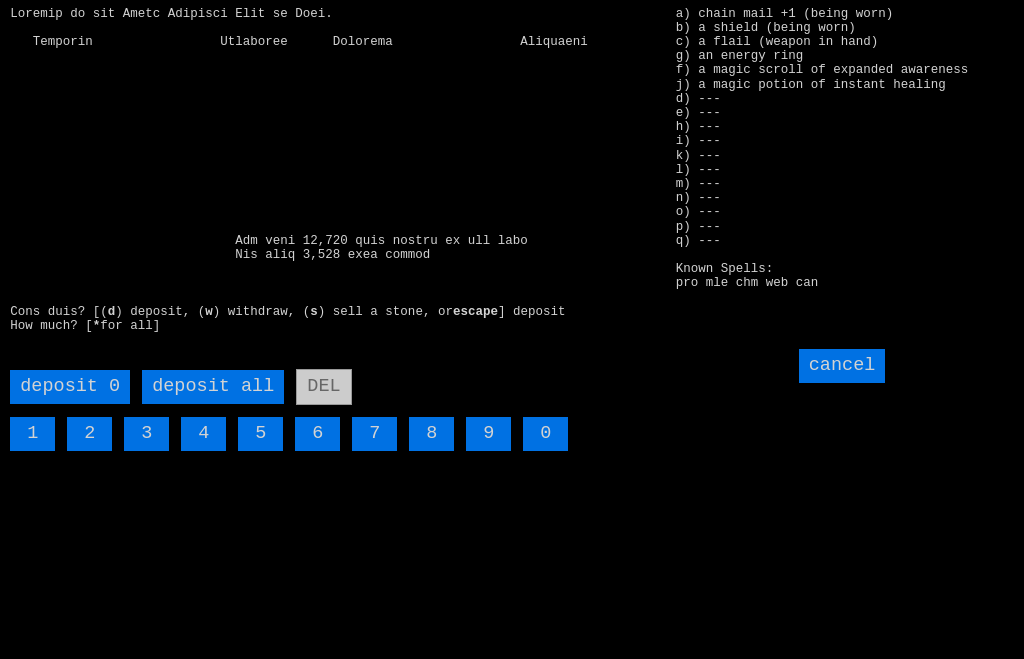 click on "deposit all" at bounding box center [213, 387] 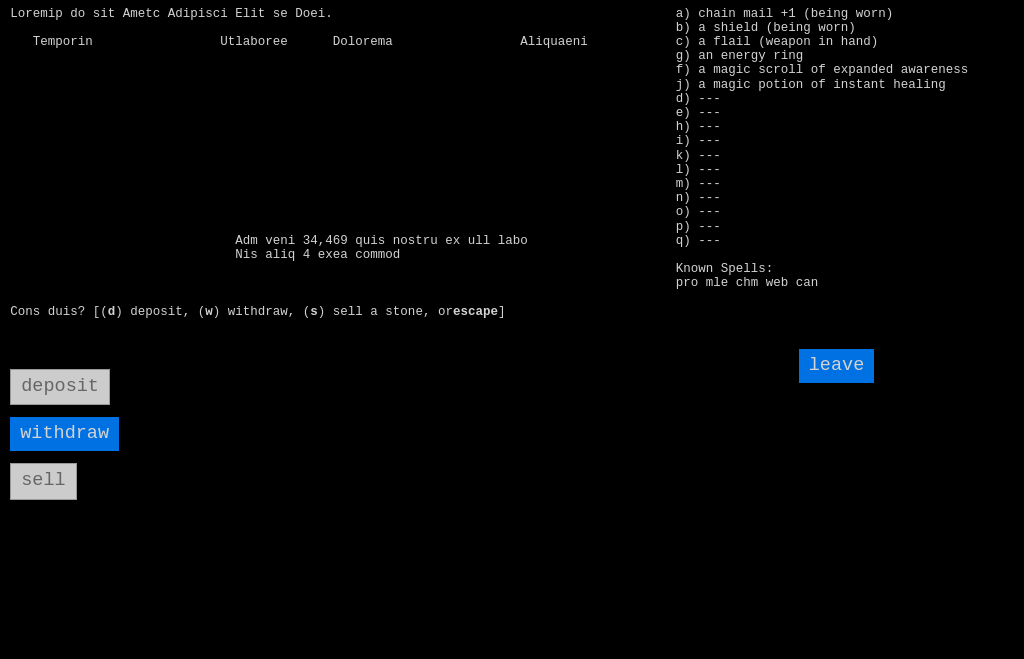 click on "leave" at bounding box center [837, 366] 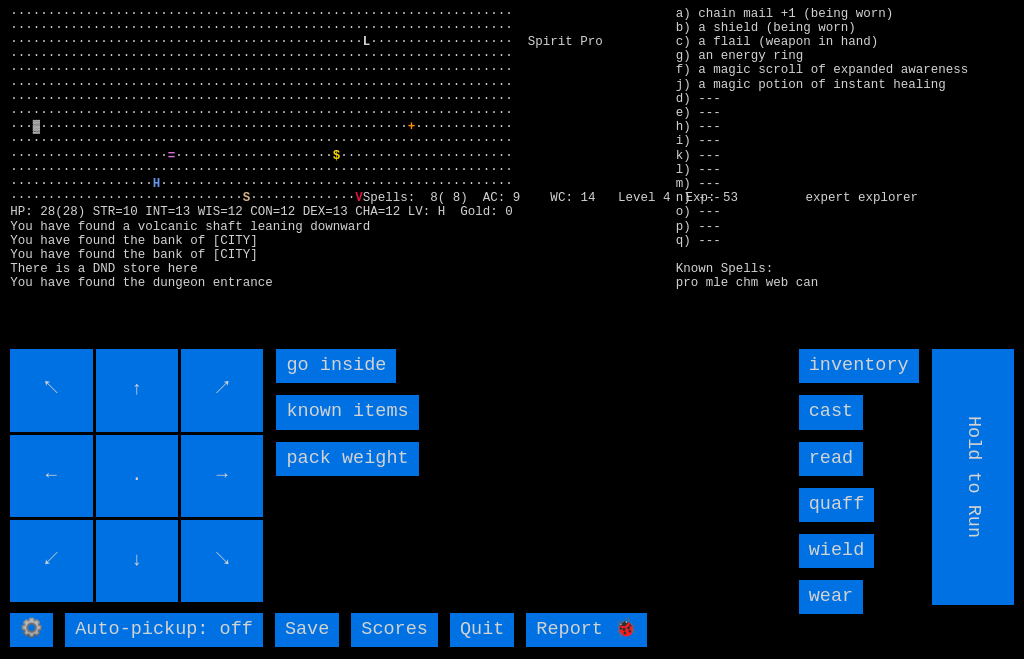 click on "go inside" at bounding box center (336, 366) 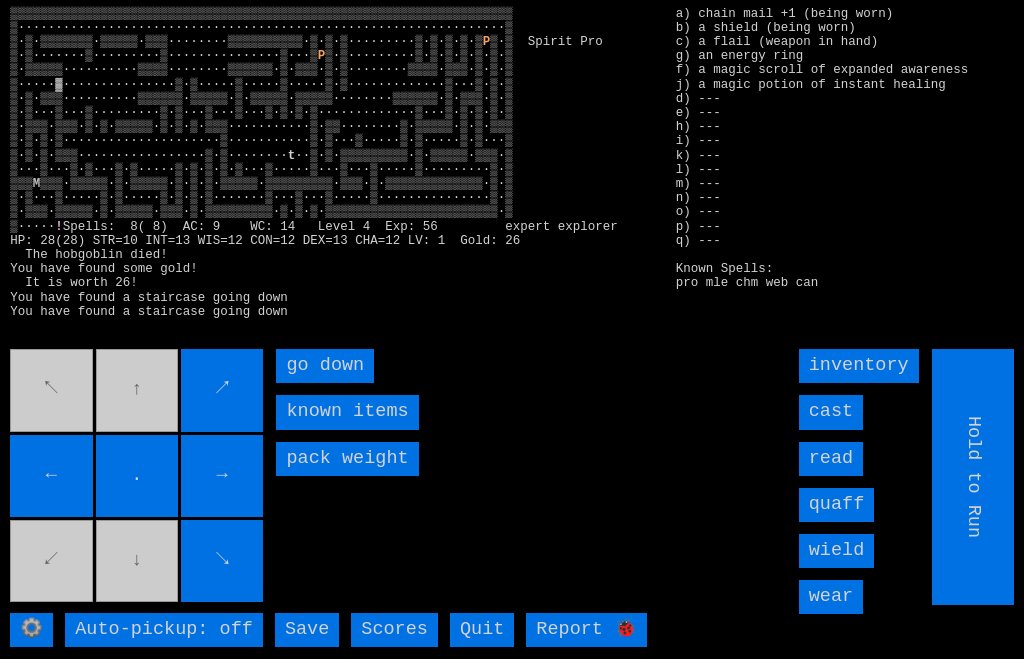 click on "go down" at bounding box center (325, 366) 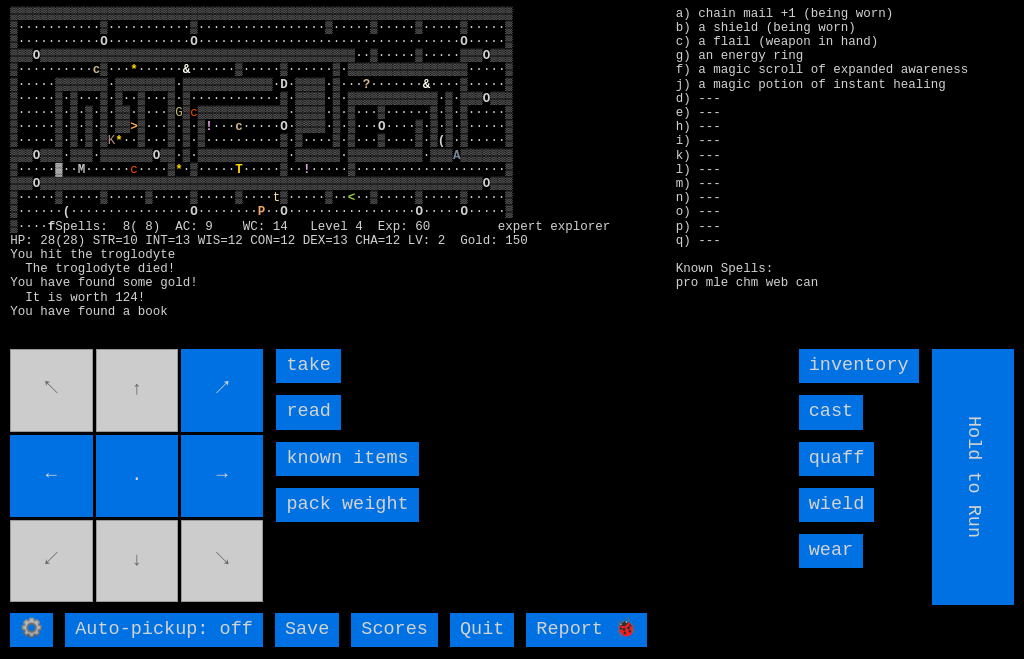 click on "read" at bounding box center [308, 412] 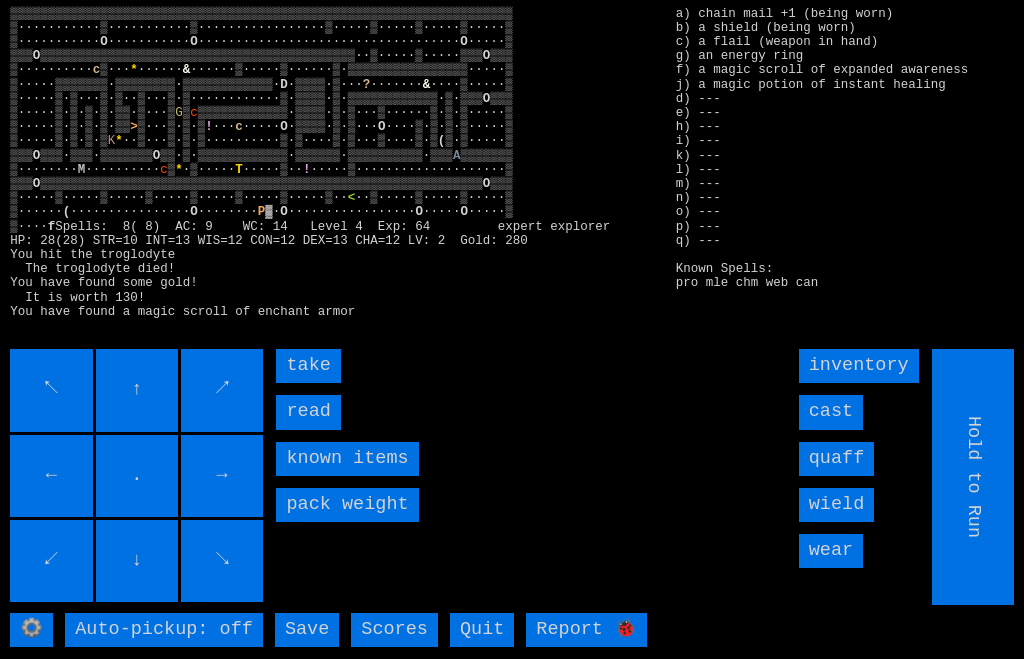 click on "read" at bounding box center (308, 412) 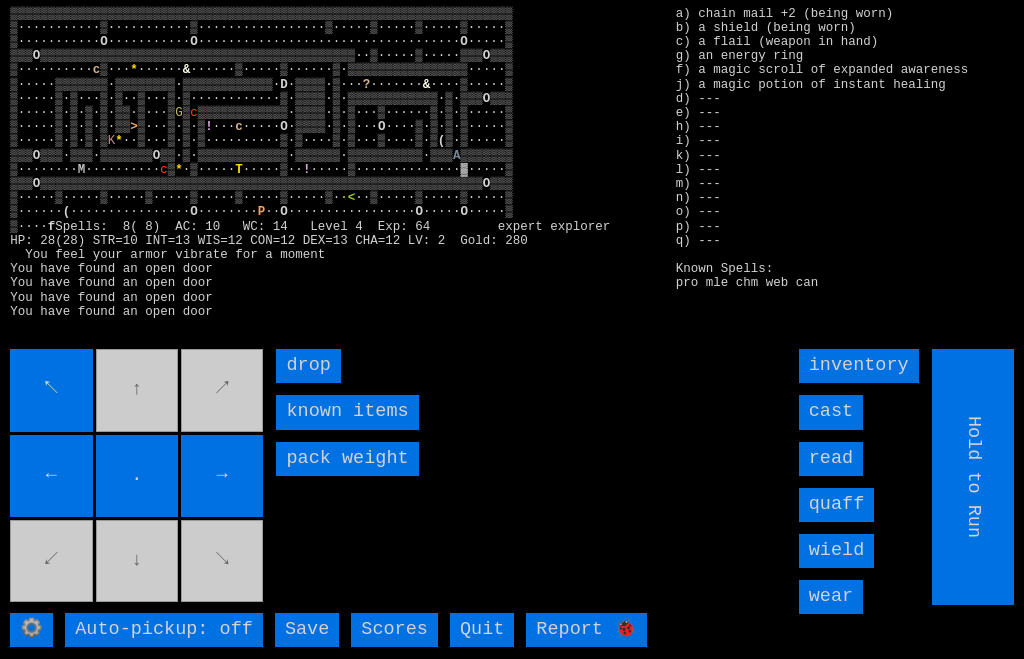 click on "↖ ↑ ↗ ← . → ↙ ↓ ↘" at bounding box center [138, 477] 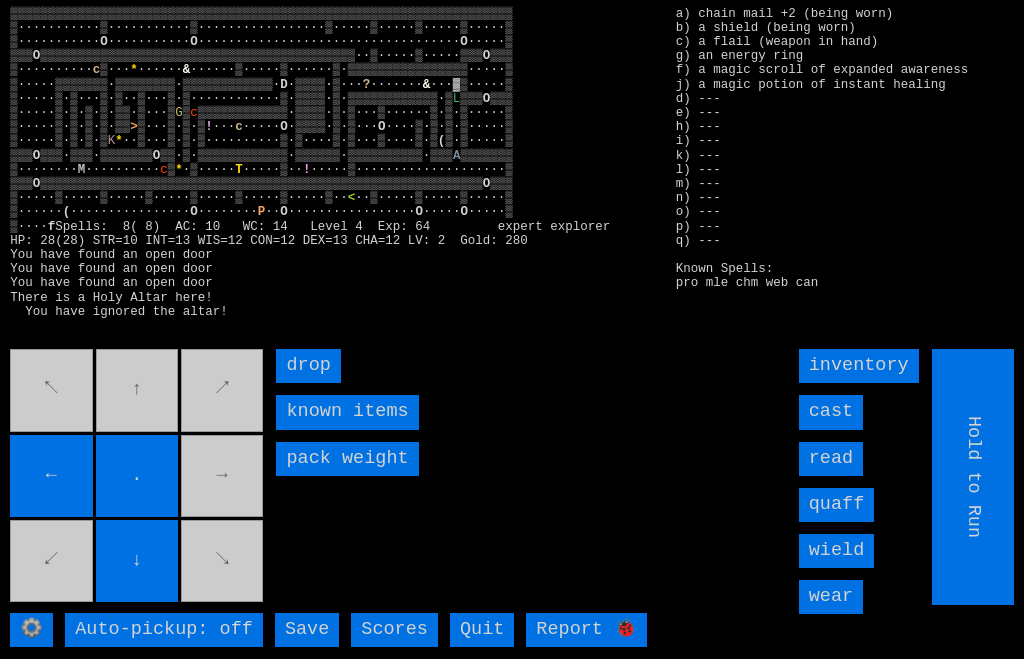 click on "↖ ↑ ↗ ← . → ↙ ↓ ↘" at bounding box center (138, 477) 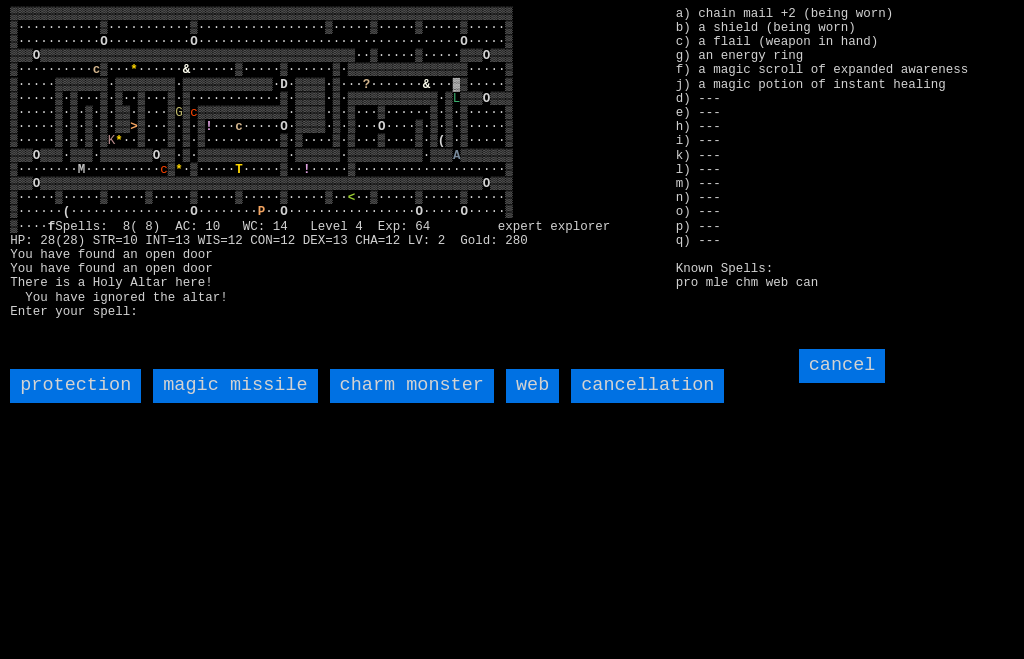 click on "web" at bounding box center [532, 386] 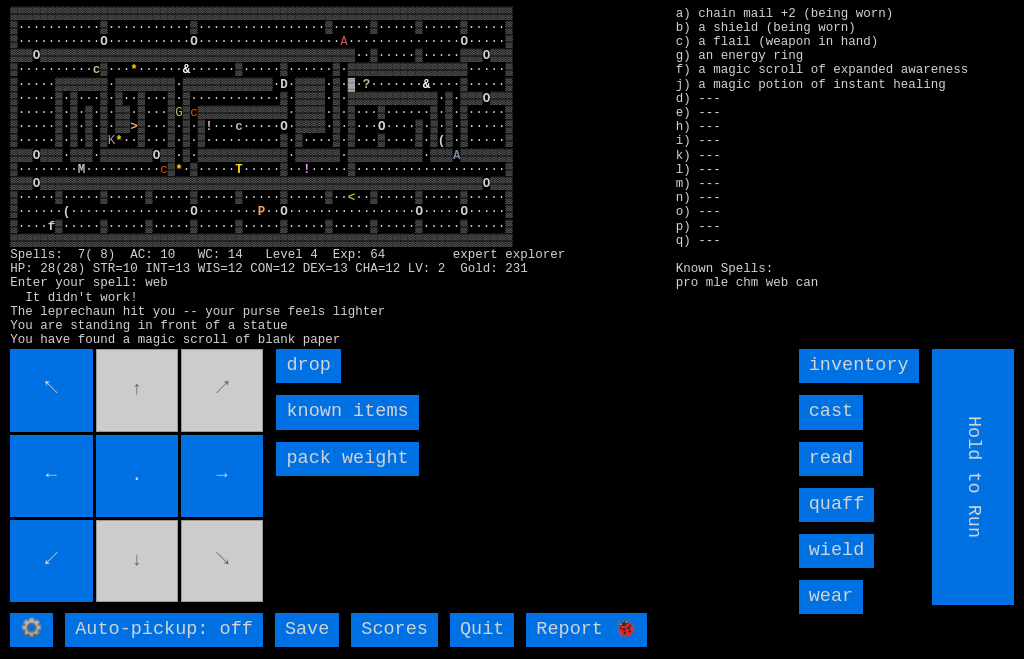 click on "↖ ↑ ↗ ← . → ↙ ↓ ↘" at bounding box center (138, 477) 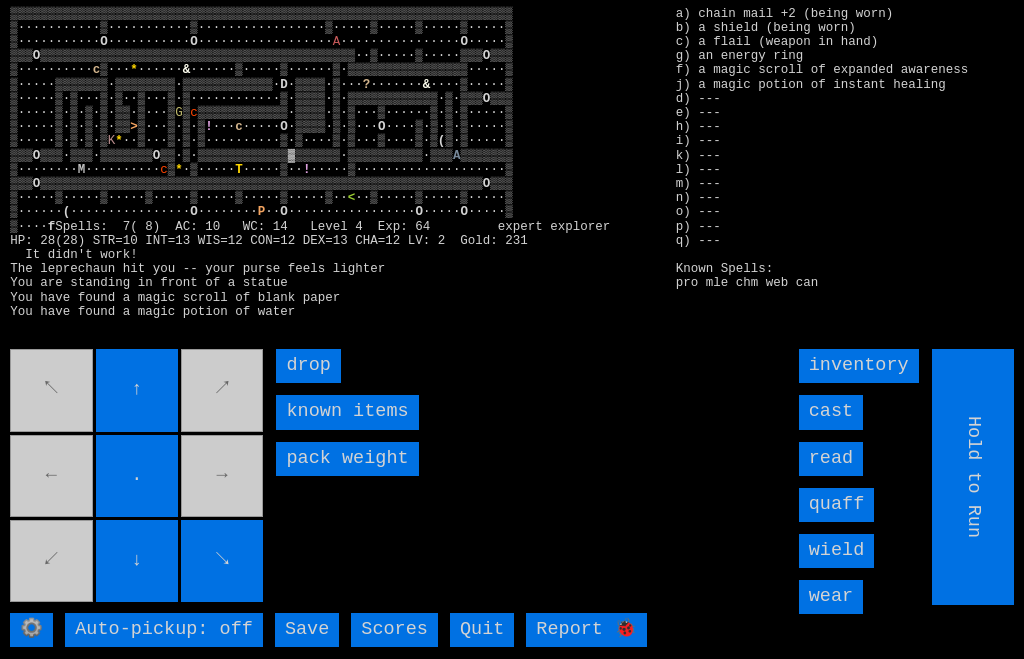click on "↑" at bounding box center [137, 390] 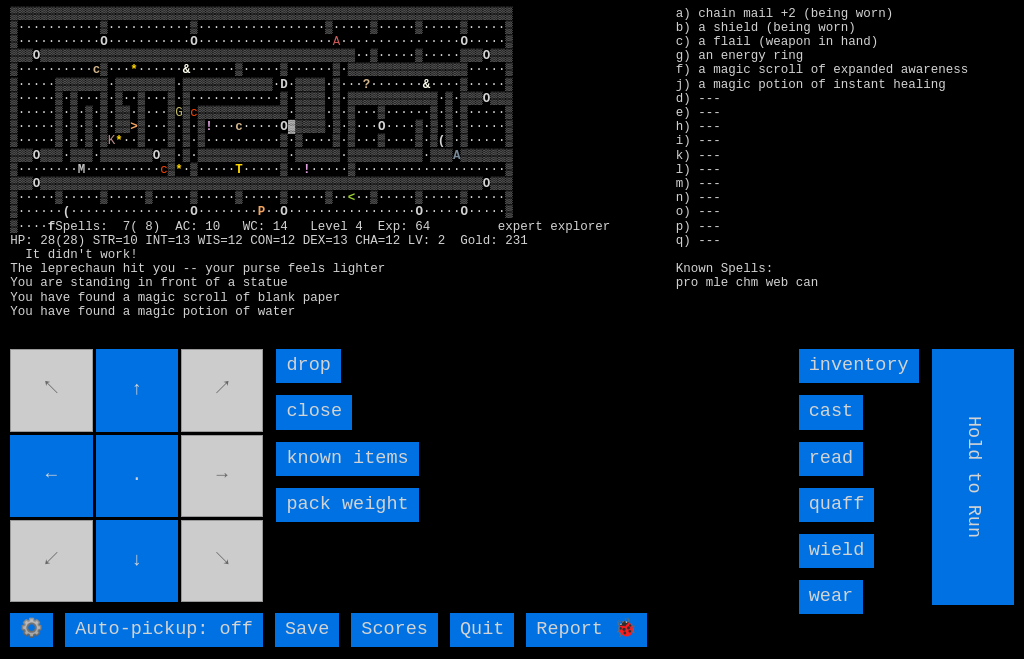 click on "↑" at bounding box center (137, 390) 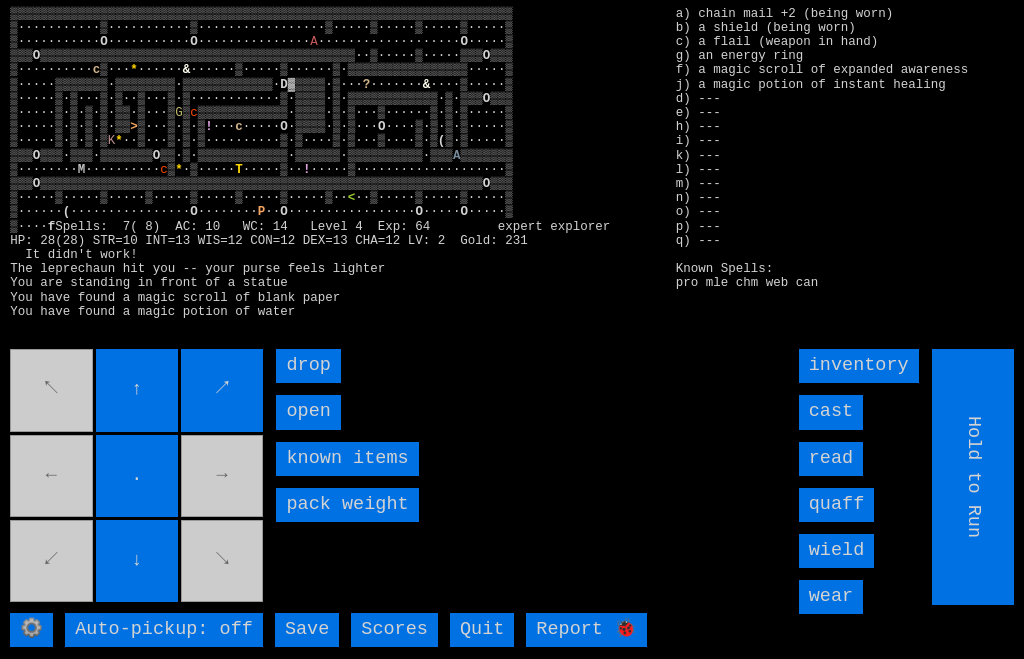 click on "open" at bounding box center (308, 412) 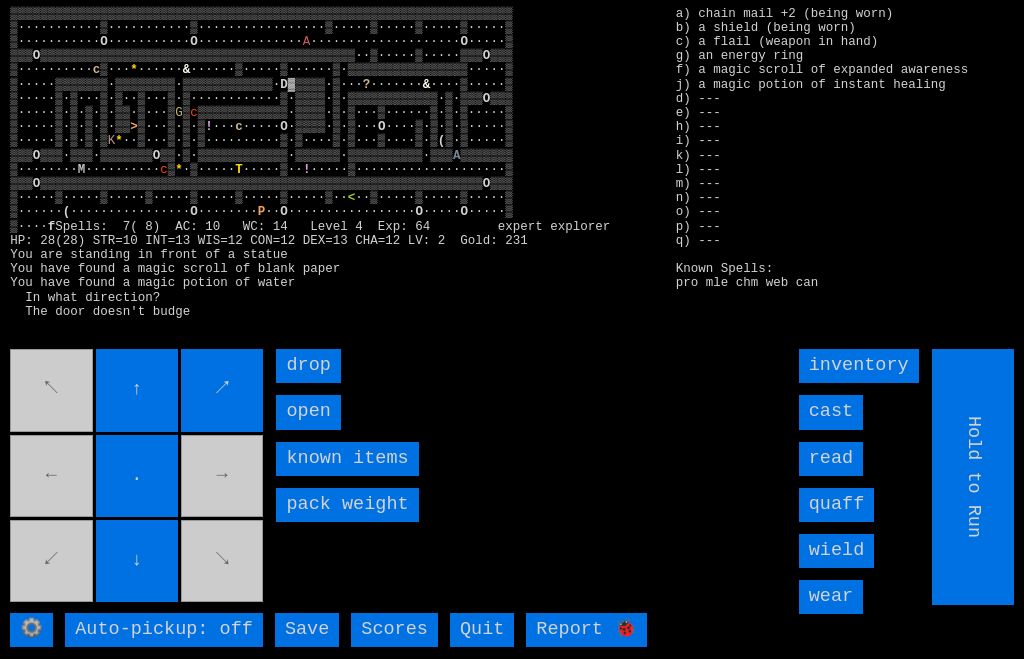 click on "open" at bounding box center [308, 412] 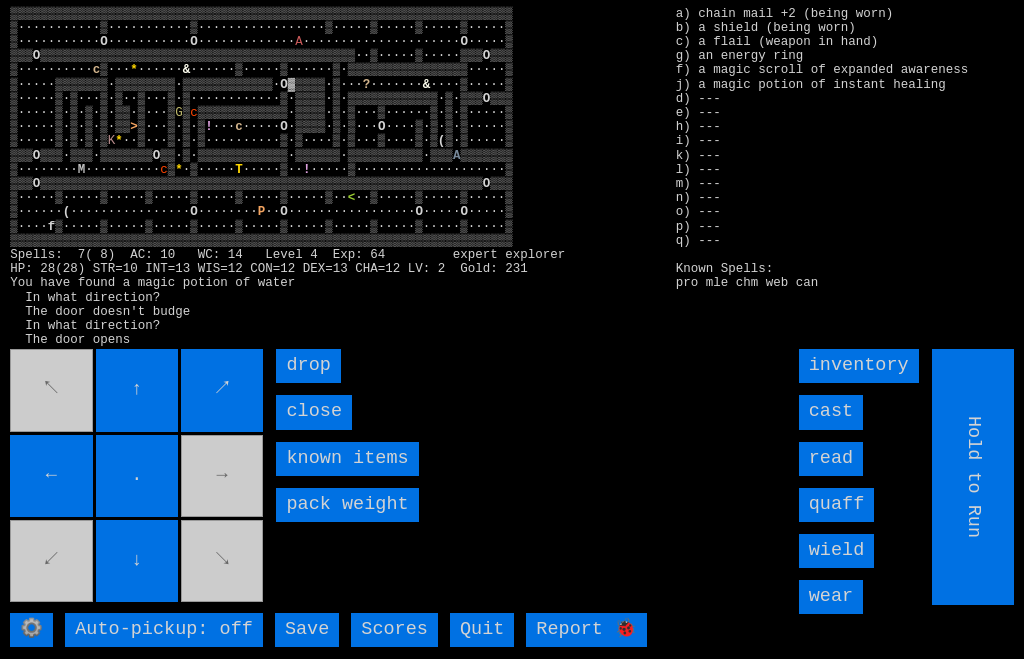 click on "▒▒▒▒▒▒▒▒▒▒▒▒▒▒▒▒▒▒▒▒▒▒▒▒▒▒▒▒▒▒▒▒▒▒▒▒▒▒▒▒▒▒▒▒▒▒▒▒▒▒▒▒▒▒▒▒▒▒▒▒▒▒▒▒▒▒▒
▒···········▒···········▒·················▒·····▒·····▒·····▒·····▒
▒··········· O ··········· O ············· A ····················· O ·····▒
▒▒▒ O ▒▒▒▒▒▒▒▒▒▒▒▒▒▒▒▒▒▒▒▒▒▒▒▒▒▒▒▒▒▒▒▒▒▒▒▒▒▒▒▒▒▒··▒·····▒·····▒▒▒ O ▒▒▒
▒·········· c ▒··· * ······ & ······▒·····▒······▒·▒▒▒▒▒▒▒▒▒▒▒▒▒▒▒▒·····▒
▒·····▒▒▒▒▒▒▒·▒▒▒▒▒▒▒▒·▒▒▒▒▒▒▒▒▒▒▒▒· O ? & O G c" at bounding box center [512, 329] 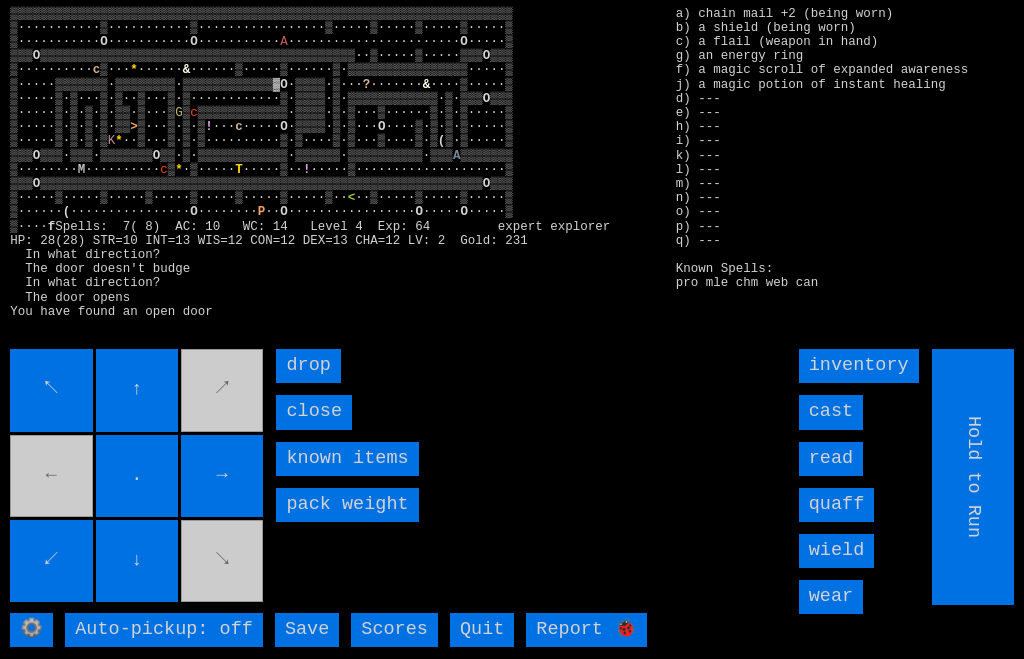 click on "↖ ↑ ↗ ← . → ↙ ↓ ↘" at bounding box center [138, 477] 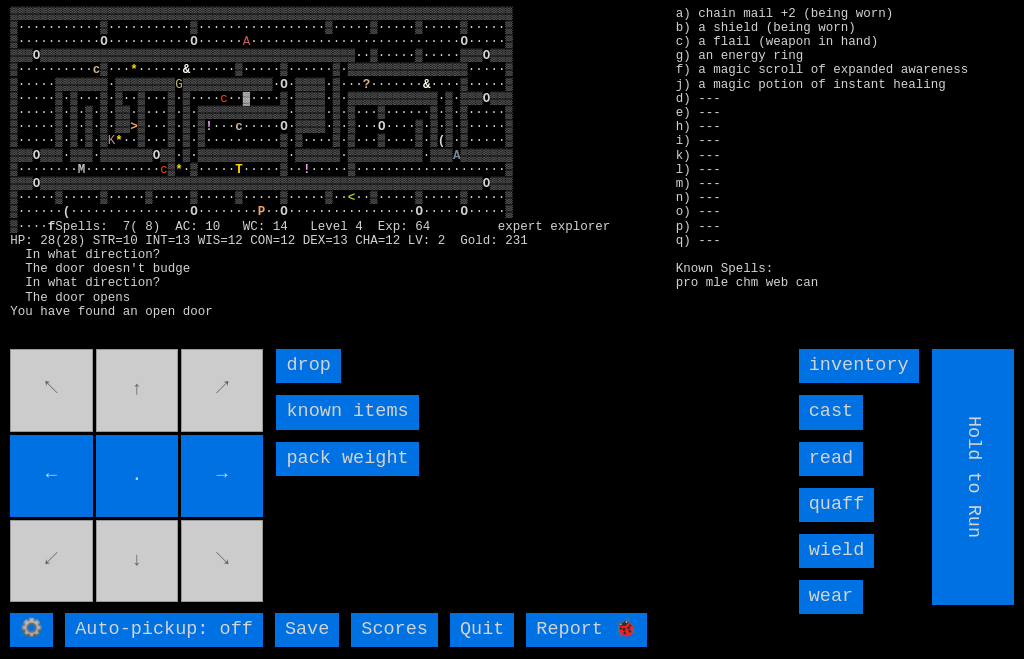click on "cast" at bounding box center [831, 412] 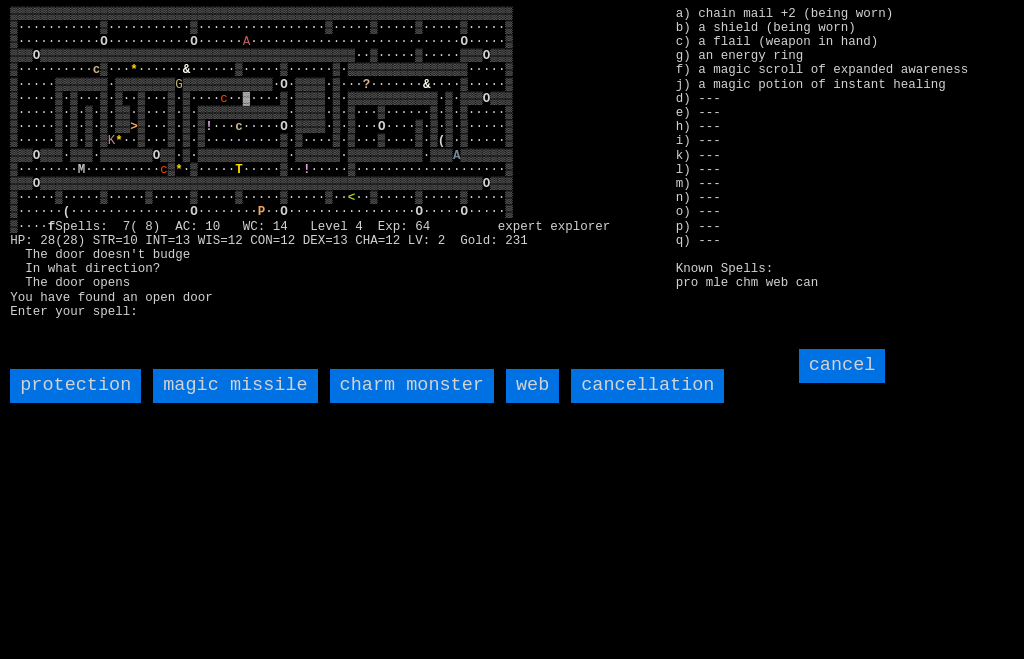 click on "magic missile" at bounding box center (235, 386) 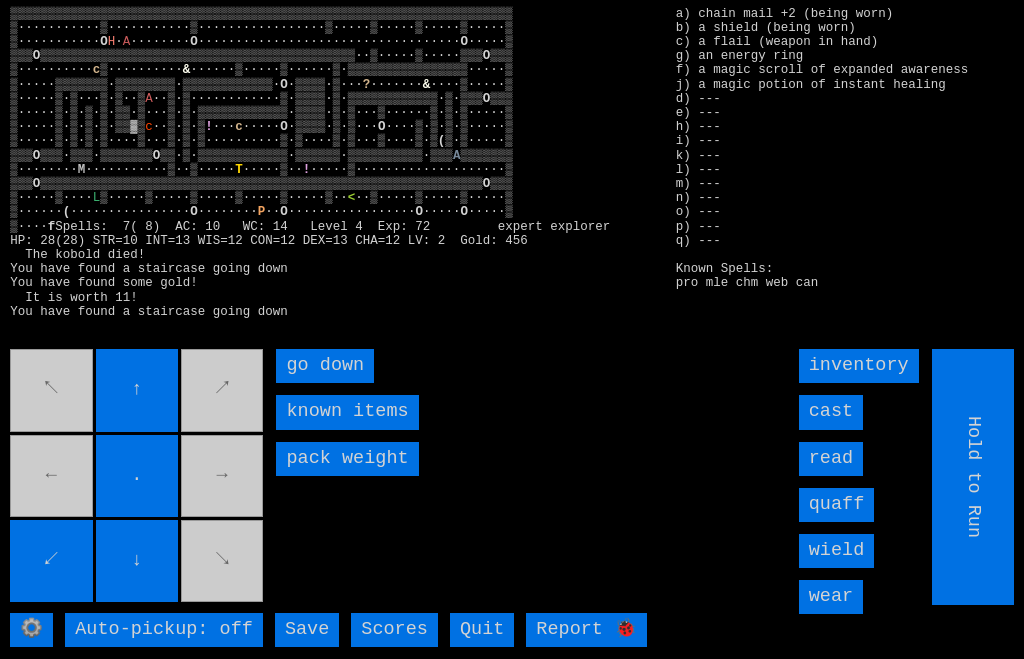click on "go down" at bounding box center (325, 366) 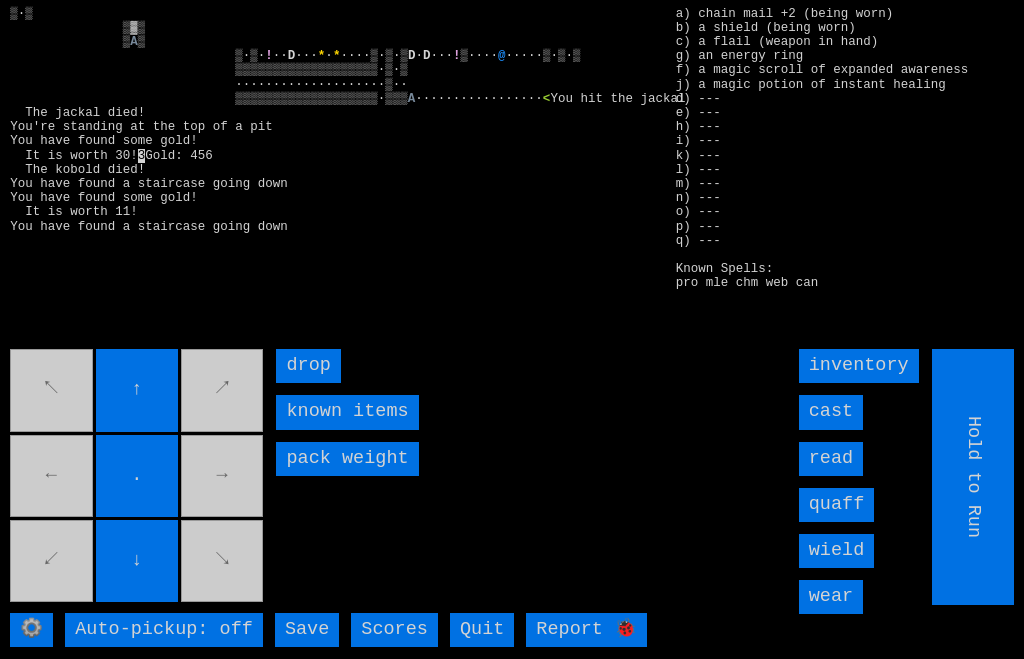 click on "read" at bounding box center (831, 459) 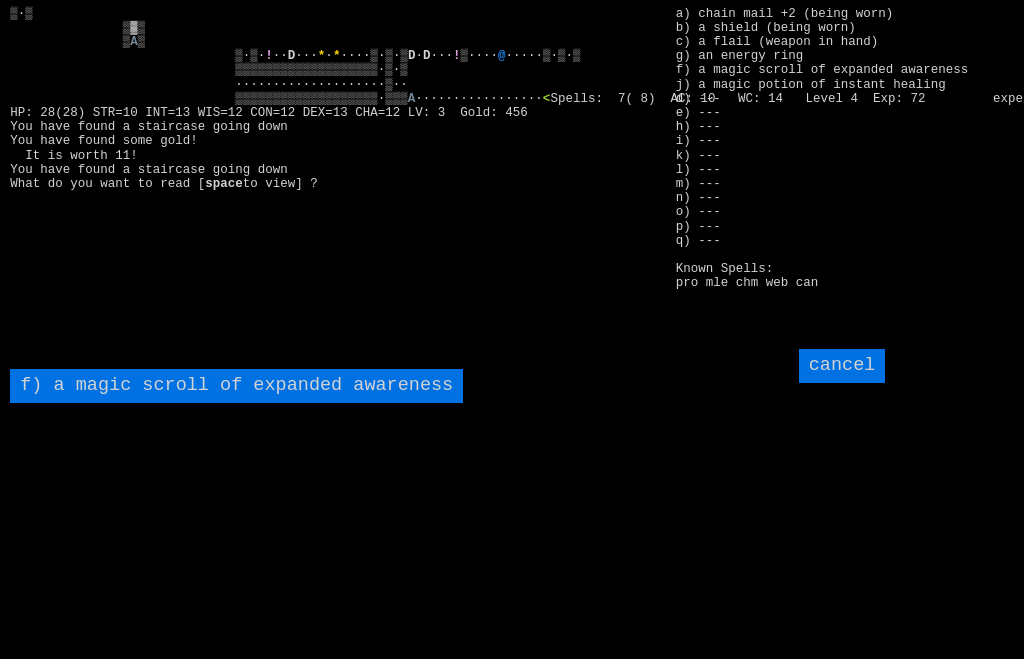 click on "f) a magic scroll of expanded awareness" at bounding box center [236, 386] 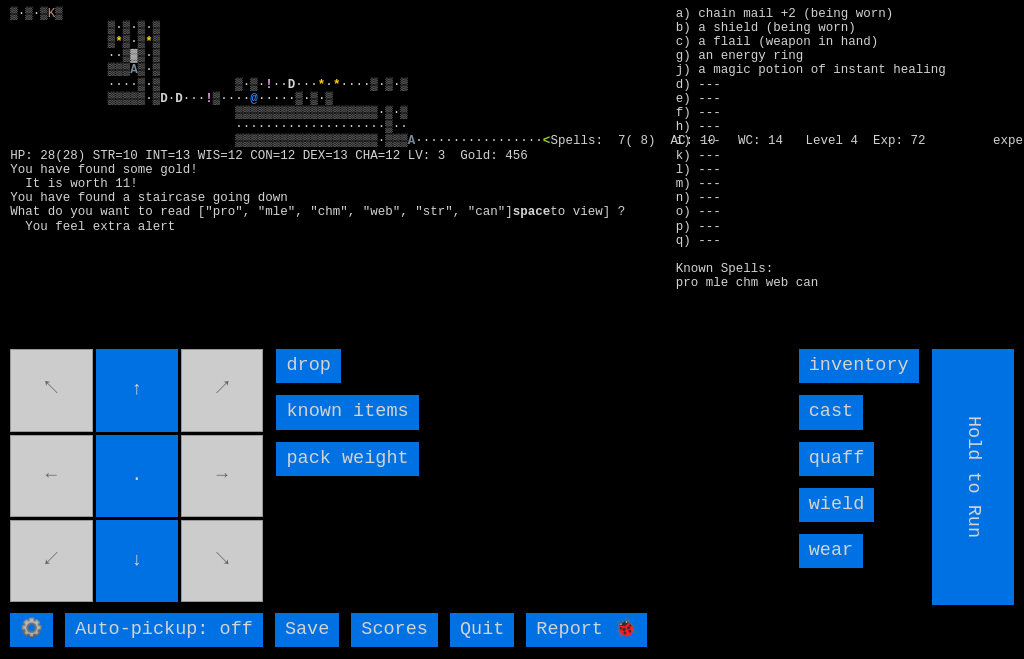scroll, scrollTop: 0, scrollLeft: 0, axis: both 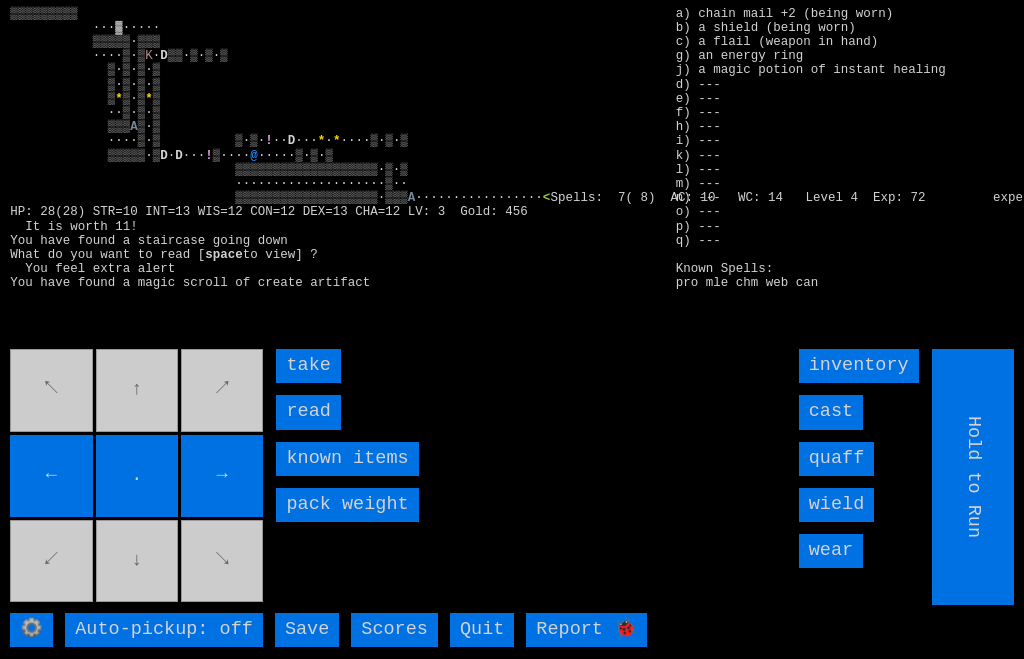 click on "read" at bounding box center (308, 412) 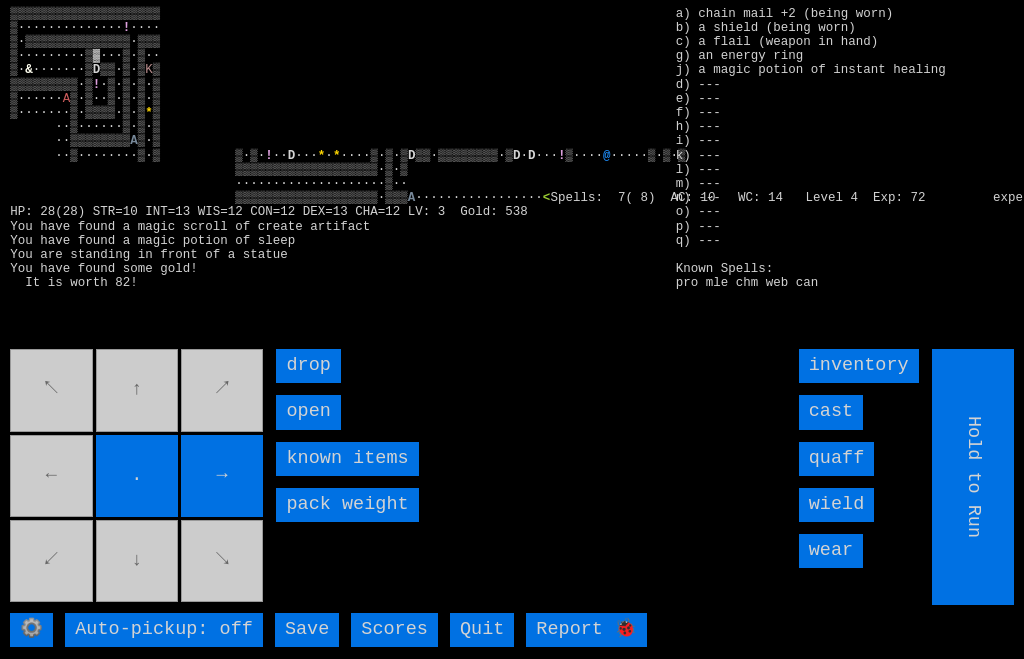 click on "open" at bounding box center [308, 412] 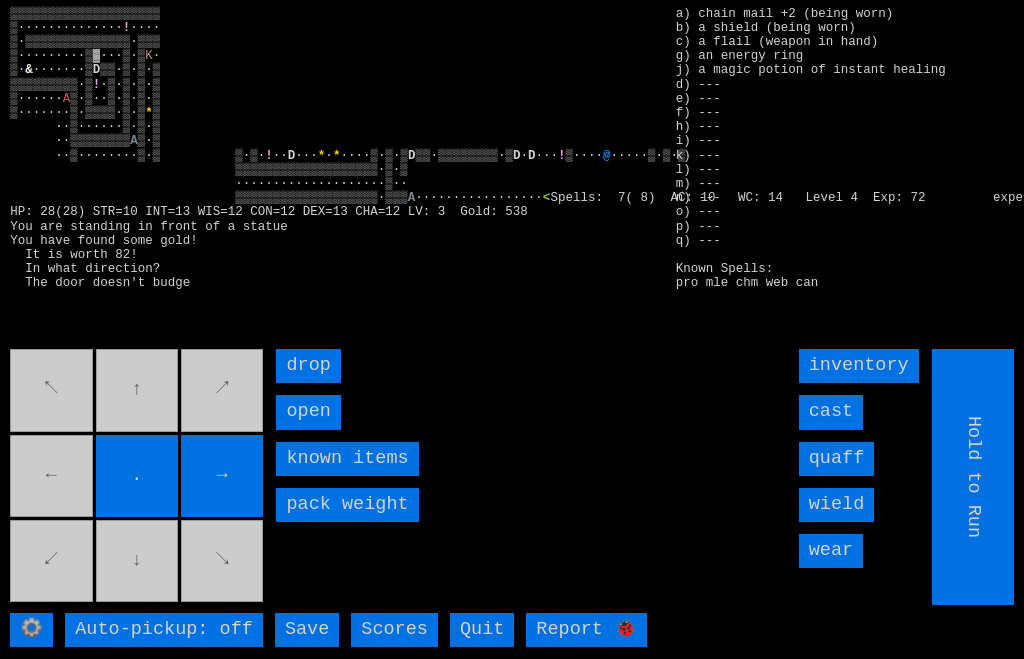 click on "open" at bounding box center [308, 412] 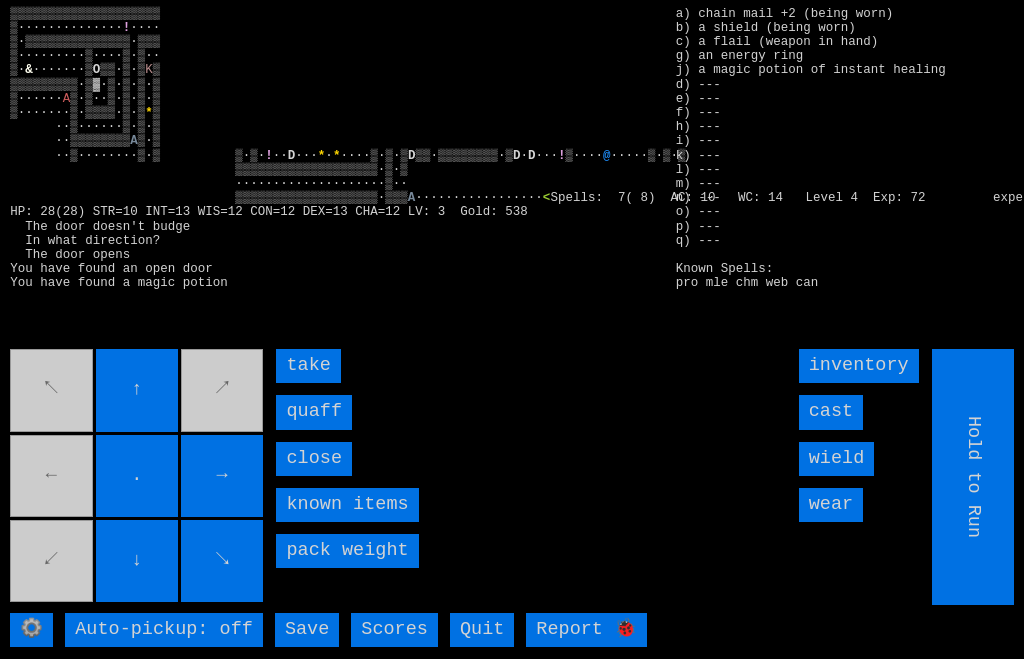 click on "quaff" at bounding box center [314, 412] 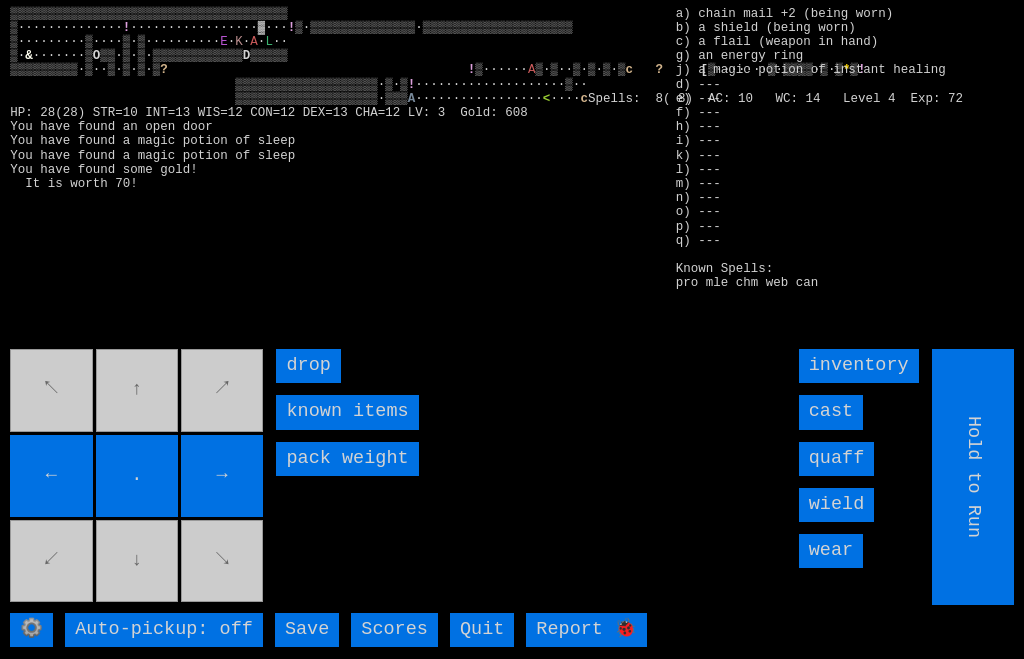 click on "→" at bounding box center [222, 476] 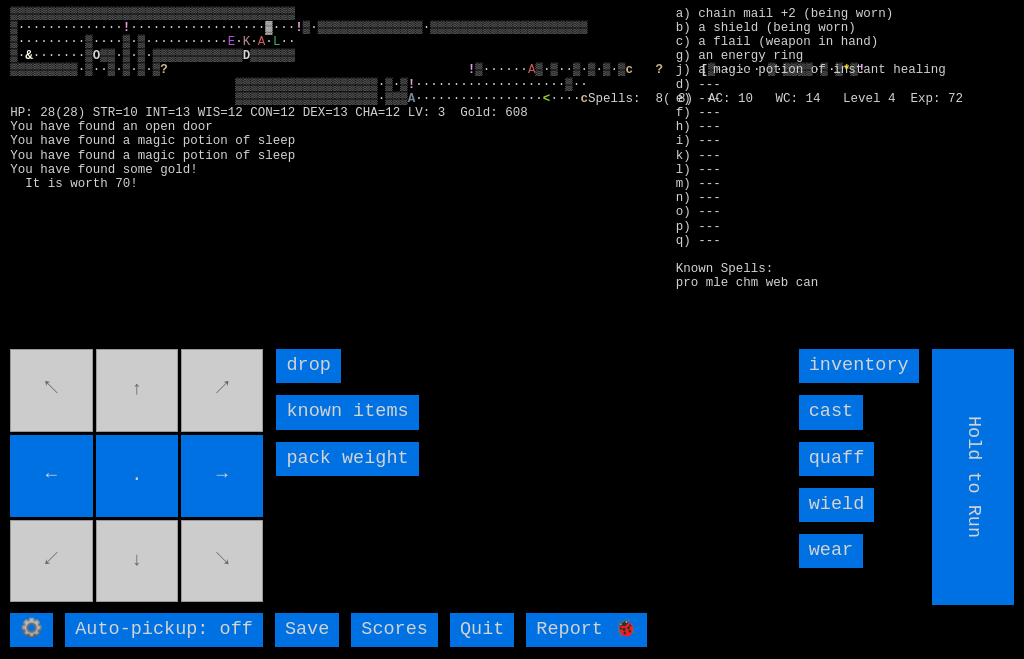 click on "→" at bounding box center [222, 476] 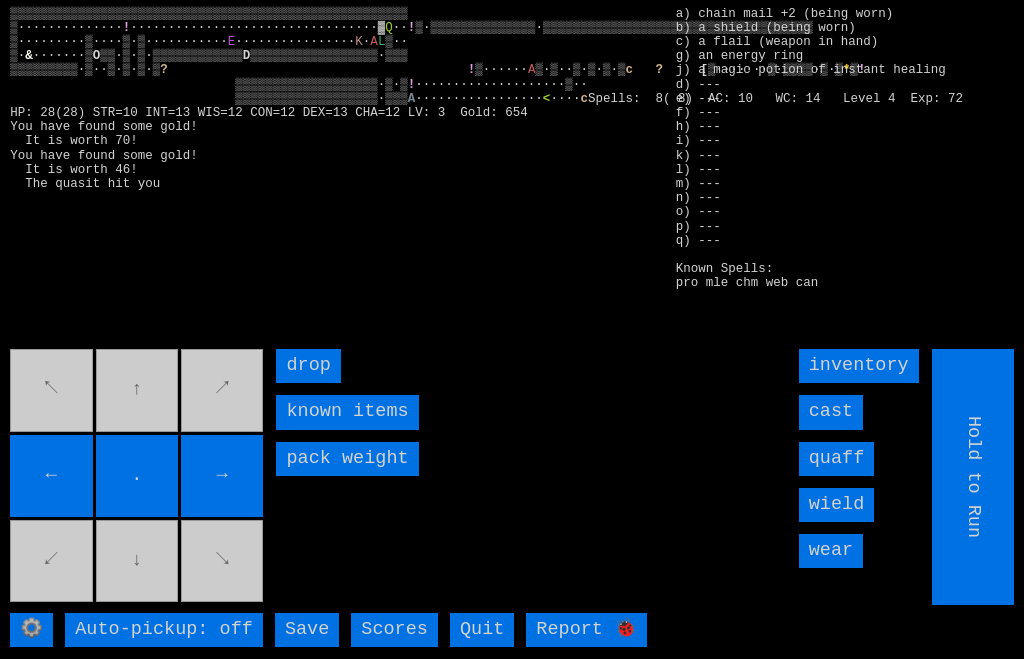 click on "cast" at bounding box center [831, 412] 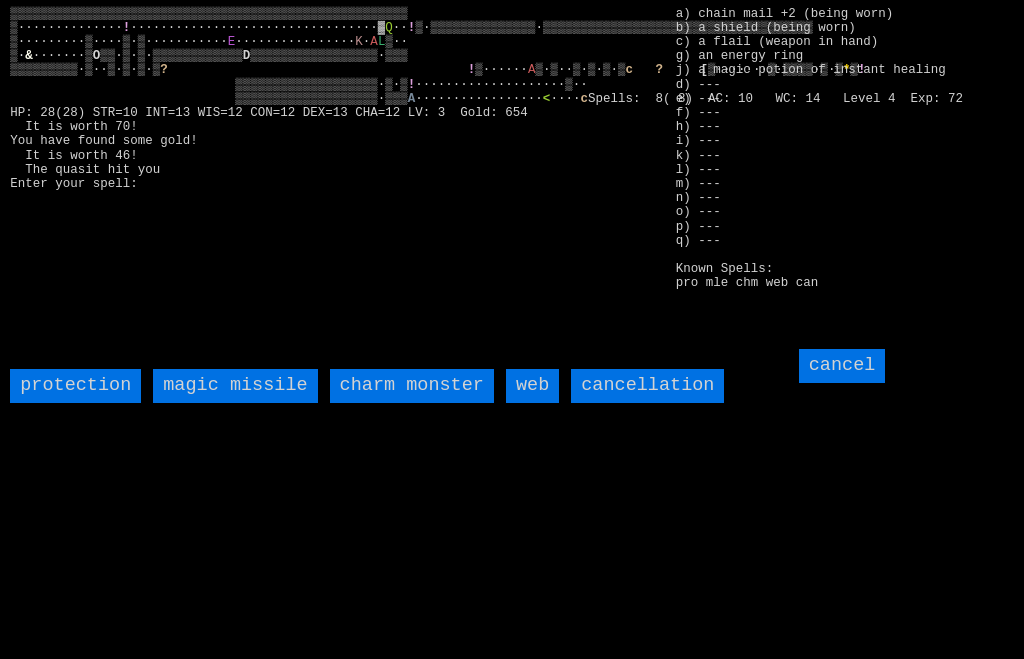 click on "web" at bounding box center [532, 386] 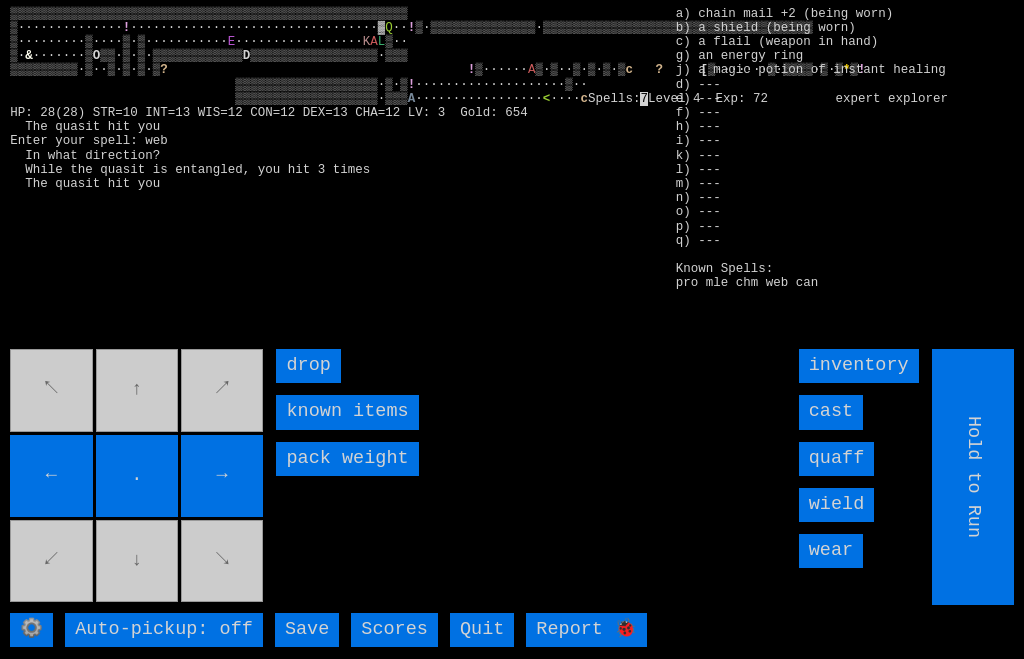 click on "cast" at bounding box center [831, 412] 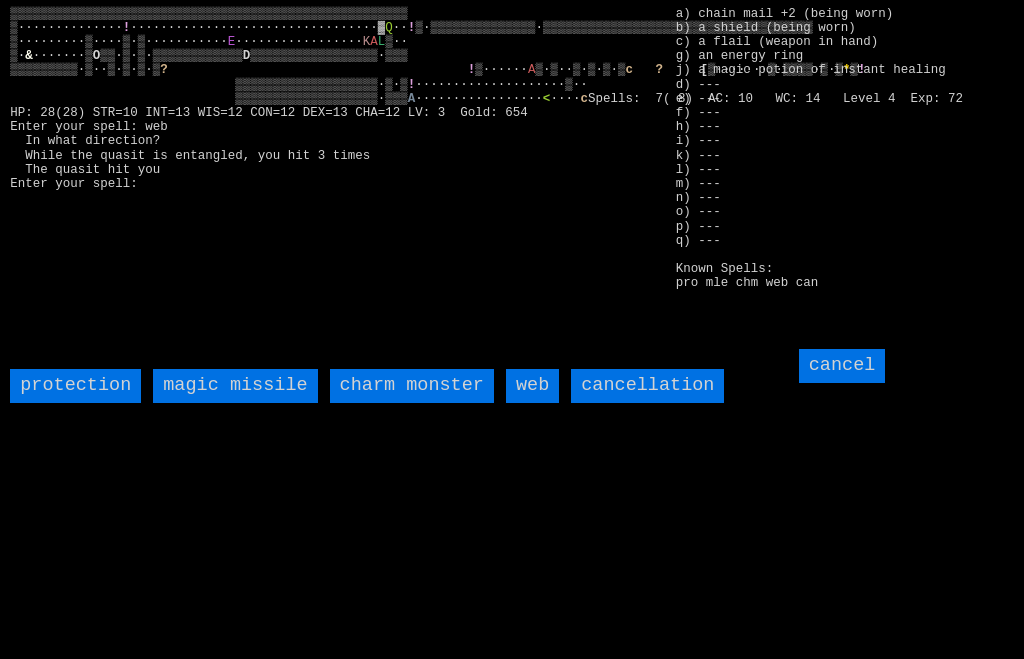 click on "web" at bounding box center [532, 386] 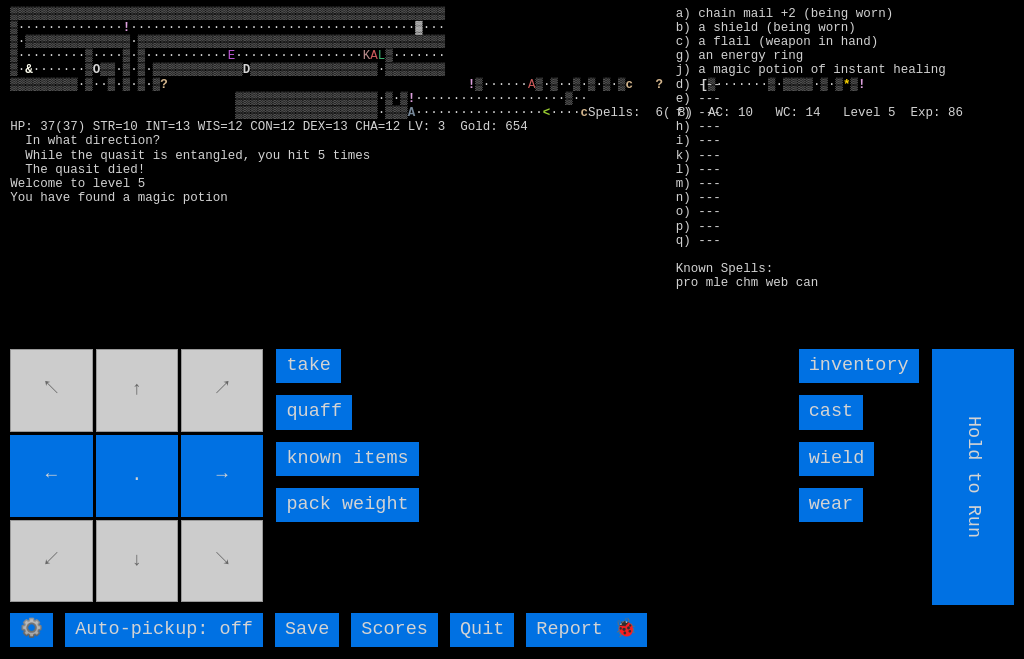 click on "quaff" at bounding box center [314, 412] 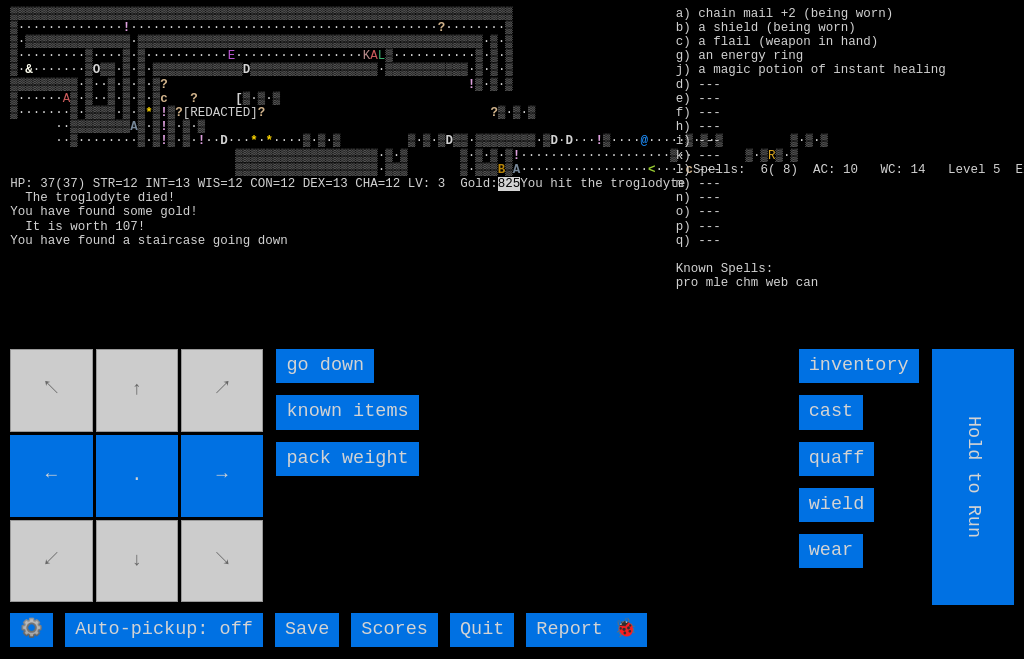 click on "→" at bounding box center (222, 476) 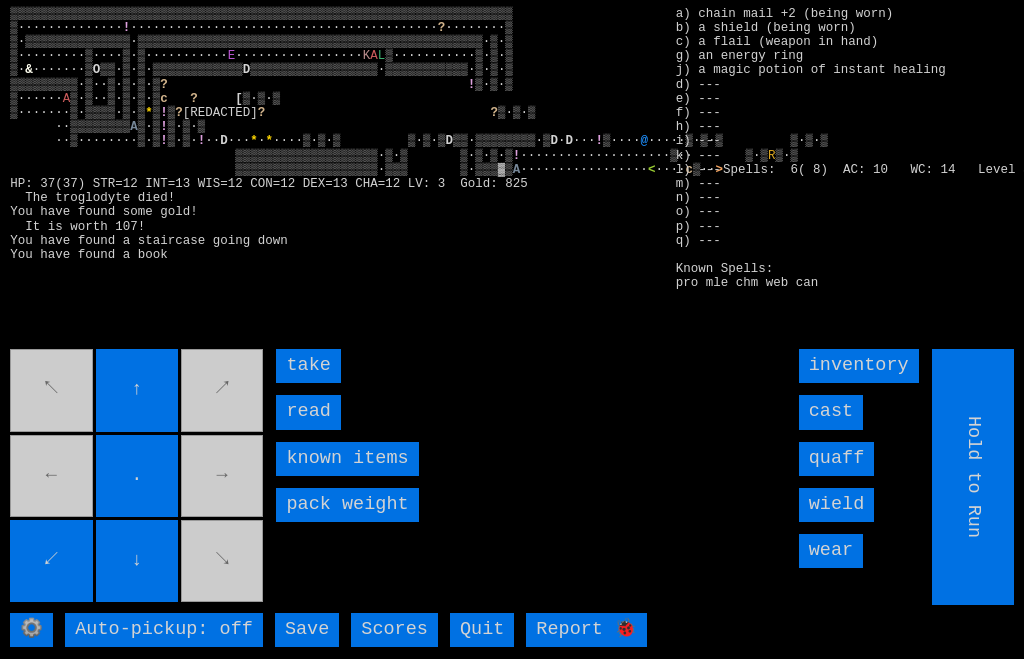 click on "read" at bounding box center (308, 412) 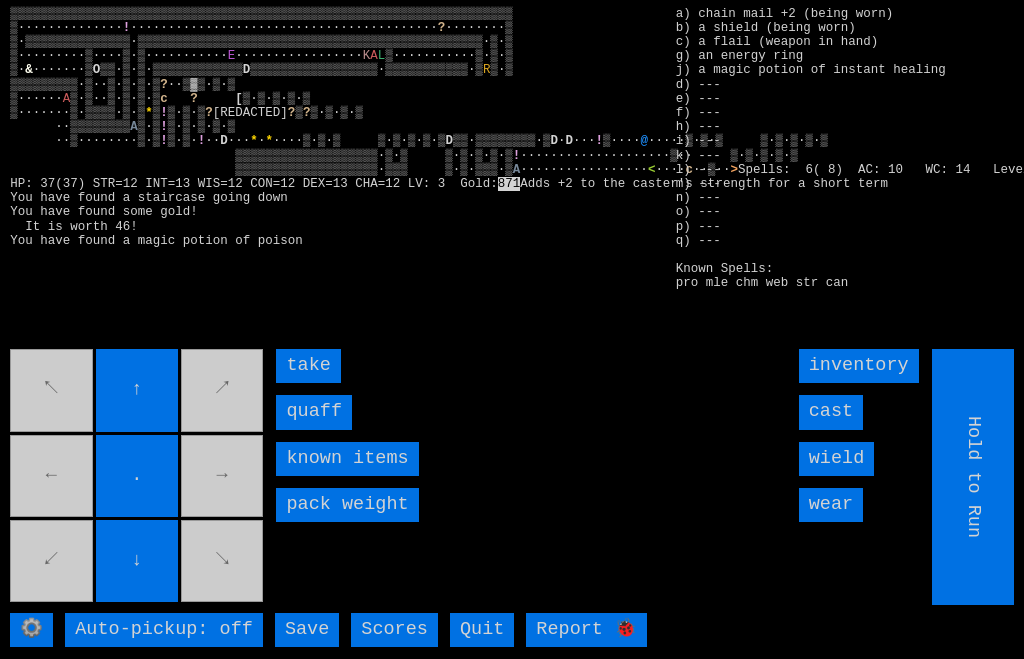 click on "quaff" at bounding box center (314, 412) 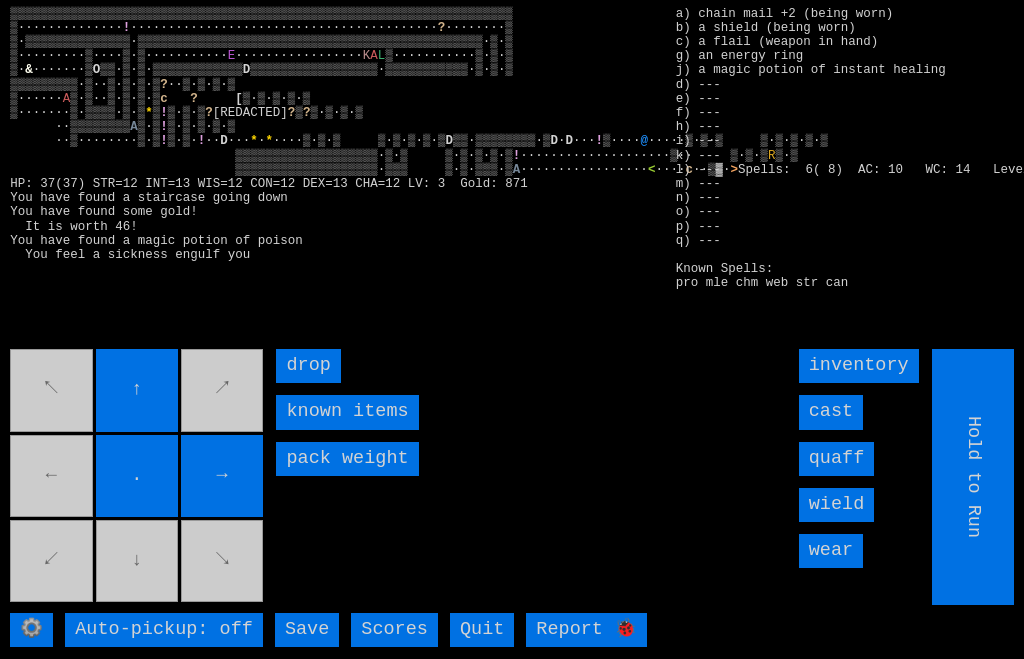 click on "→" at bounding box center [222, 476] 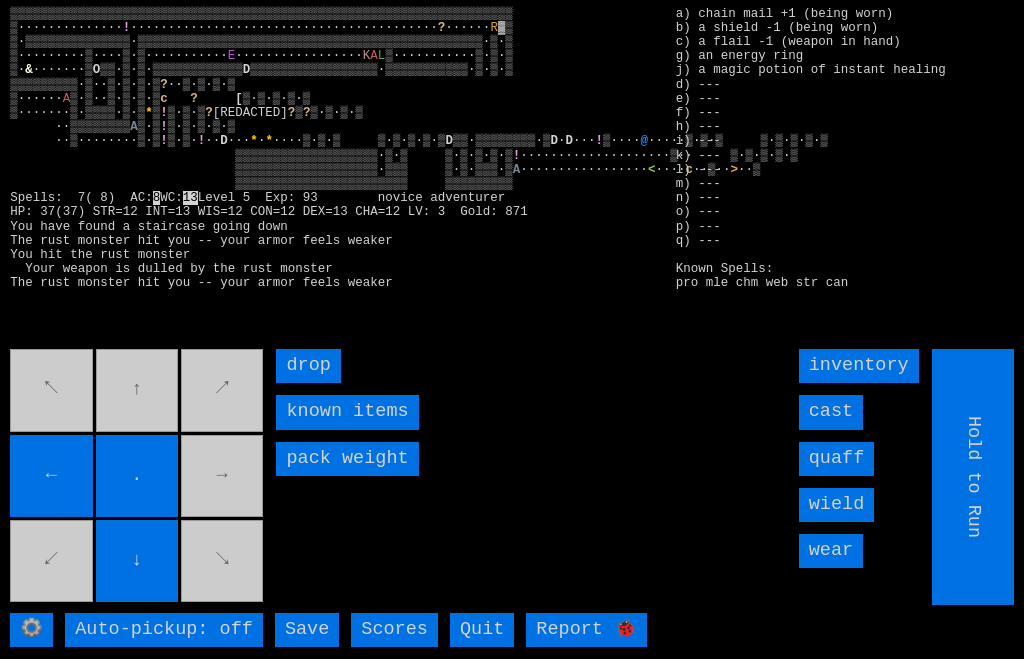 click on "cast" at bounding box center (831, 412) 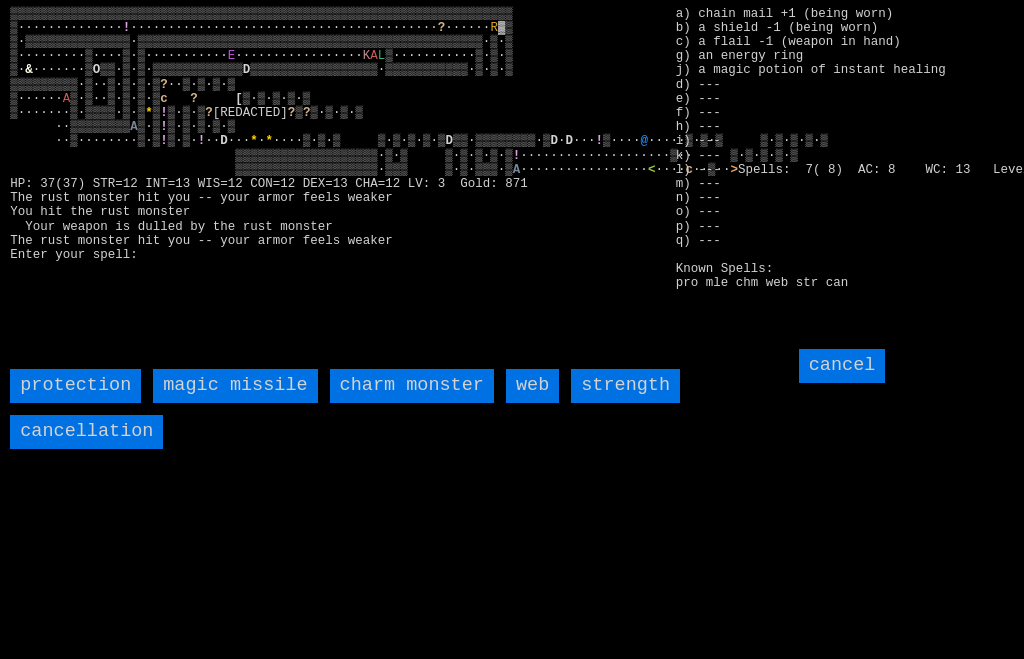 click on "cancellation" at bounding box center [86, 432] 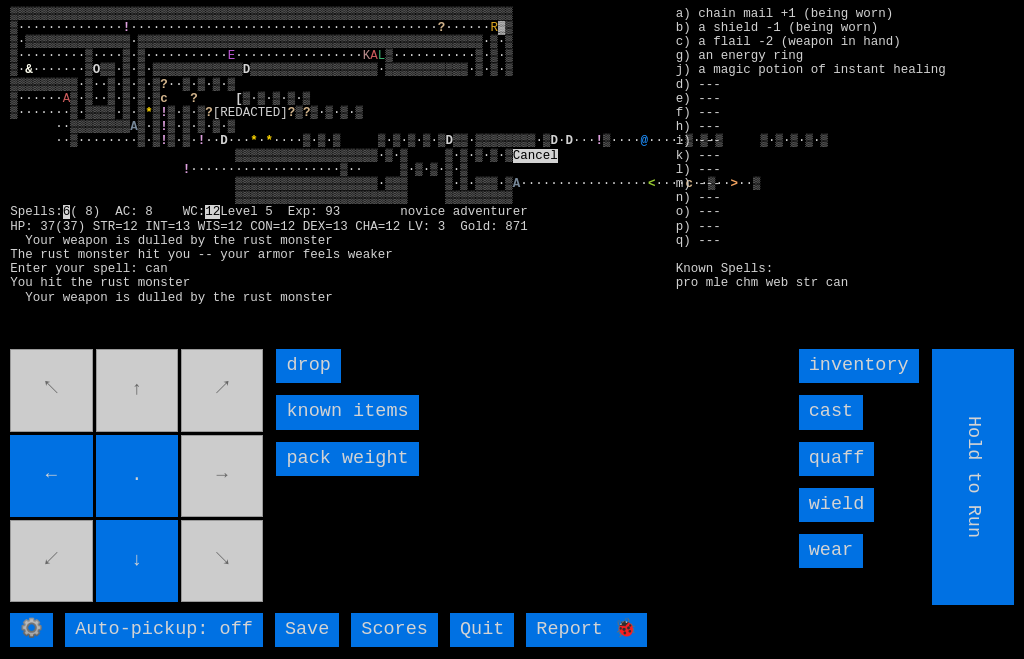 click on "cast" at bounding box center [831, 412] 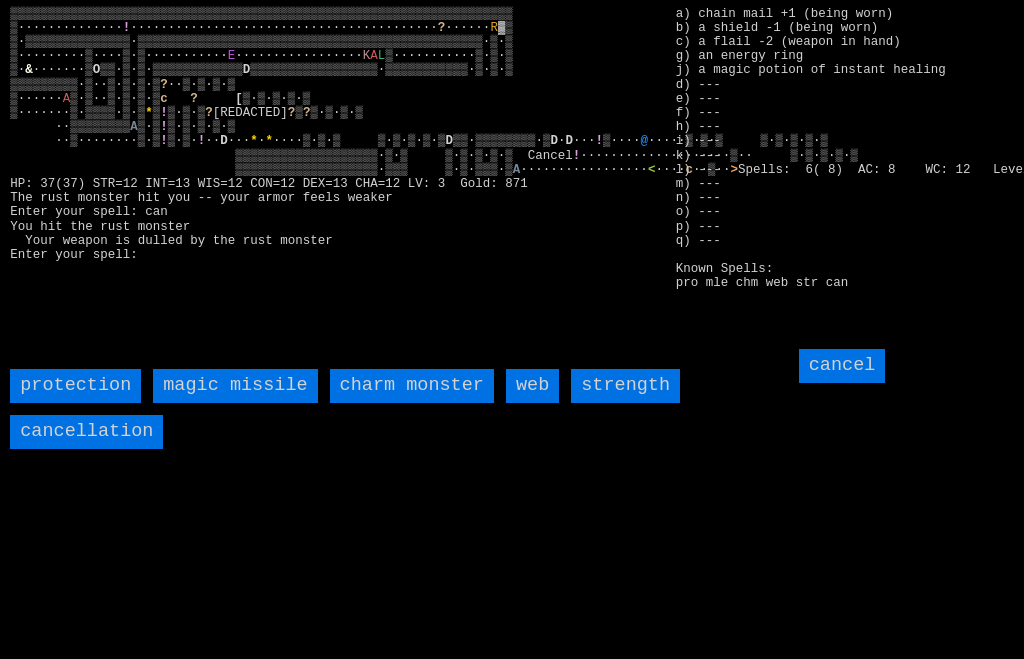click on "web" at bounding box center (532, 386) 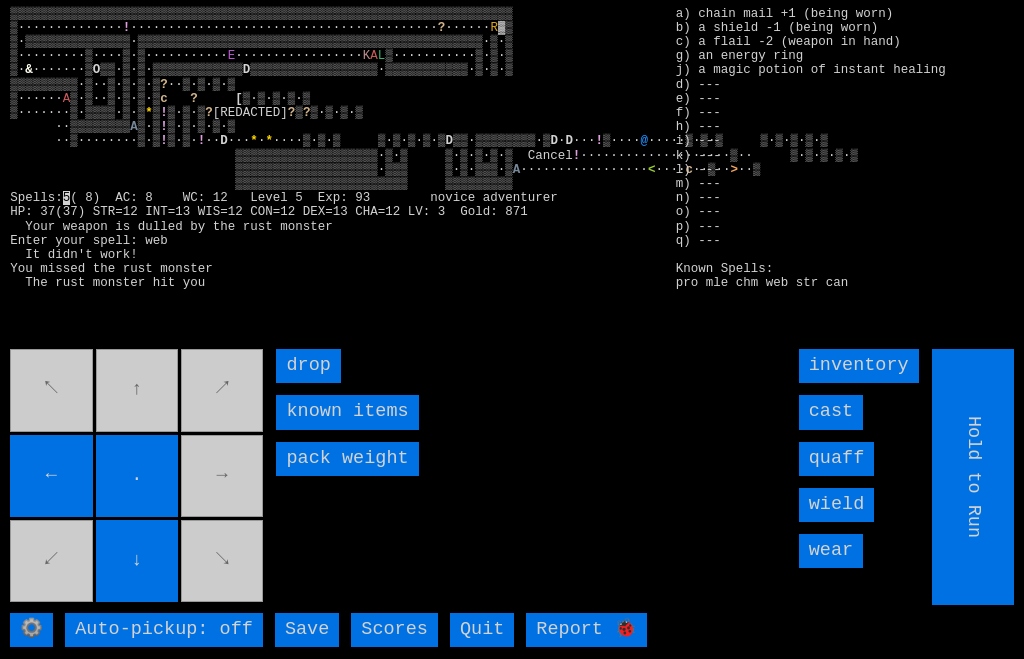 click on "cast" at bounding box center [831, 412] 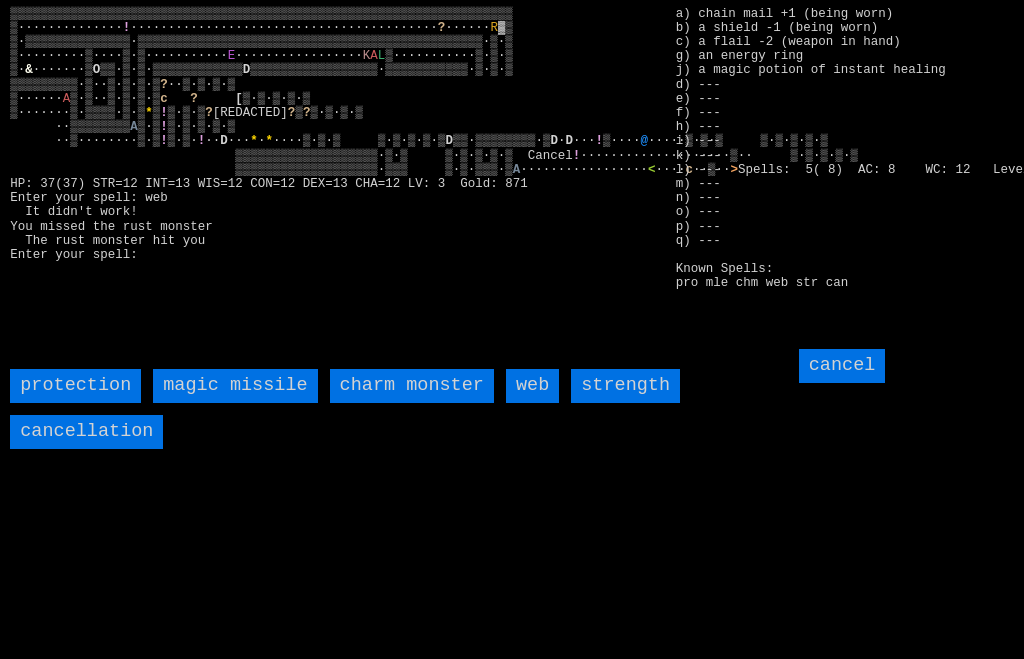 click on "charm monster" at bounding box center (412, 386) 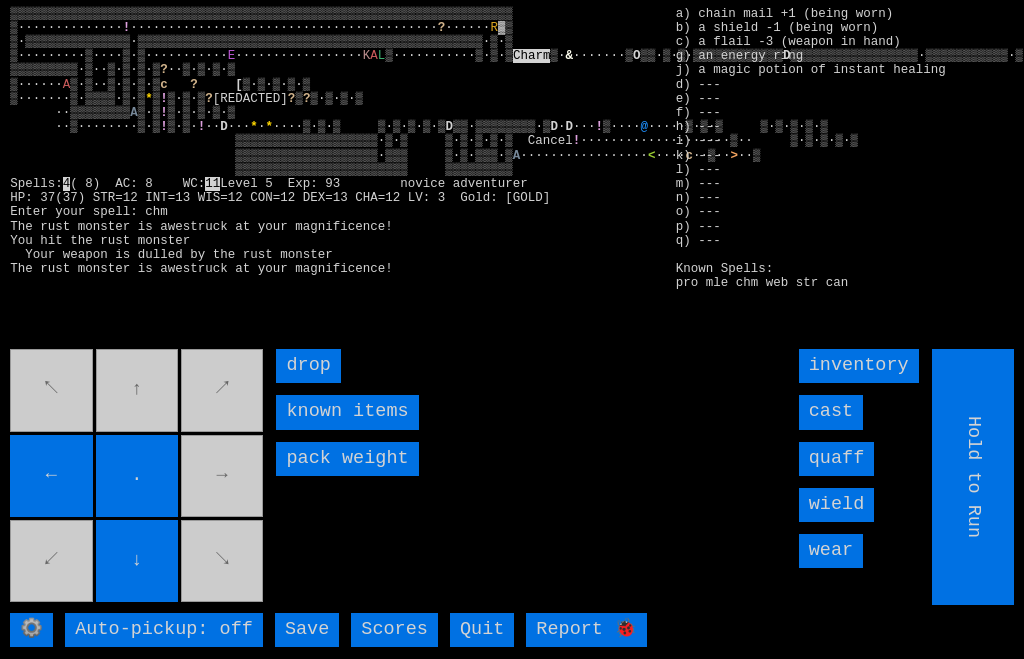 click on "cast" at bounding box center [831, 412] 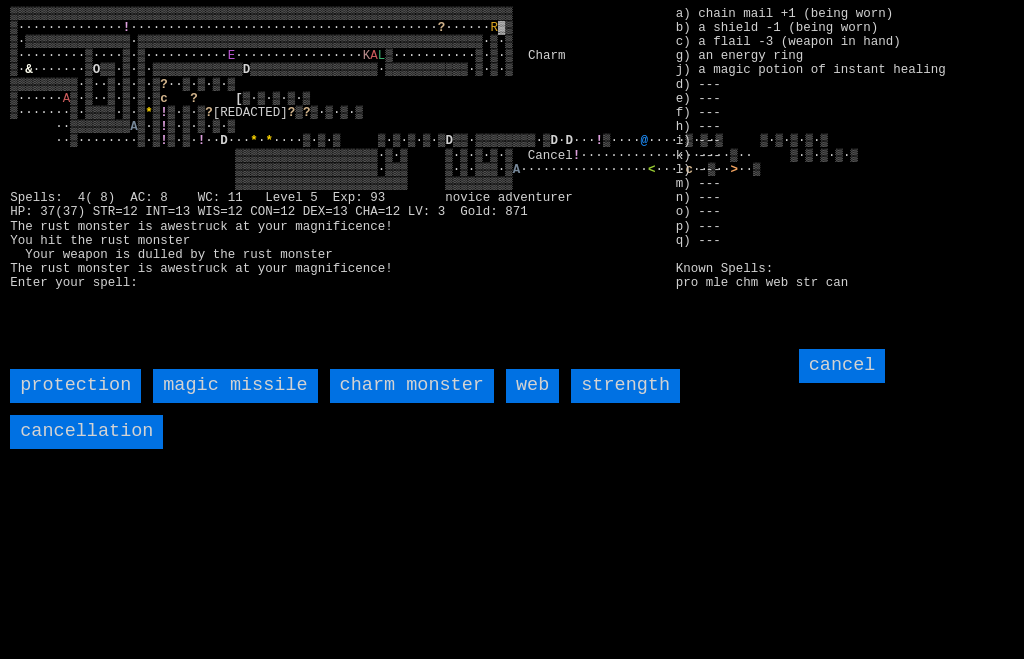 click on "magic missile" at bounding box center (235, 386) 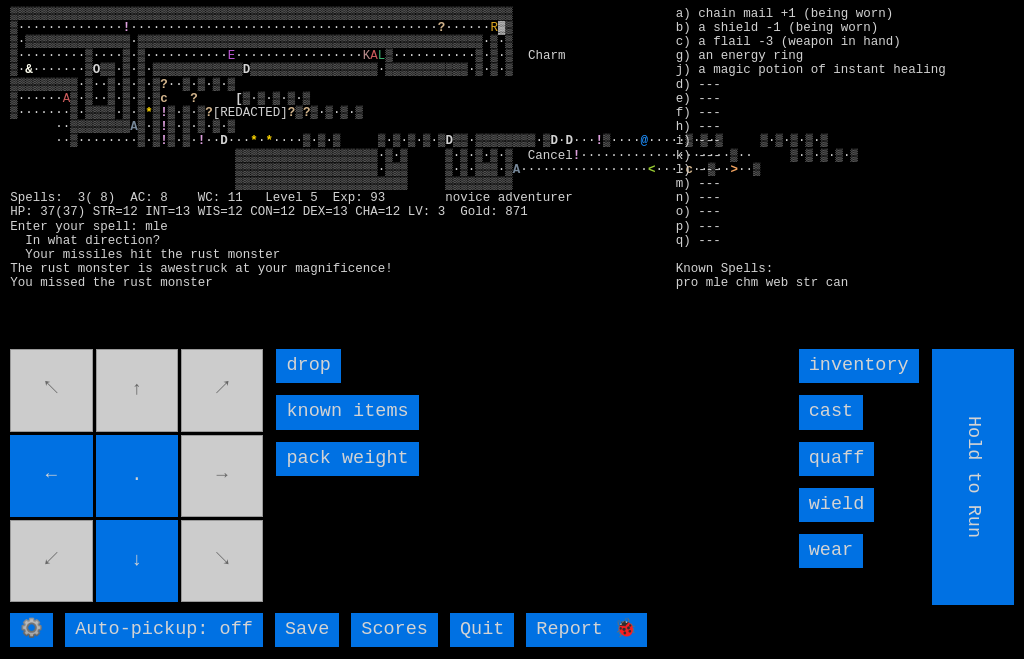click on "cast" at bounding box center (831, 412) 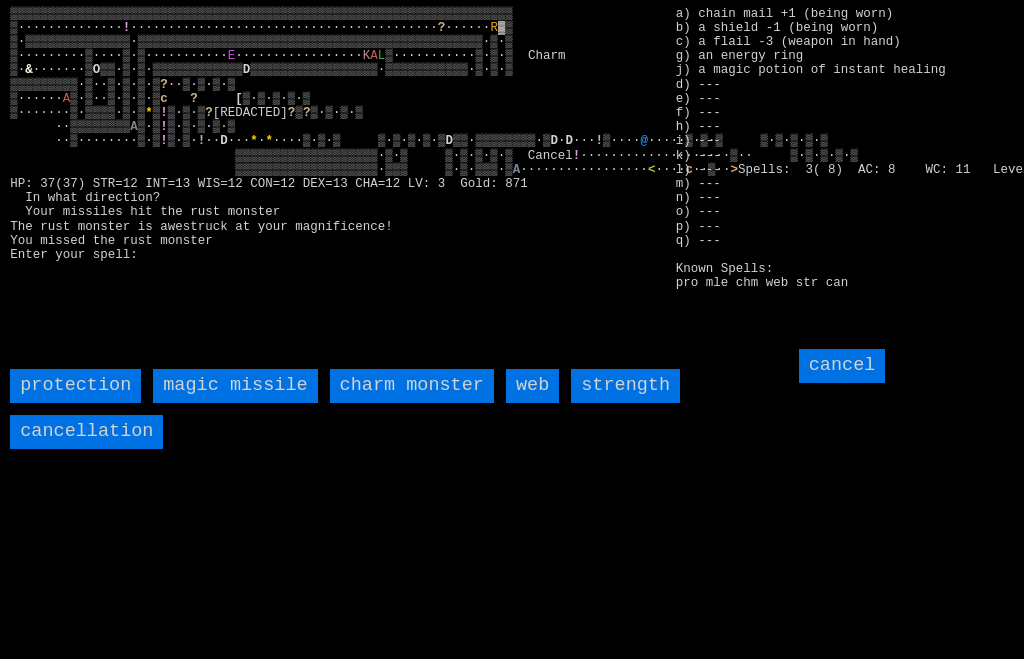 click on "magic missile" at bounding box center (235, 386) 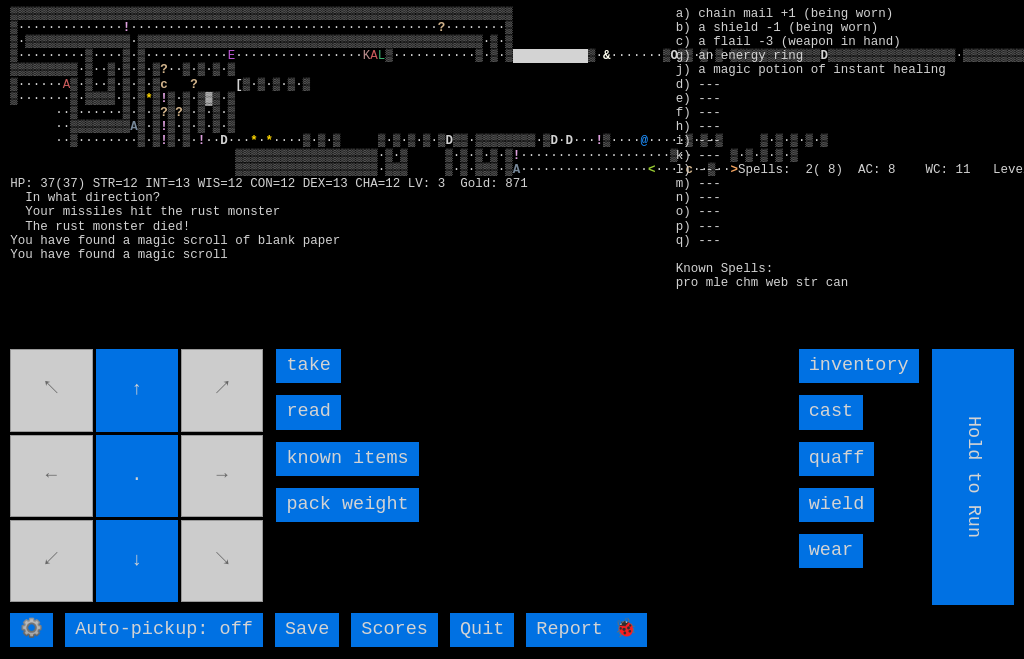 click on "read" at bounding box center [308, 412] 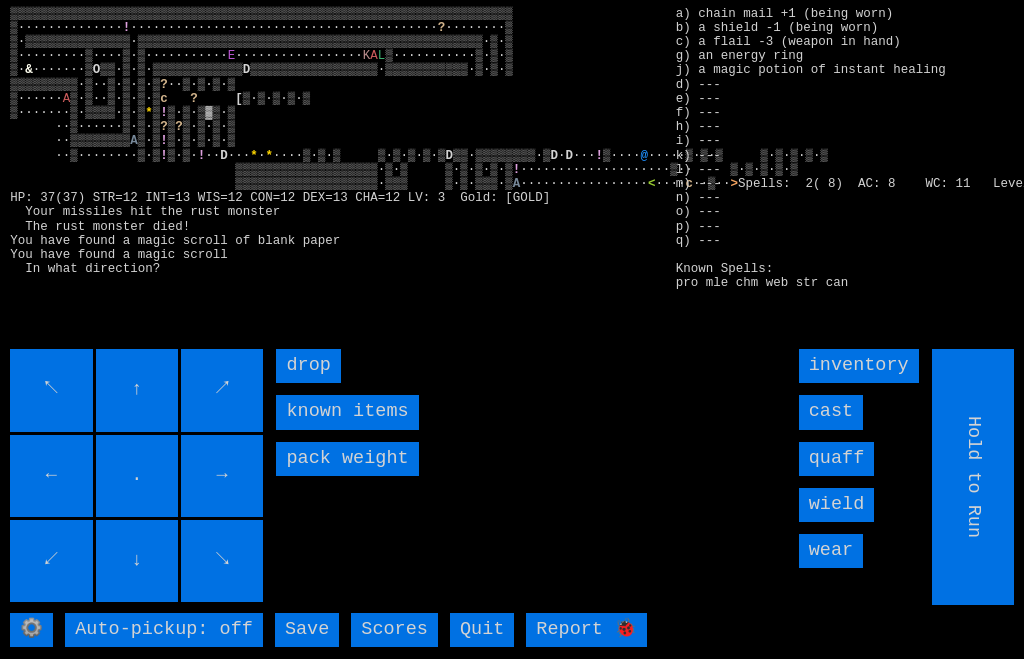 click on "▒▒▒▒▒▒▒▒▒▒▒▒▒▒▒▒▒▒▒▒▒▒▒▒▒▒▒▒▒▒▒▒▒▒▒▒▒▒▒▒▒▒▒▒▒▒▒▒▒▒▒▒▒▒▒▒▒▒▒▒▒▒▒▒▒▒▒
▒·············· ! ········································· ? ········▒
▒·▒▒▒▒▒▒▒▒▒▒▒▒▒▒·▒▒▒▒▒▒▒▒▒▒▒▒▒▒▒▒▒▒▒▒▒▒▒▒▒▒▒▒▒▒▒▒▒▒▒▒▒▒▒▒▒▒▒▒▒▒·▒·▒
▒·········▒····▒·▒··········· E ················· K A L ▒···········▒·▒·▒
▒· & ·······▒ O ▒▒·▒·▒·▒▒▒▒▒▒▒▒▒▒▒▒ D ▒▒▒▒▒▒▒▒▒▒▒▒▒▒▒▒▒·▒▒▒▒▒▒▒▒▒▒▒·▒·▒·▒
▒▒▒▒▒▒▒▒▒·▒··▒·▒·▒·▒ ? A c     ?       [ * !" at bounding box center [512, 329] 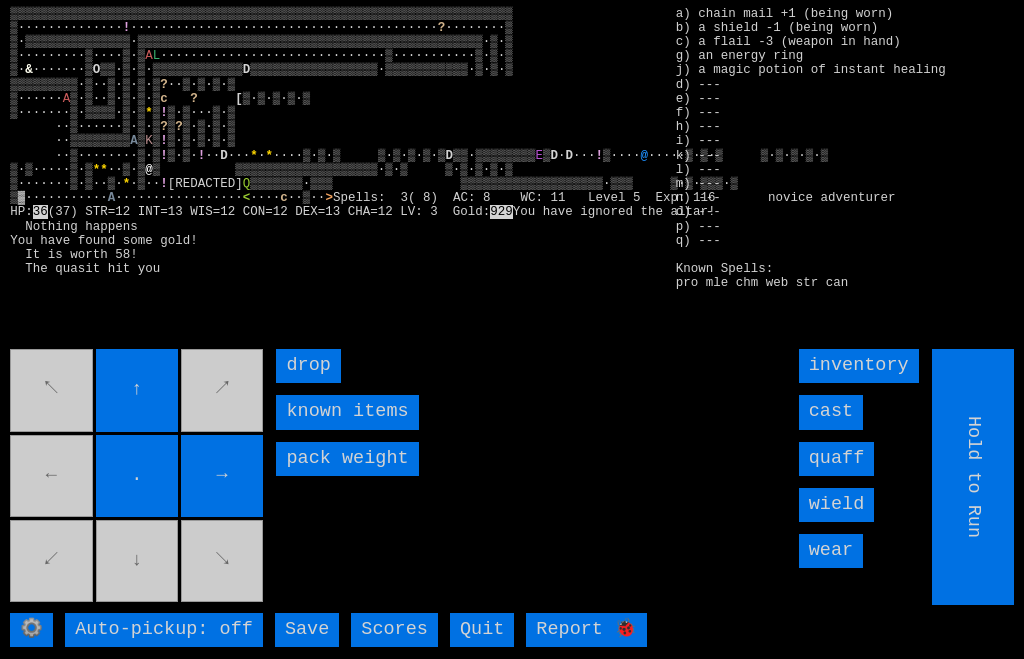 click on "cast" at bounding box center [831, 412] 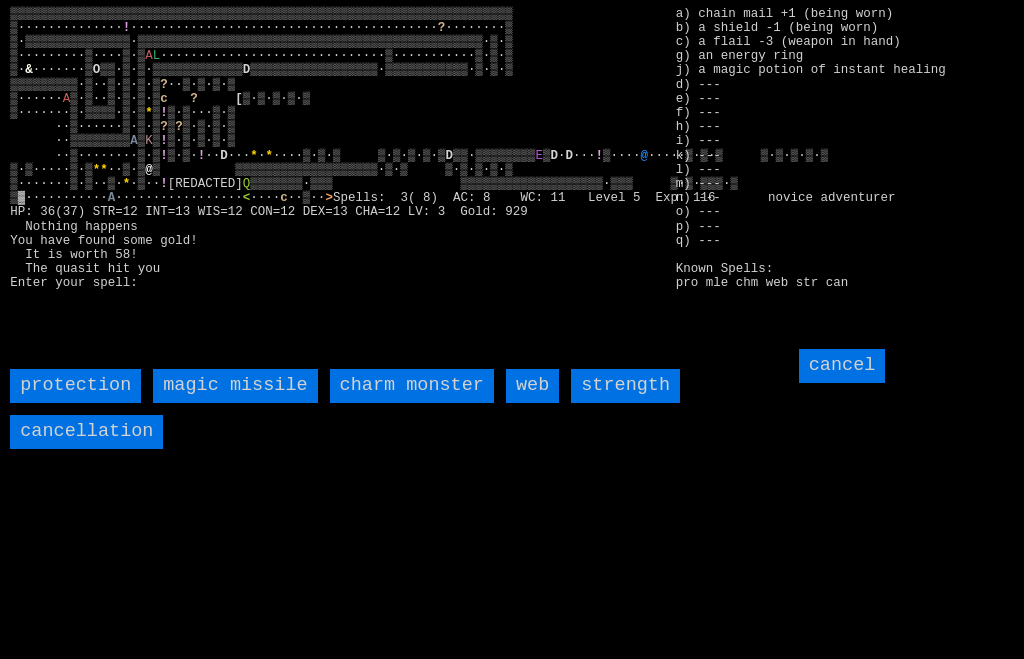 click on "web" at bounding box center [532, 386] 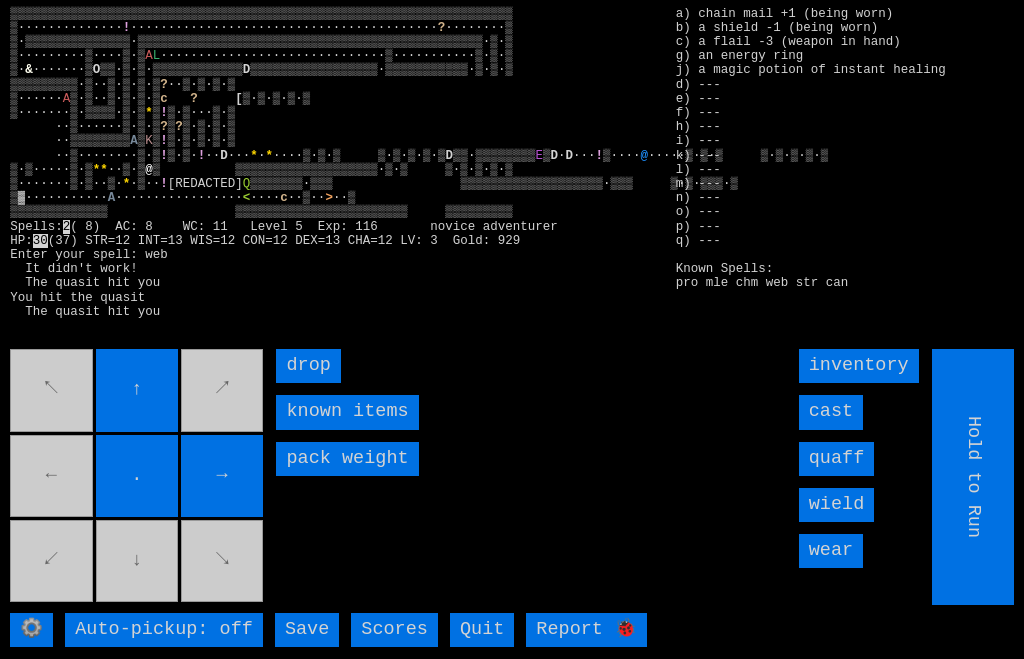 click on "cast" at bounding box center (831, 412) 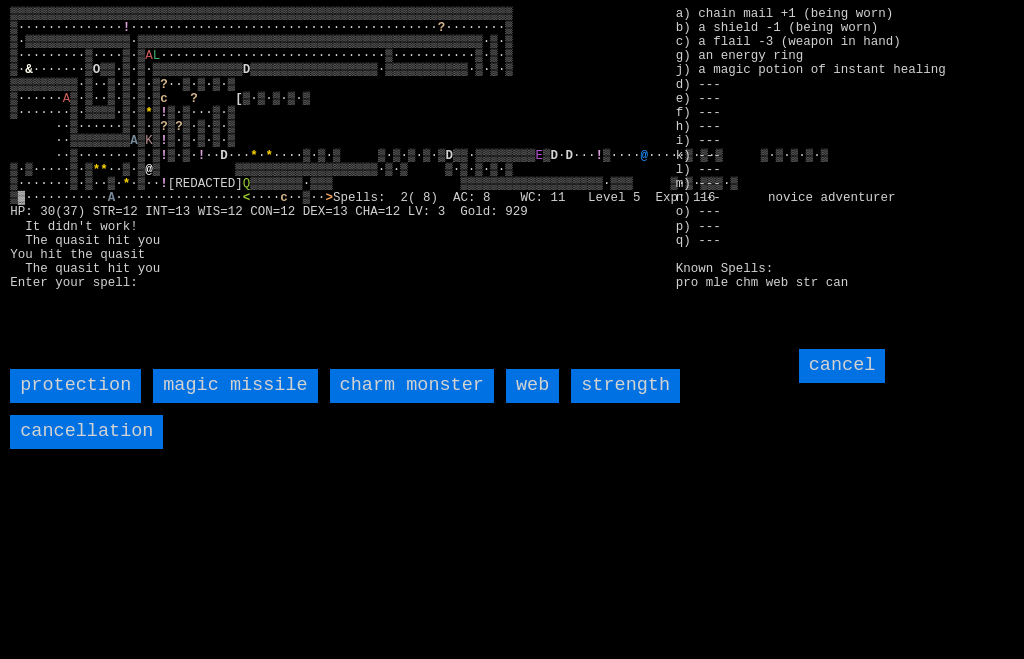 click on "web" at bounding box center [532, 386] 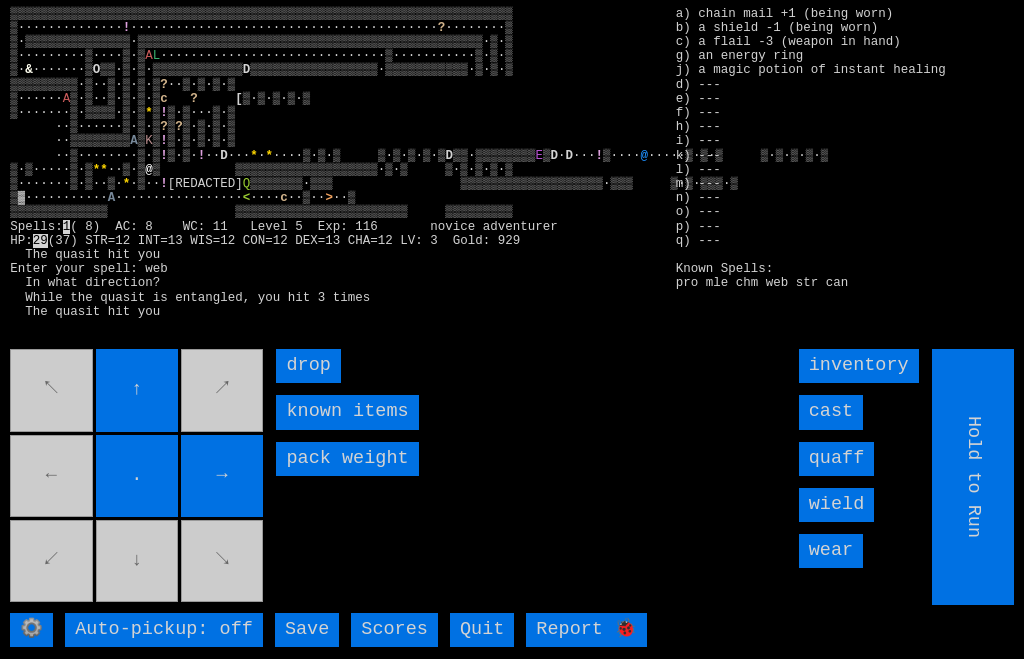 click on "cast" at bounding box center [831, 412] 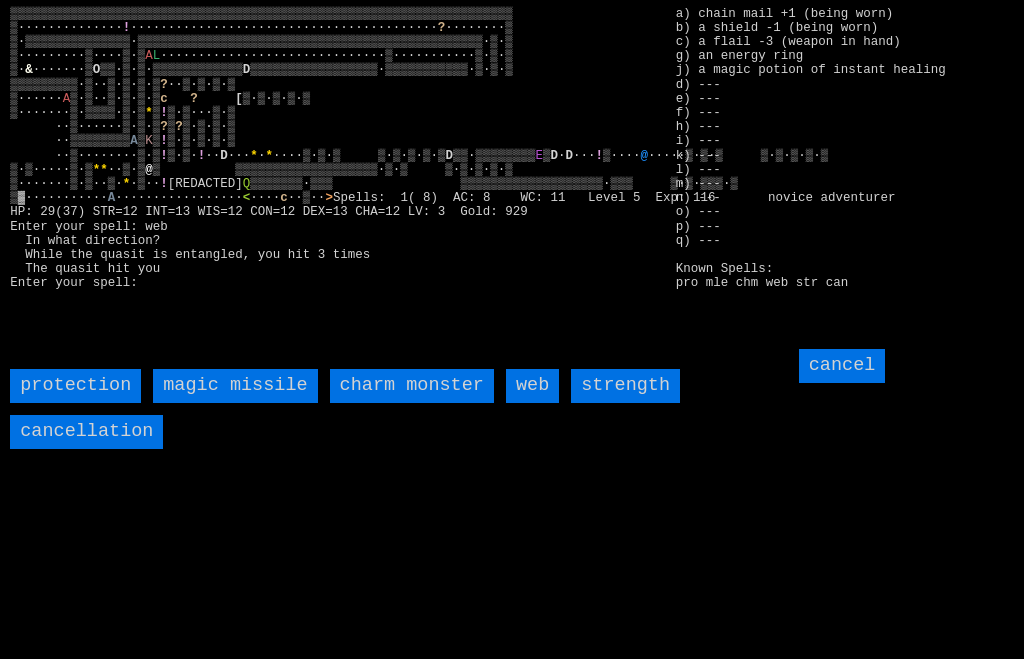 click on "magic missile" at bounding box center (235, 386) 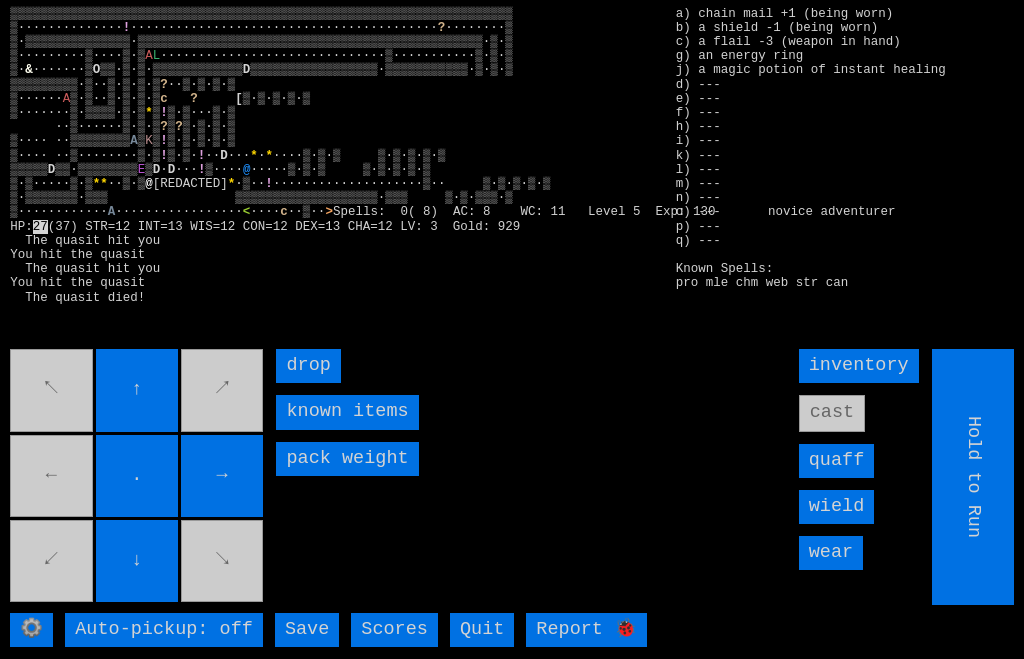 click on "↖ ↑ ↗ ← . → ↙ ↓ ↘" at bounding box center [138, 477] 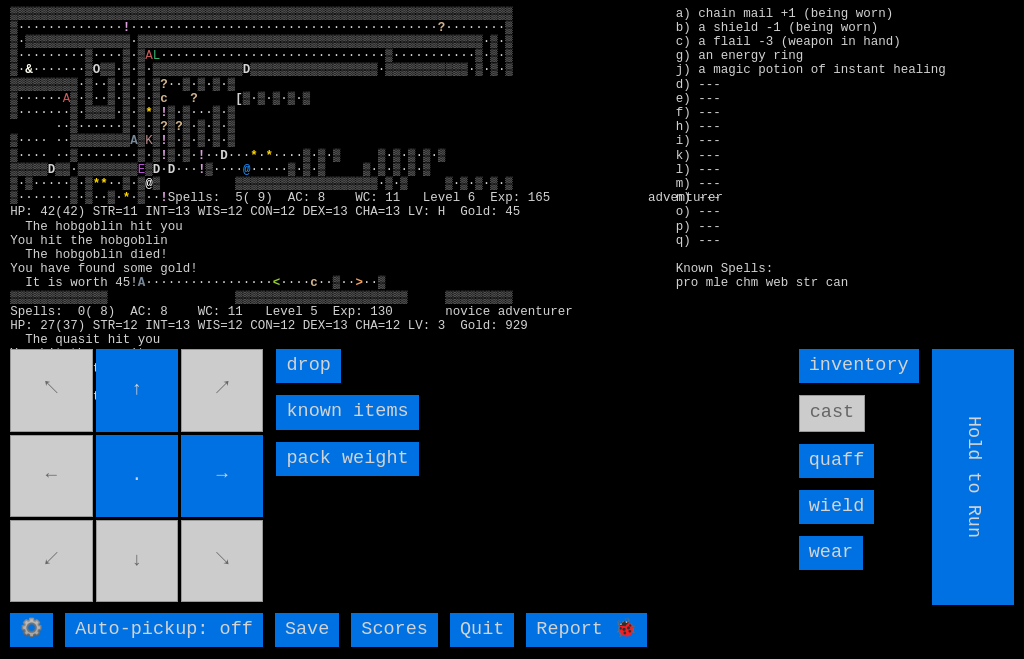 click on "→" at bounding box center (222, 476) 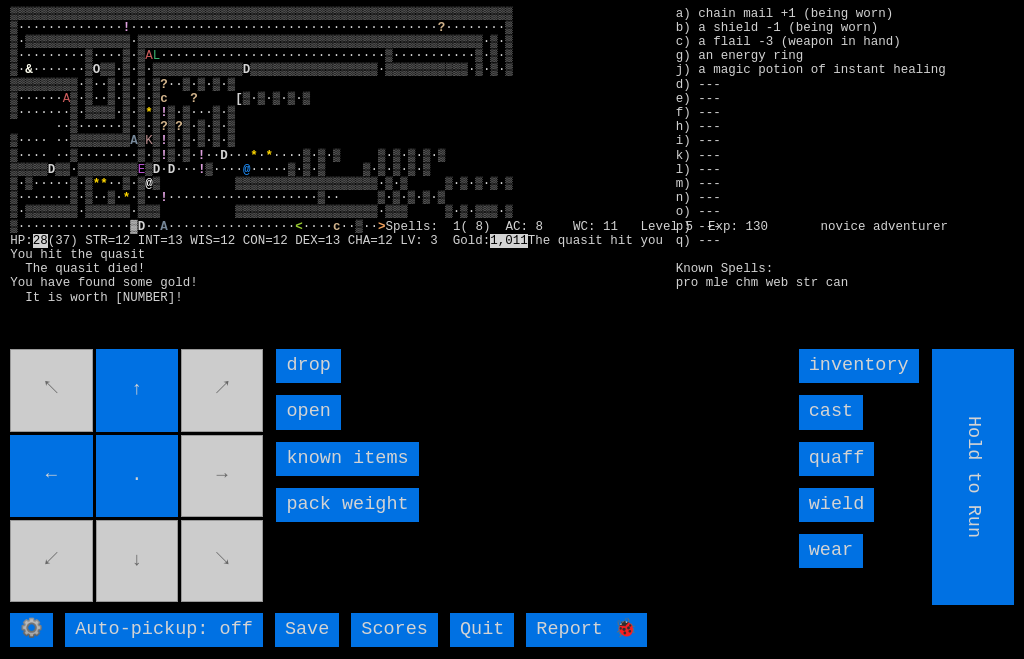 click on "↖ ↑ ↗ ← . → ↙ ↓ ↘" at bounding box center (138, 477) 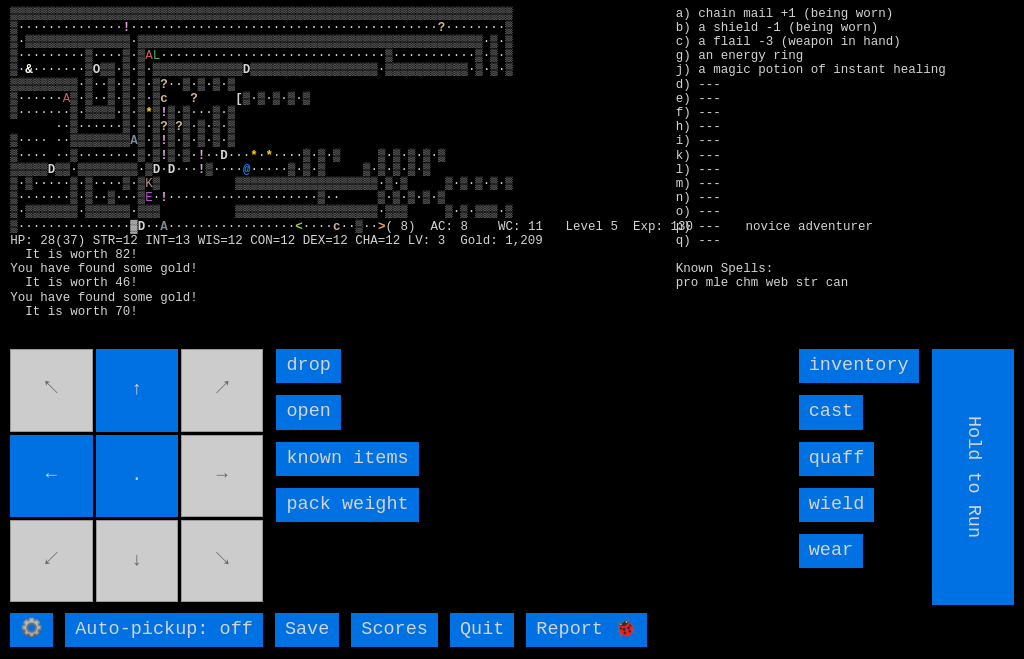 click on "open" at bounding box center (308, 412) 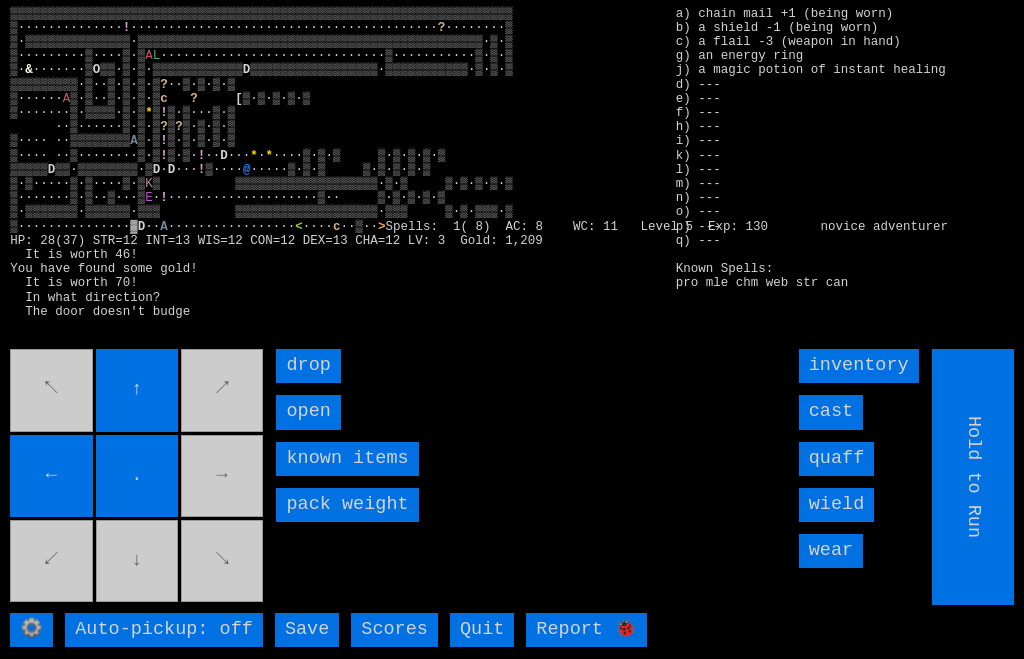 click on "open" at bounding box center [308, 412] 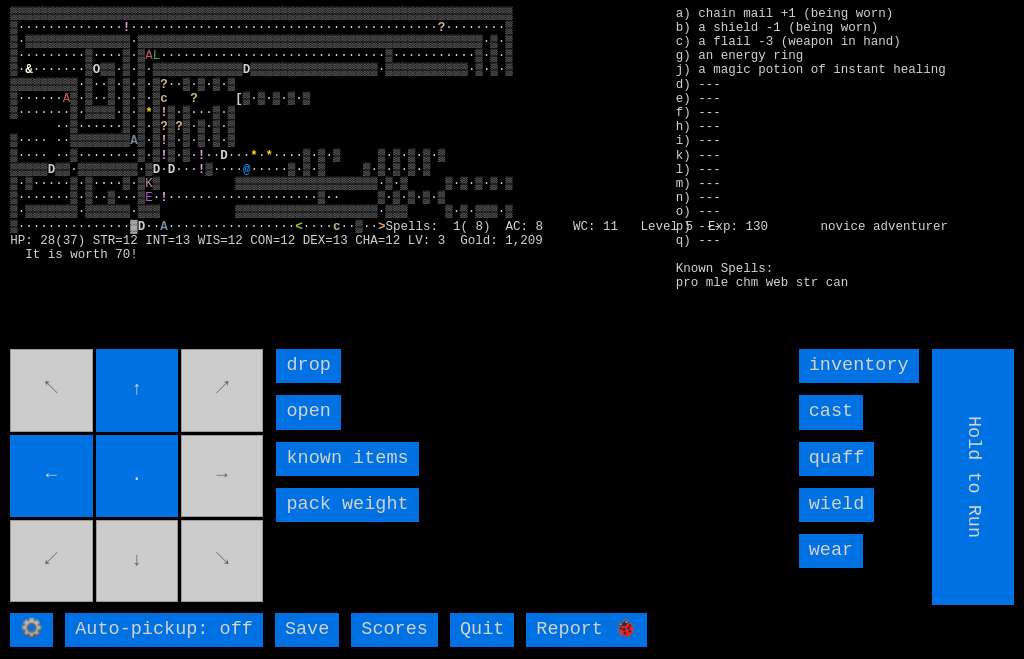 click on "open" at bounding box center [308, 412] 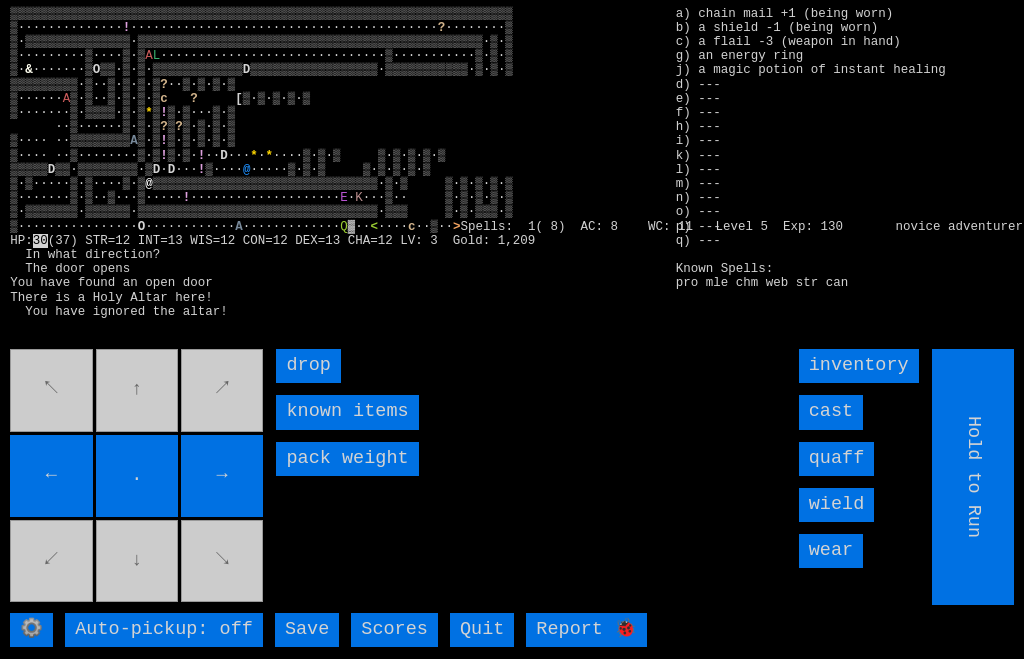 click on "cast" at bounding box center [831, 412] 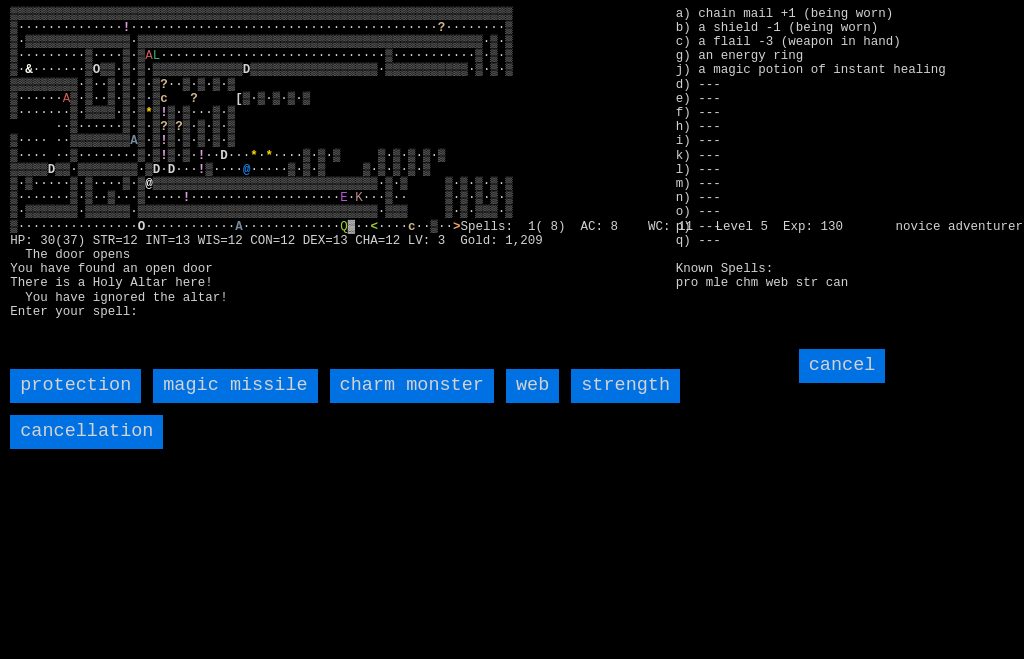 click on "charm monster" at bounding box center [412, 386] 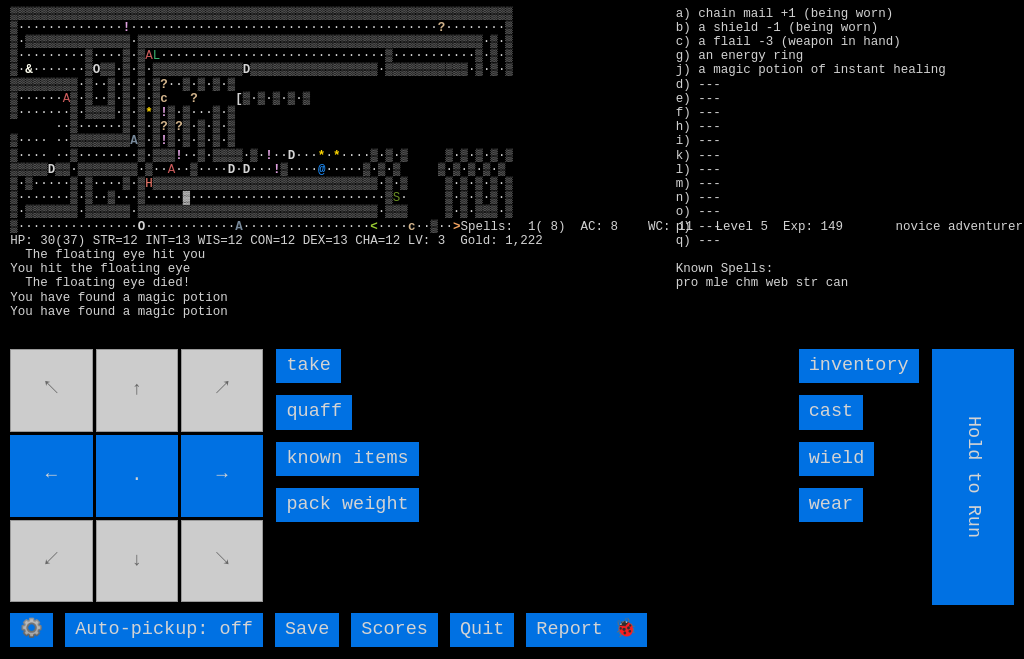 click on "quaff" at bounding box center [314, 412] 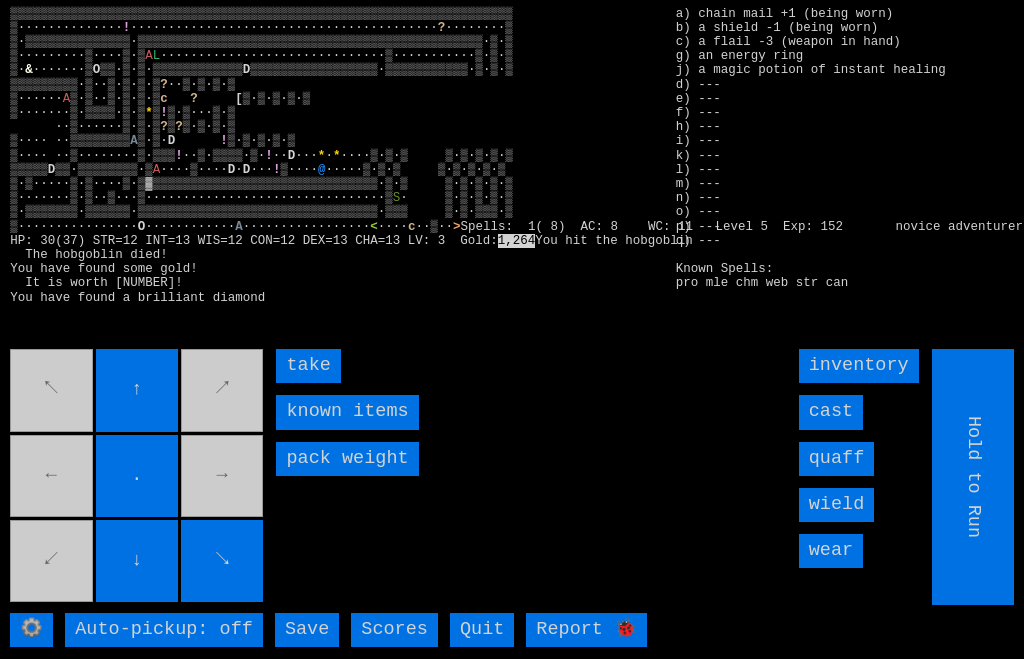 click on "take" at bounding box center [308, 366] 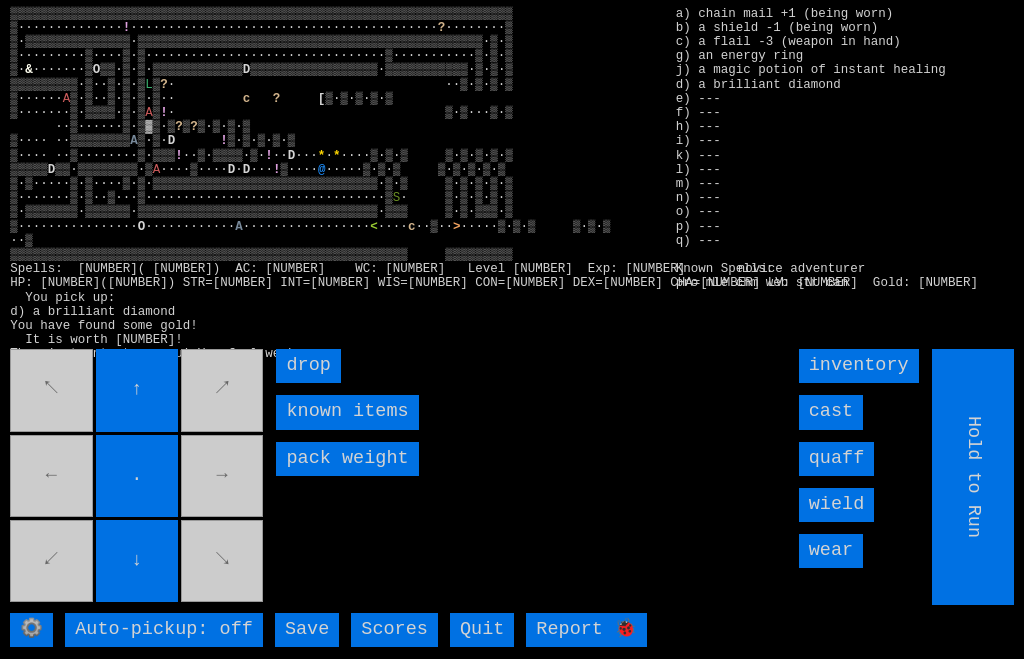 click on "cast" at bounding box center (831, 412) 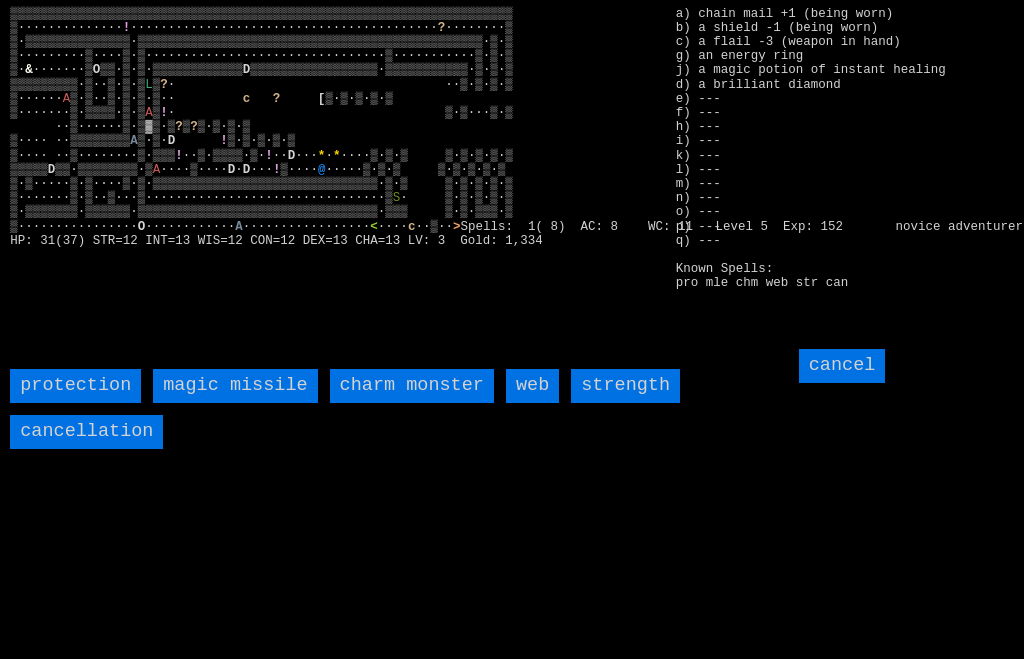 click on "magic missile" at bounding box center (235, 386) 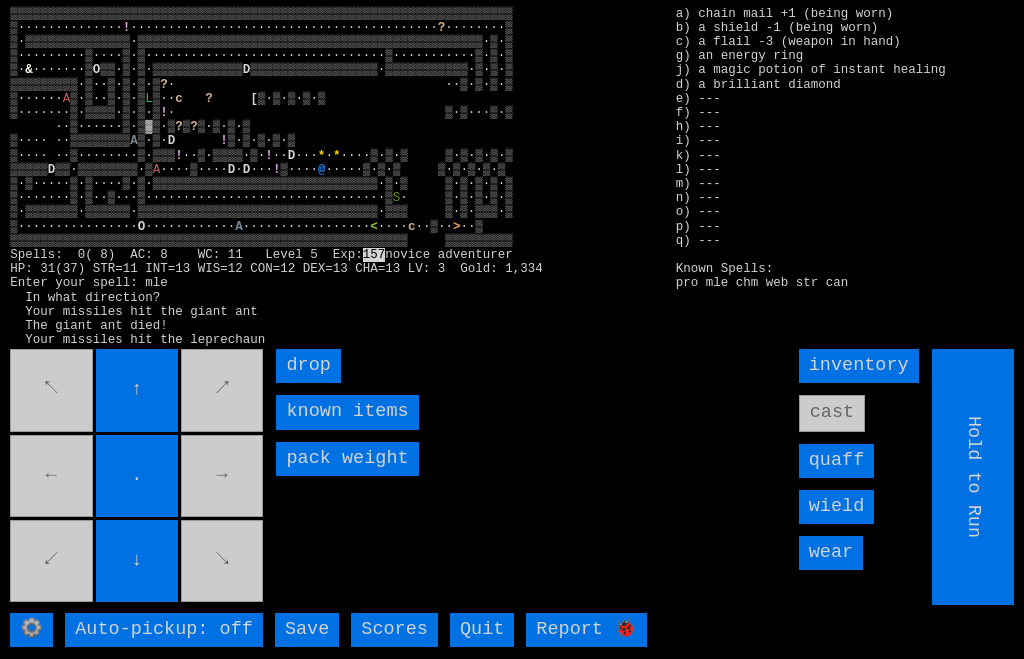 click on "inventory cast quaff wield wear" at bounding box center [876, 349] 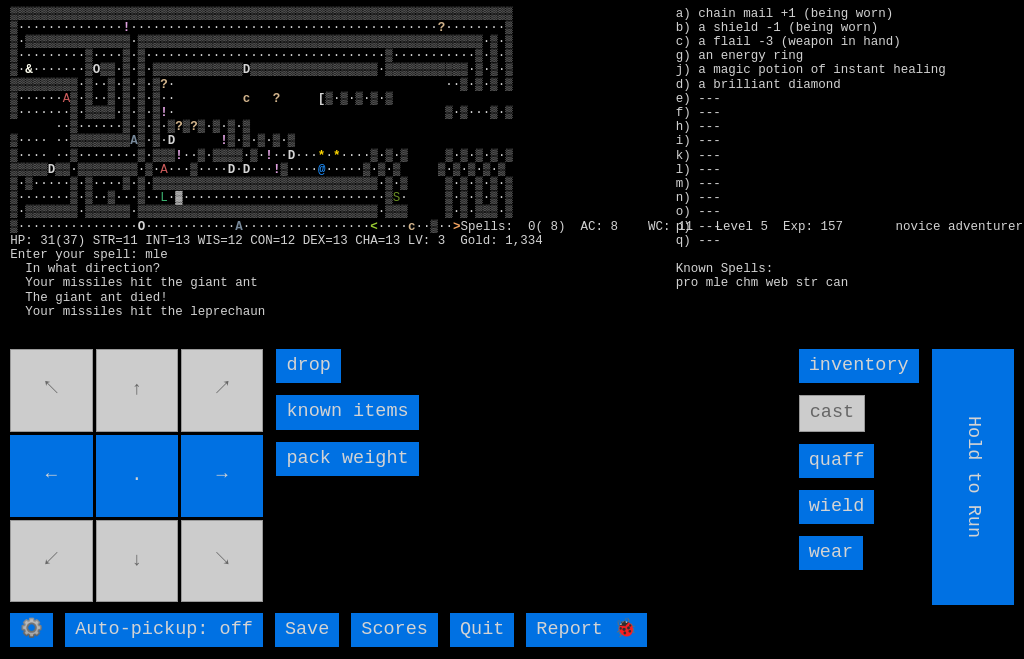 click on "→" at bounding box center [222, 476] 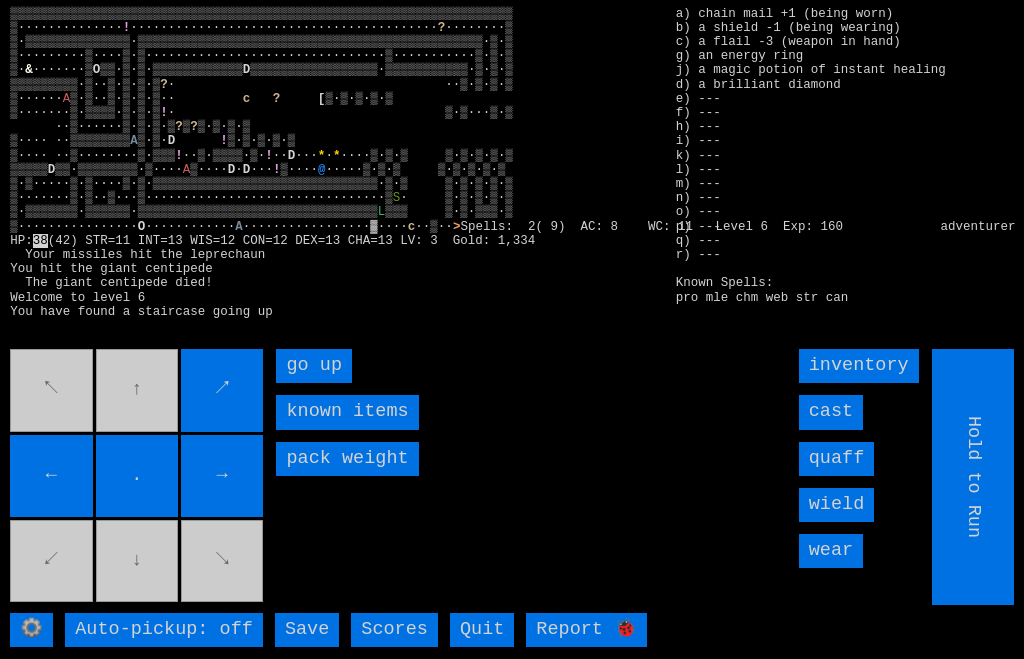 click on "go up" at bounding box center [314, 366] 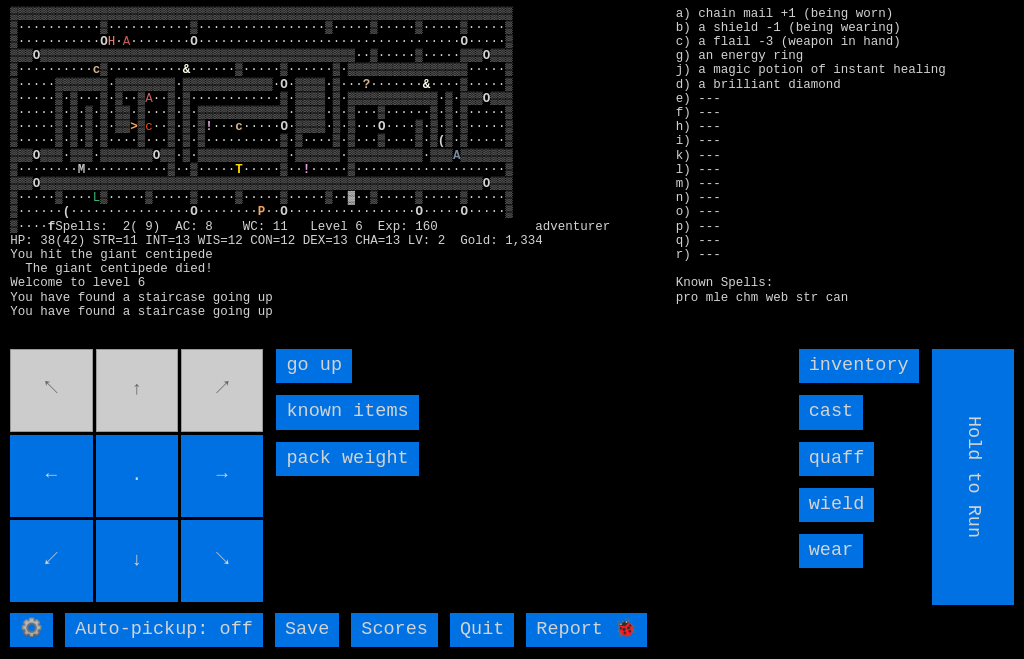 click on "go up" at bounding box center [314, 366] 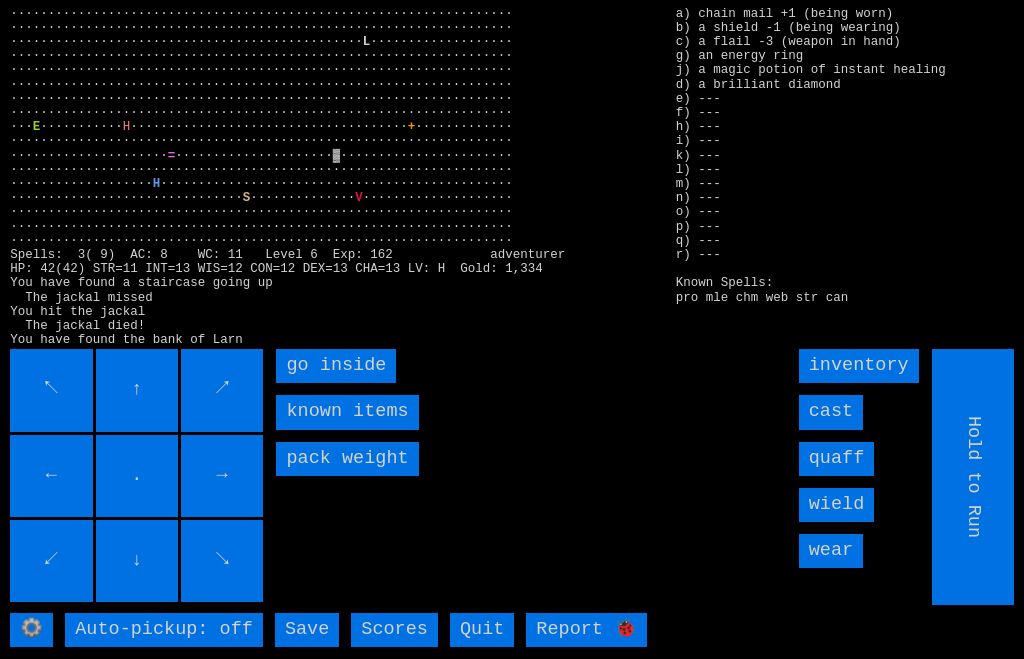click on "go inside" at bounding box center [336, 366] 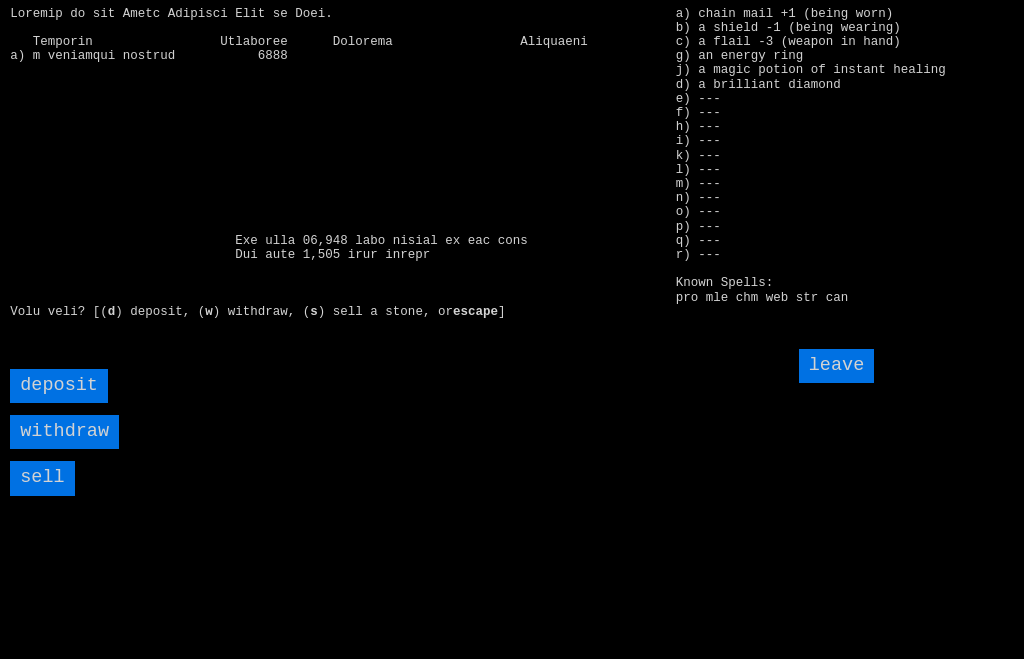 click on "sell" at bounding box center (42, 478) 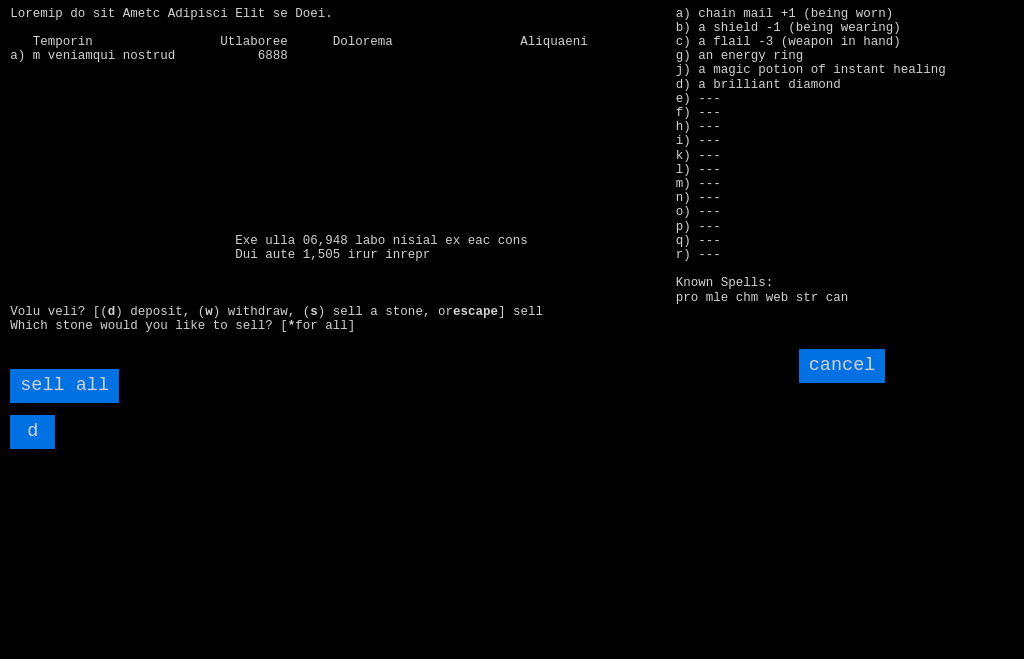 click on "sell all" at bounding box center [64, 386] 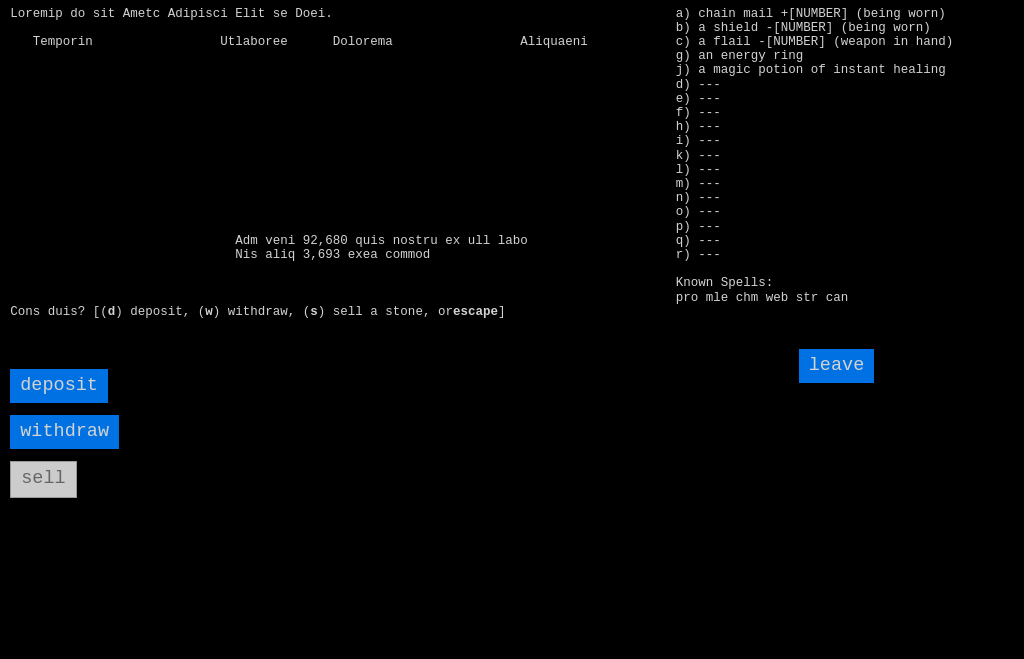 click on "deposit" at bounding box center [59, 386] 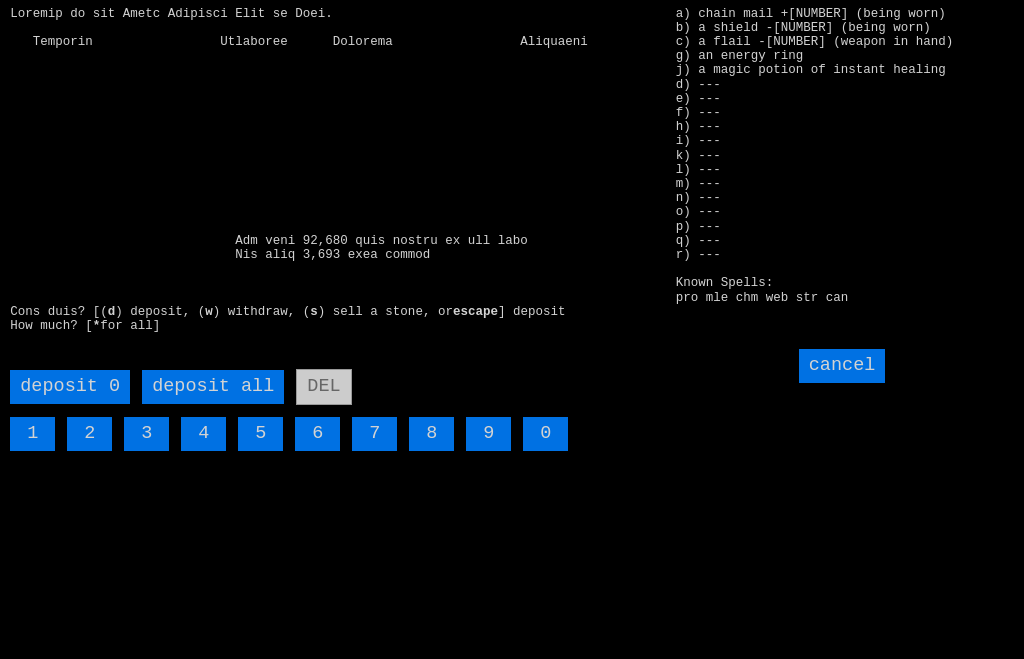 click on "deposit all" at bounding box center (213, 387) 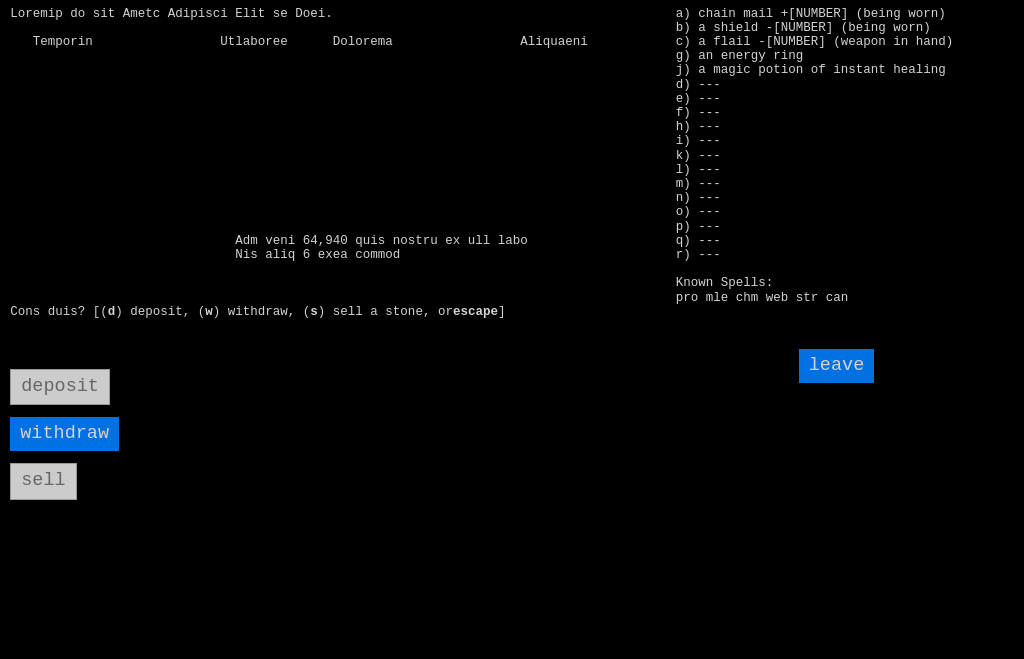 click on "leave" at bounding box center [837, 366] 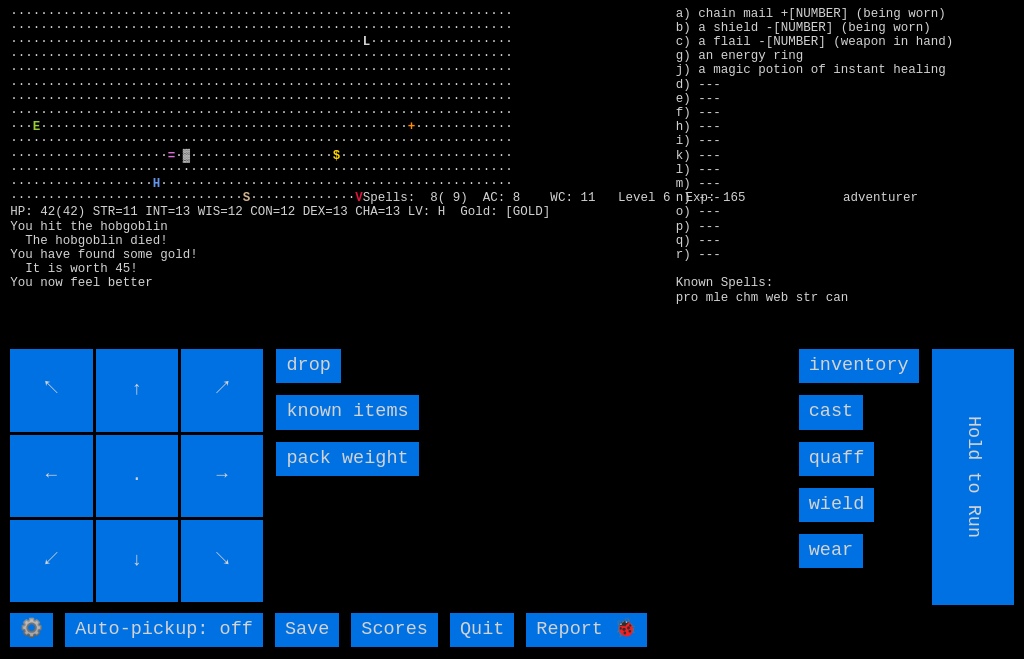click on "." at bounding box center [137, 476] 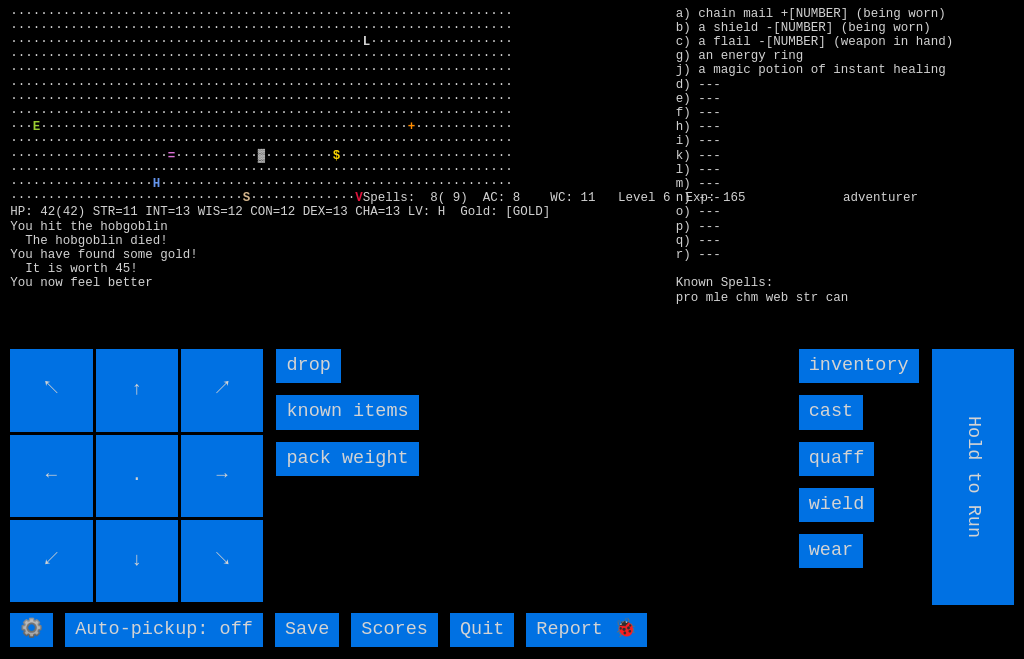 scroll, scrollTop: 62, scrollLeft: 0, axis: vertical 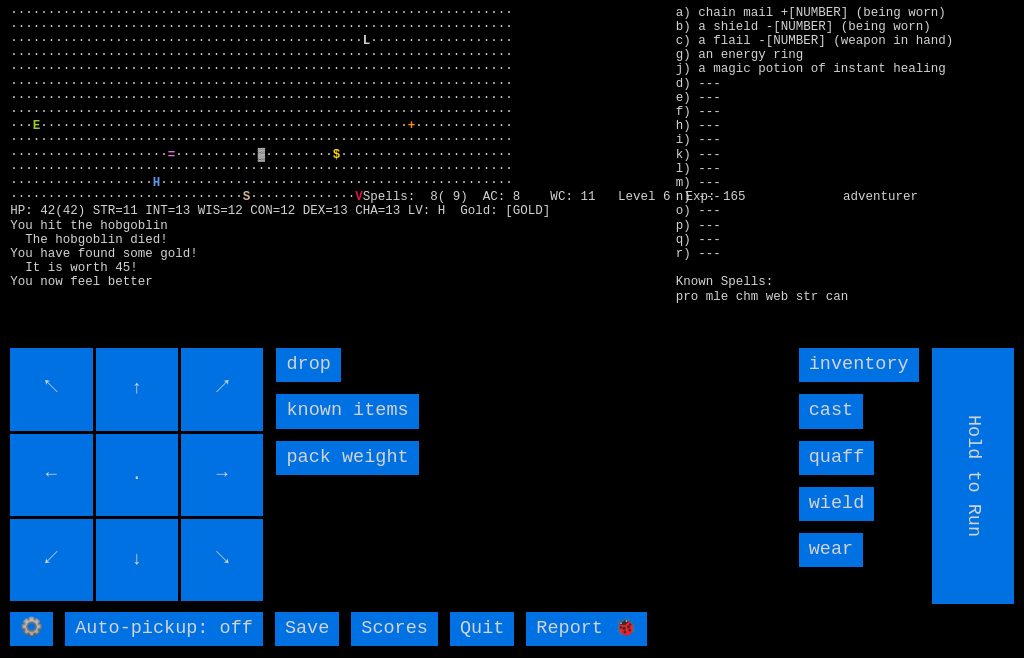 click on "Save" at bounding box center [307, 630] 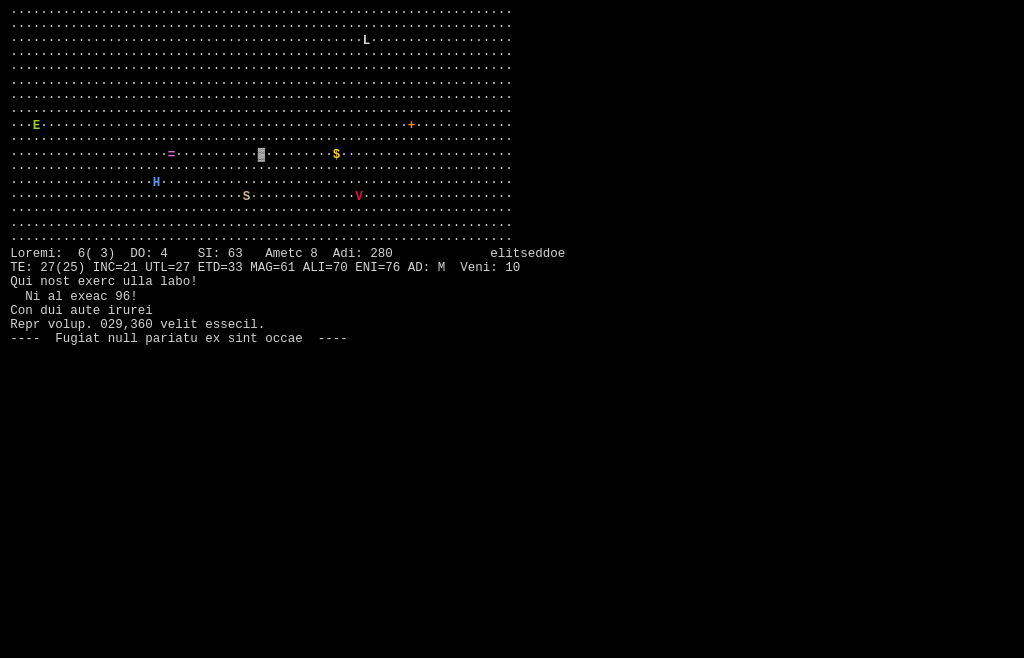 scroll, scrollTop: 45, scrollLeft: 0, axis: vertical 